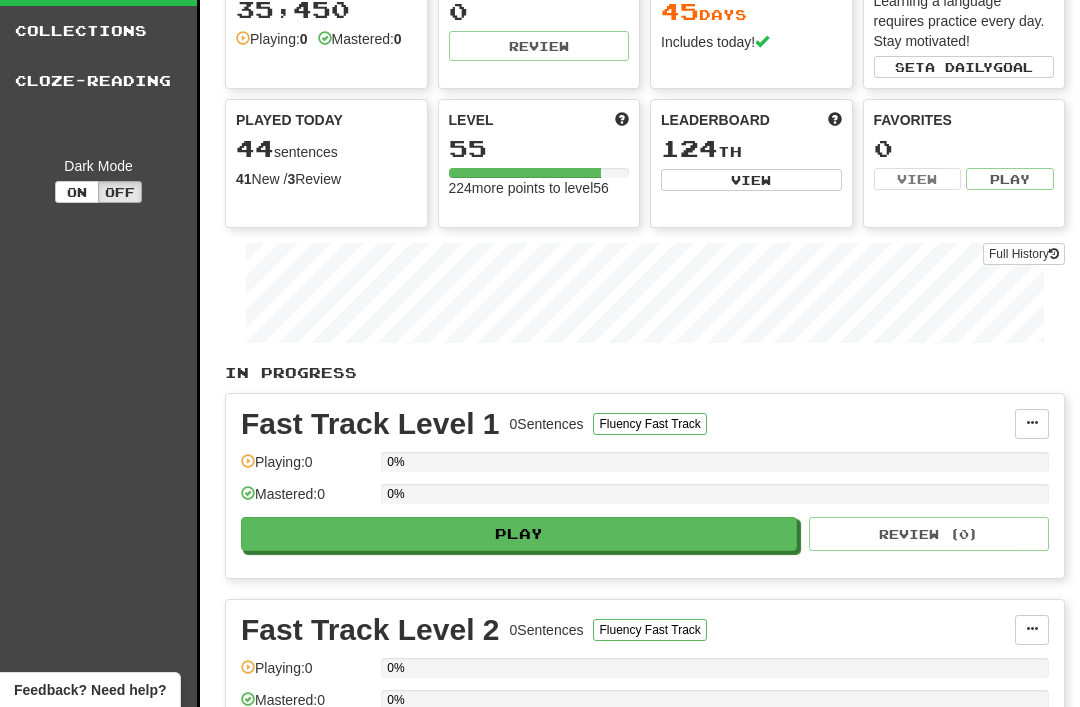 scroll, scrollTop: 0, scrollLeft: 0, axis: both 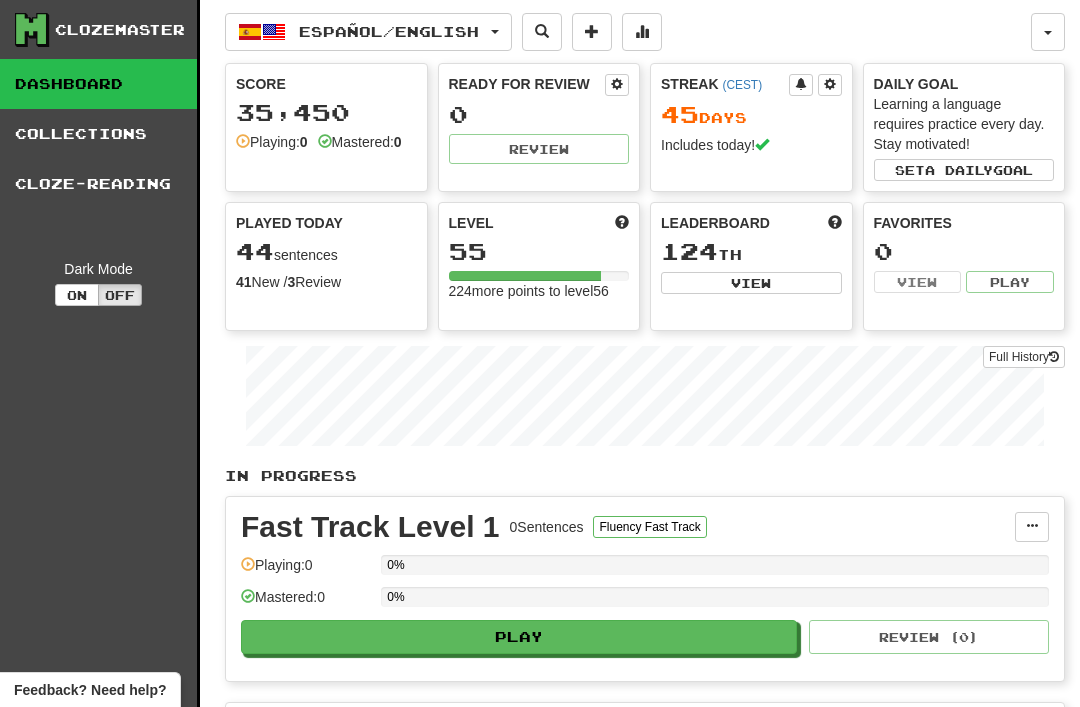 click on "Español  /  English" at bounding box center (368, 32) 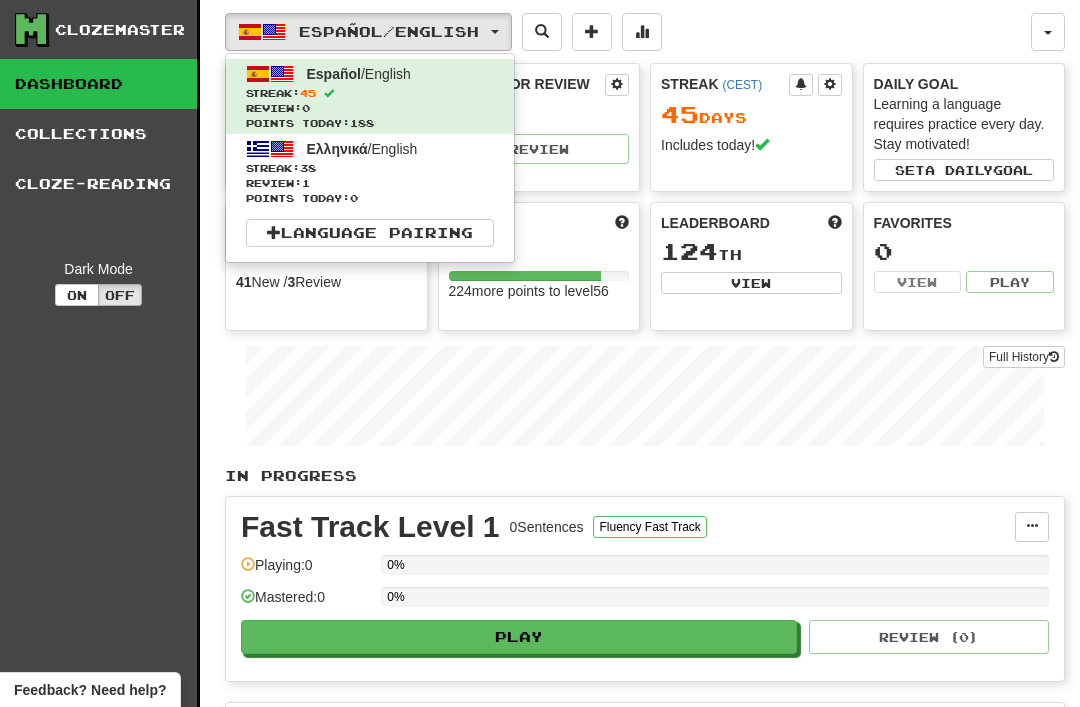 click on "Streak:  38" at bounding box center [370, 168] 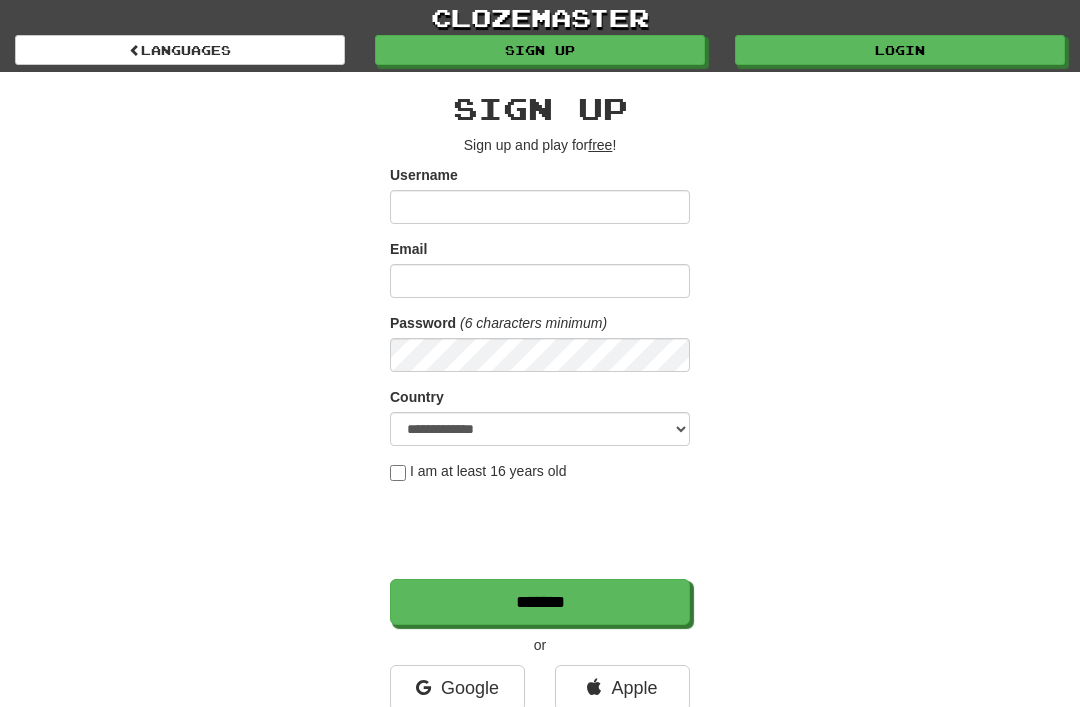 scroll, scrollTop: 0, scrollLeft: 0, axis: both 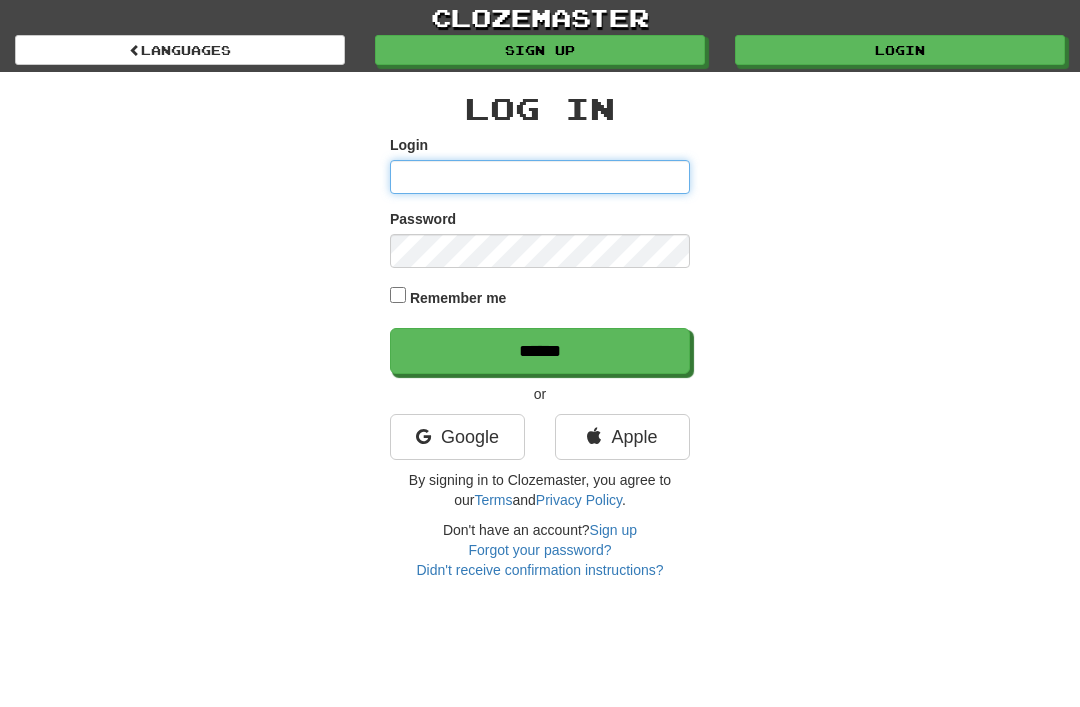 type on "********" 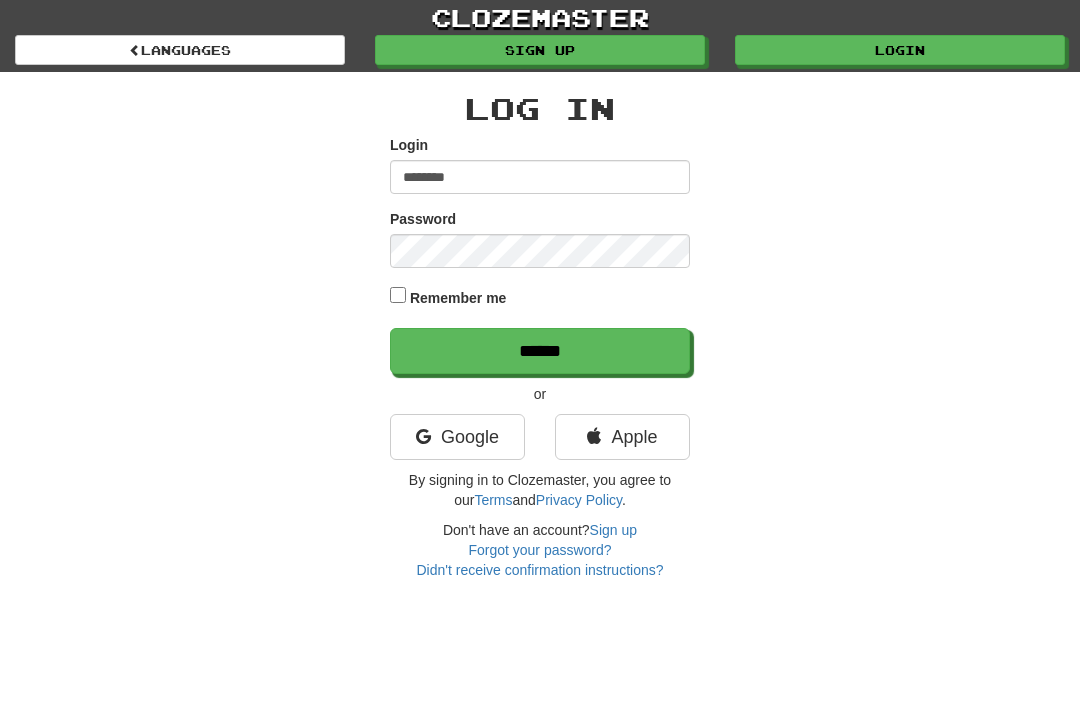 click on "******" at bounding box center [540, 351] 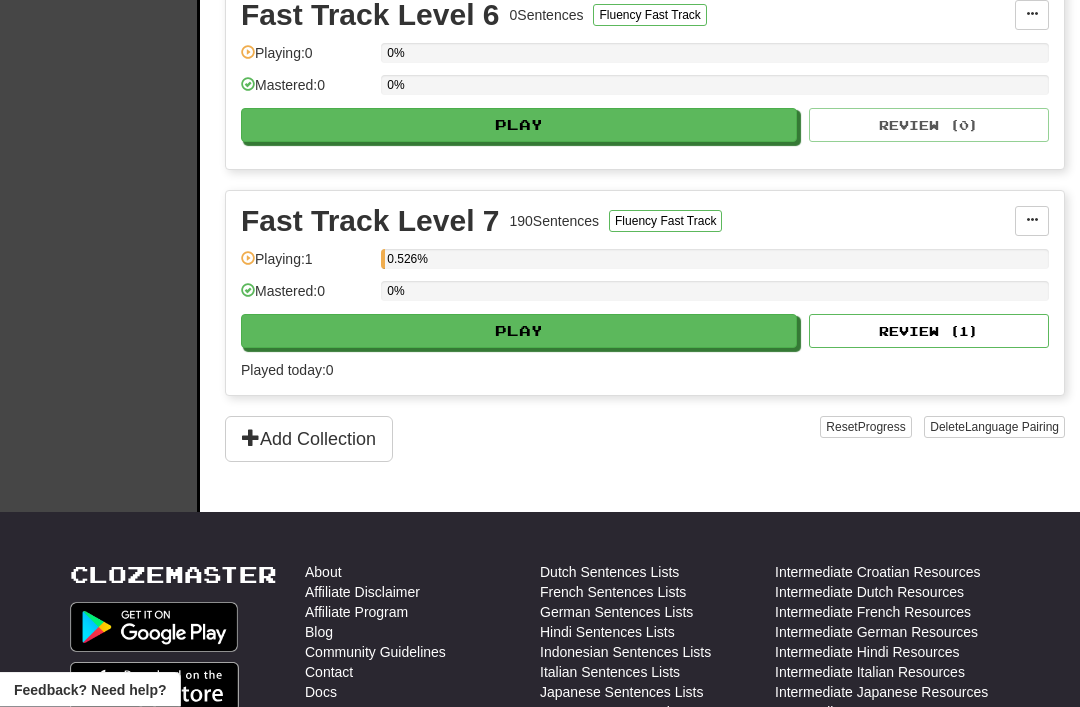 scroll, scrollTop: 1543, scrollLeft: 0, axis: vertical 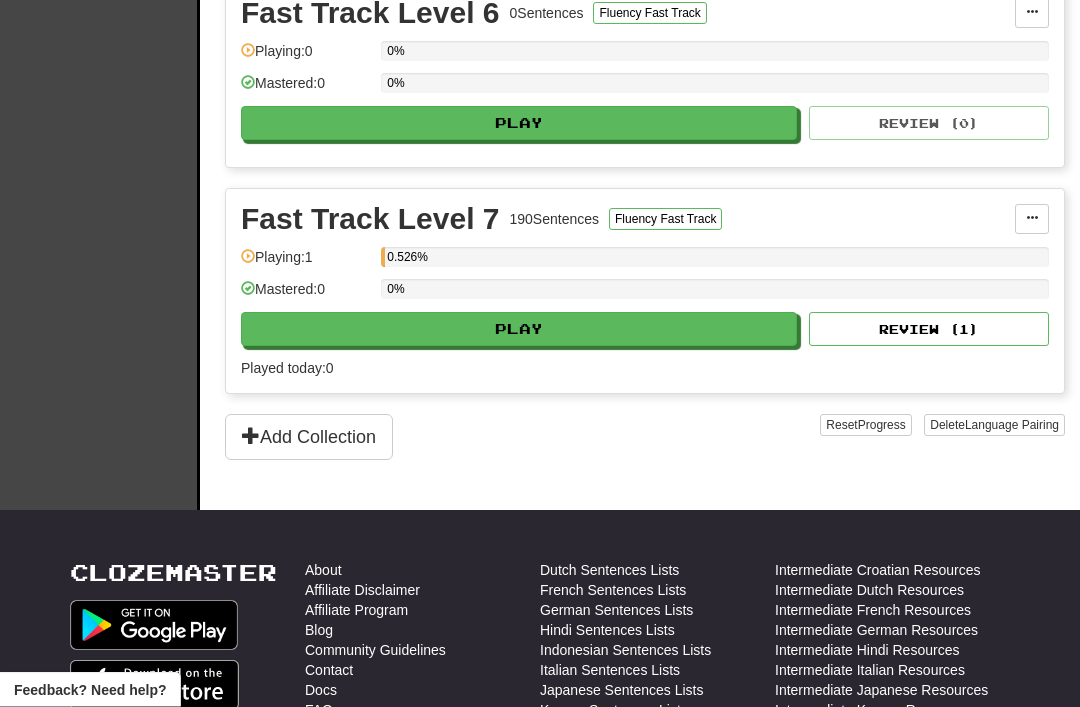 click on "Play" at bounding box center (519, 330) 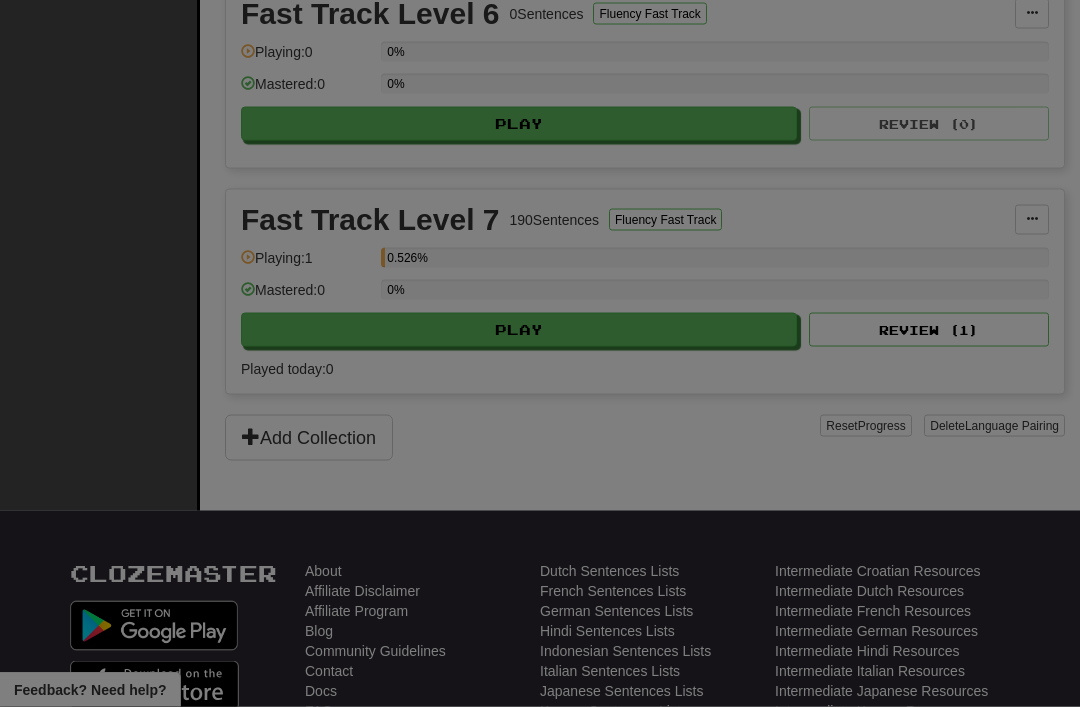 scroll, scrollTop: 1544, scrollLeft: 0, axis: vertical 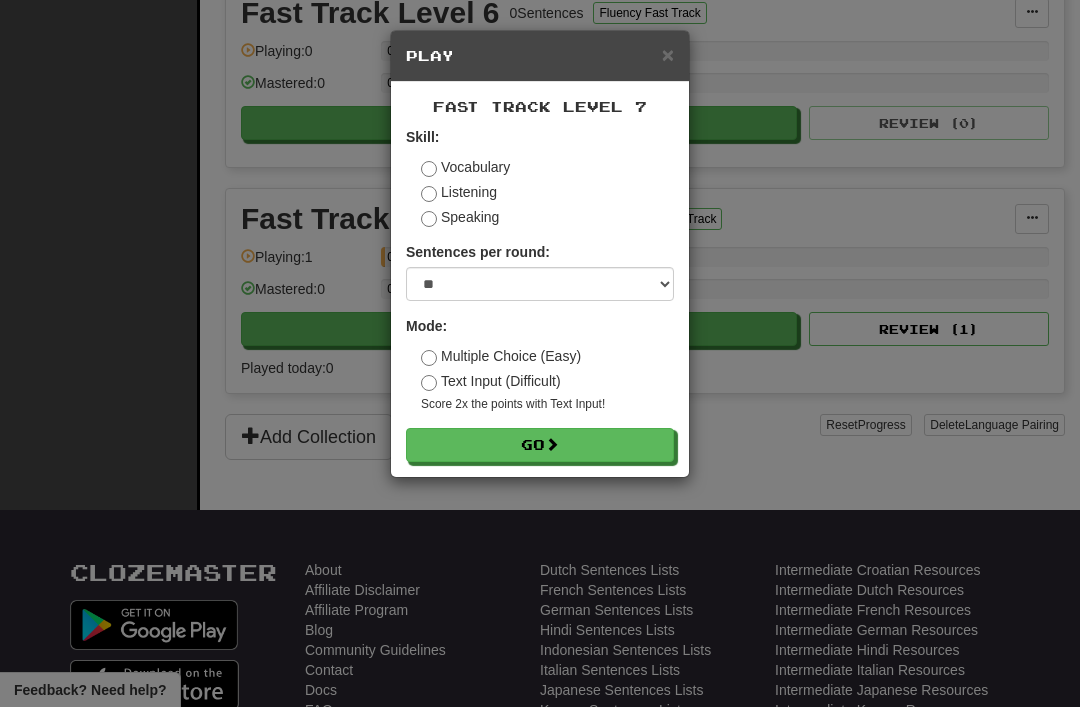 click on "Go" at bounding box center [540, 445] 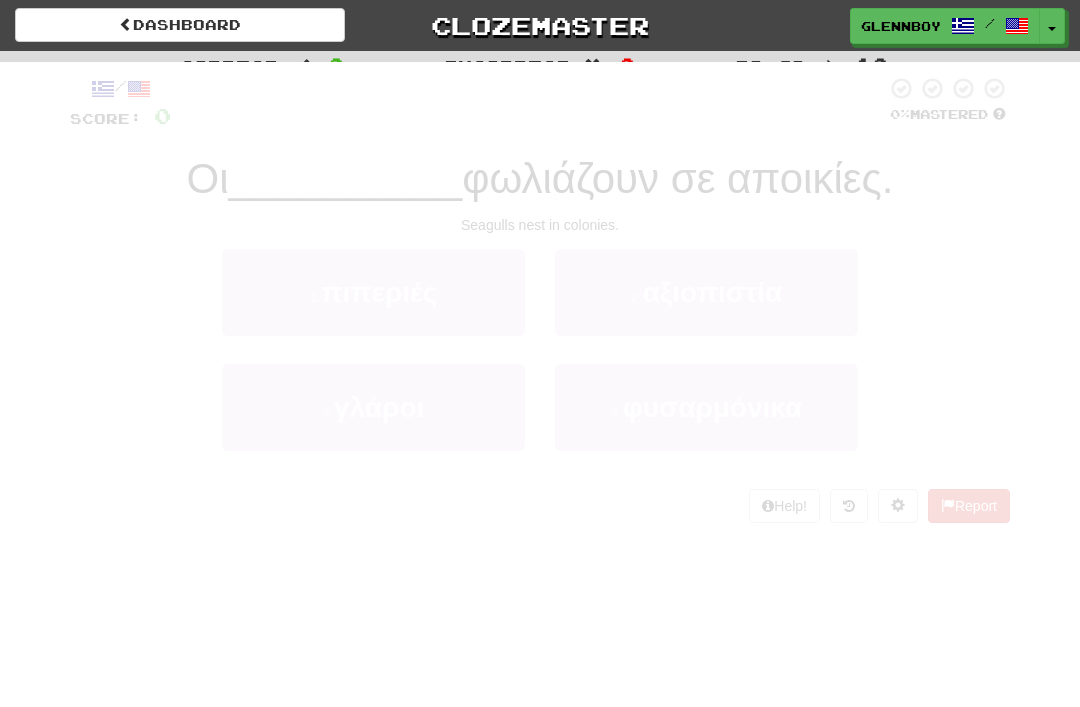 scroll, scrollTop: 0, scrollLeft: 0, axis: both 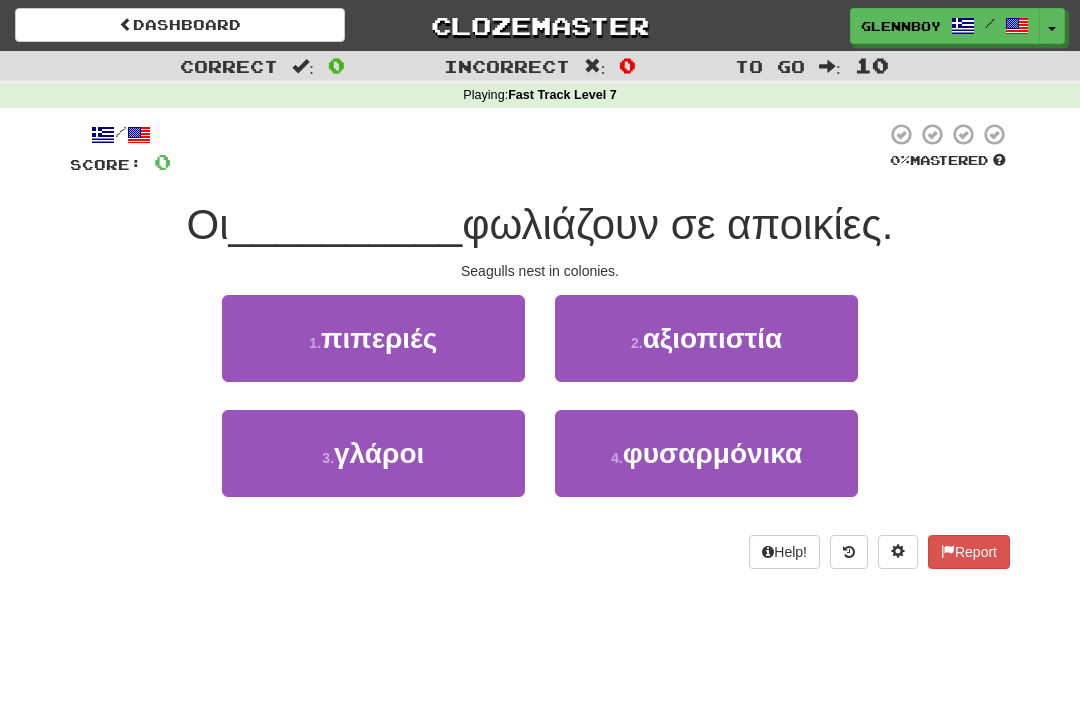 click on "γλάροι" at bounding box center [379, 453] 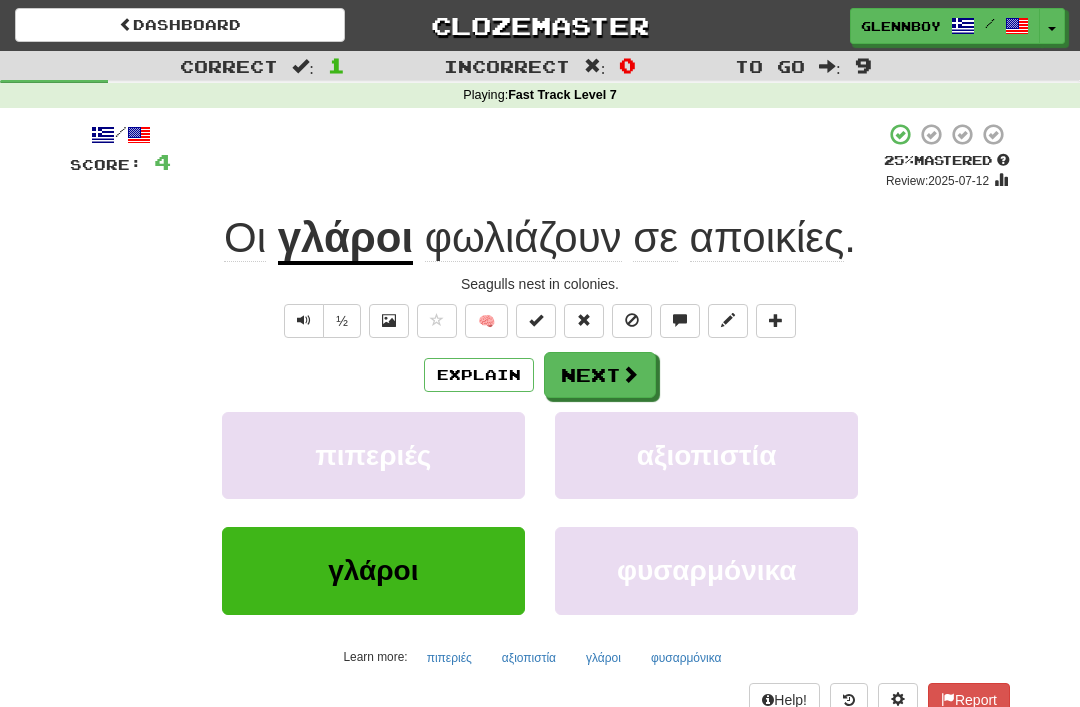 click at bounding box center [584, 320] 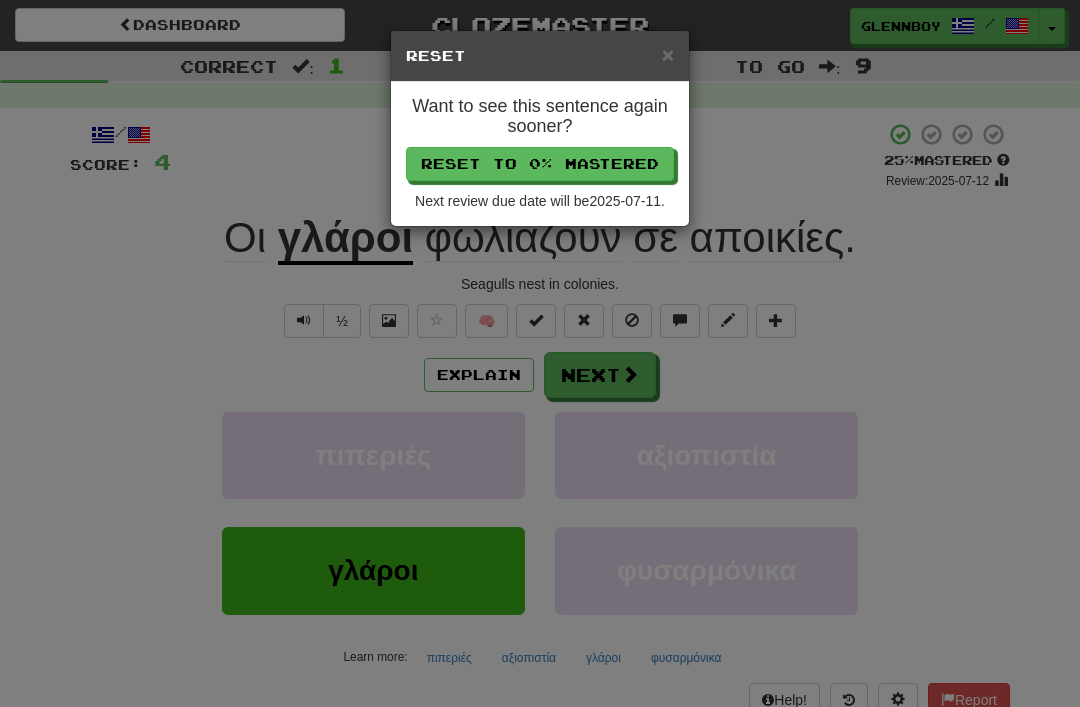 click on "× Reset Want to see this sentence again sooner? Reset to 0% Mastered Next review due date will be  2025-07-11 ." at bounding box center [540, 353] 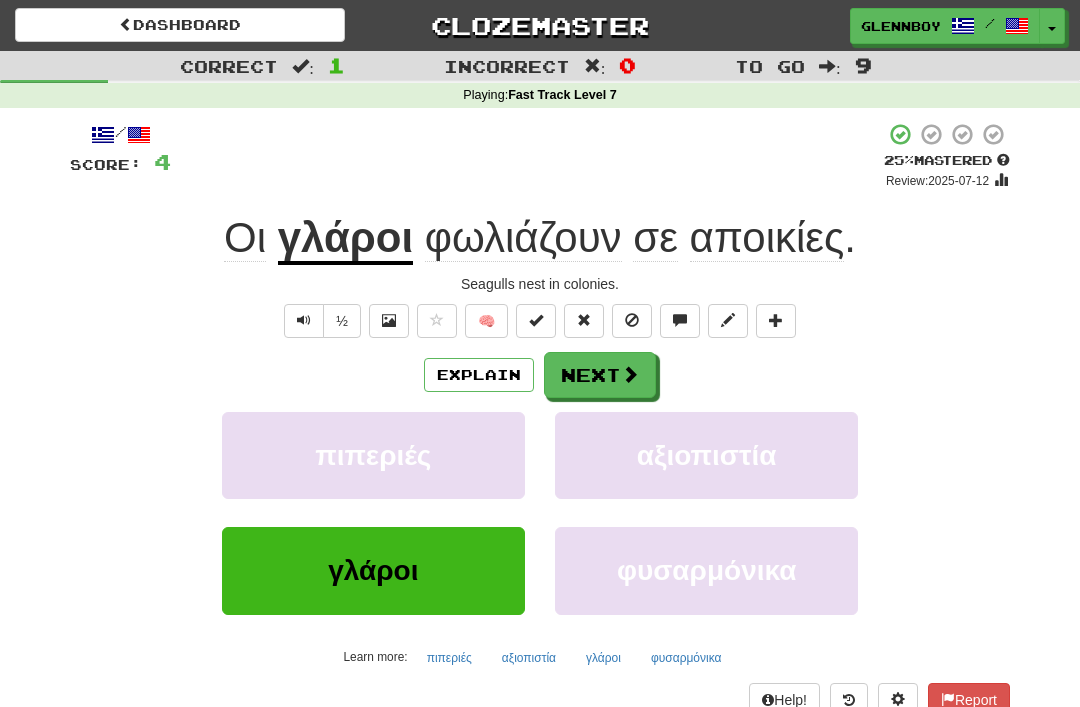 click at bounding box center (632, 320) 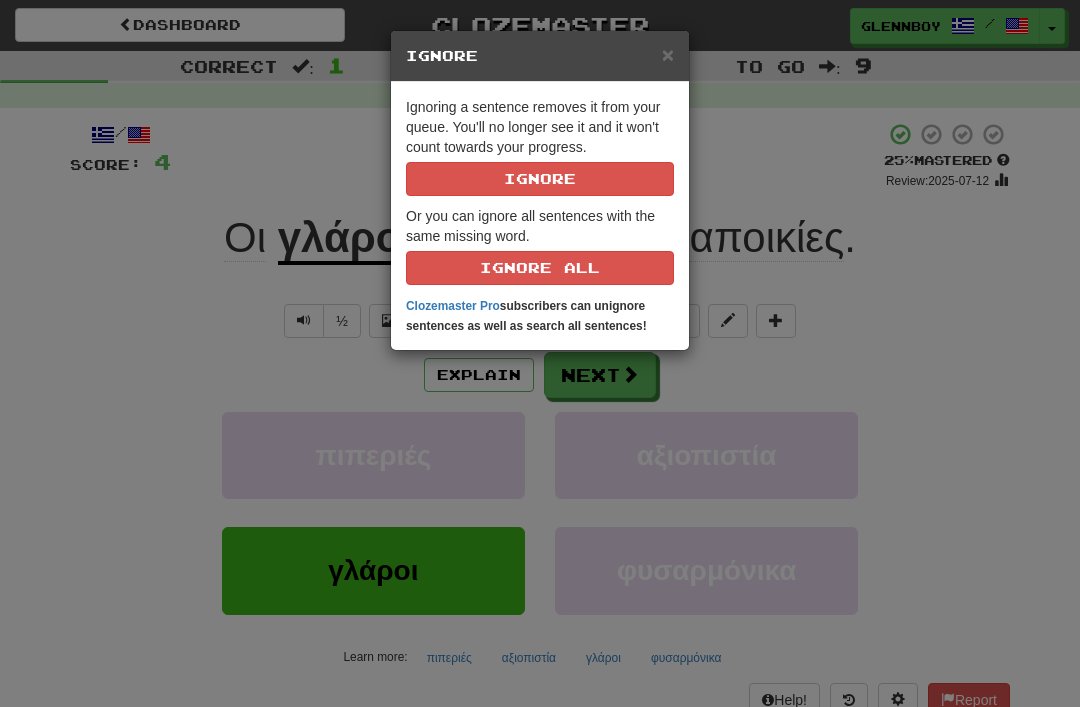click on "Ignore" at bounding box center (540, 179) 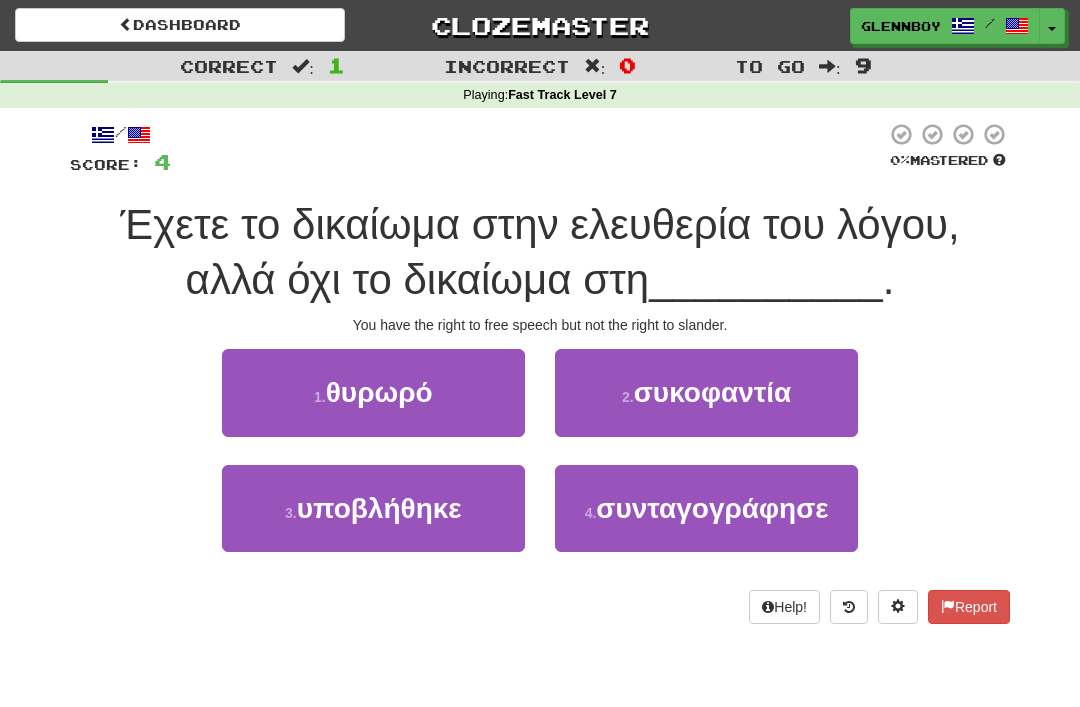 click on "συκοφαντία" at bounding box center [713, 392] 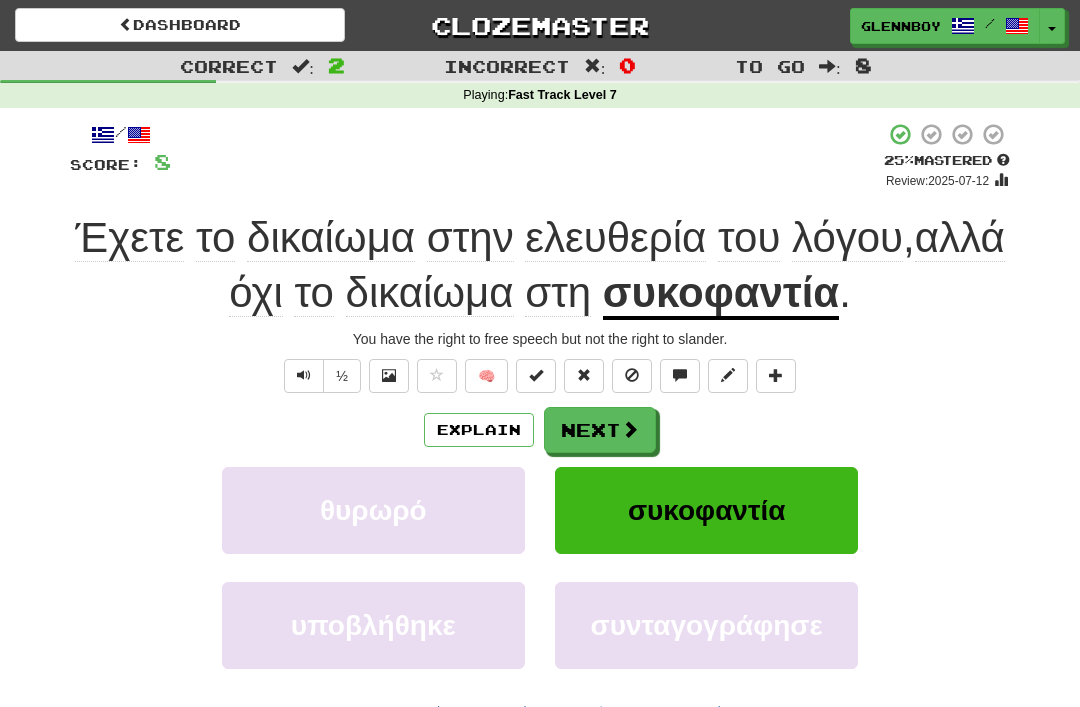 click at bounding box center [304, 376] 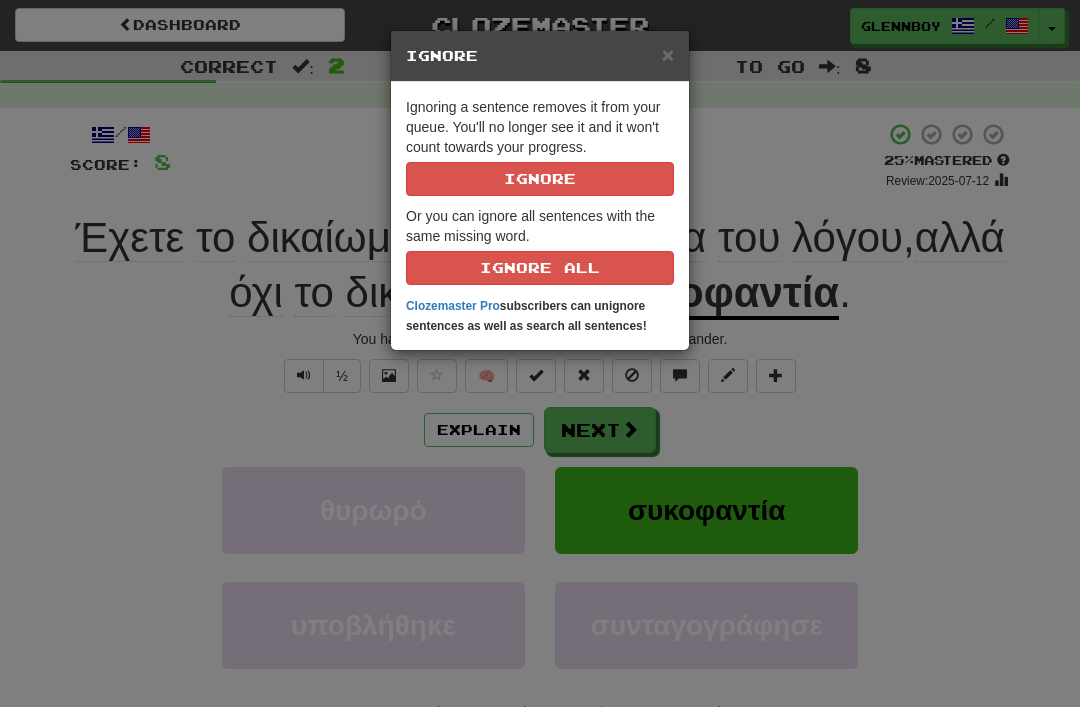 click on "Ignore" at bounding box center [540, 179] 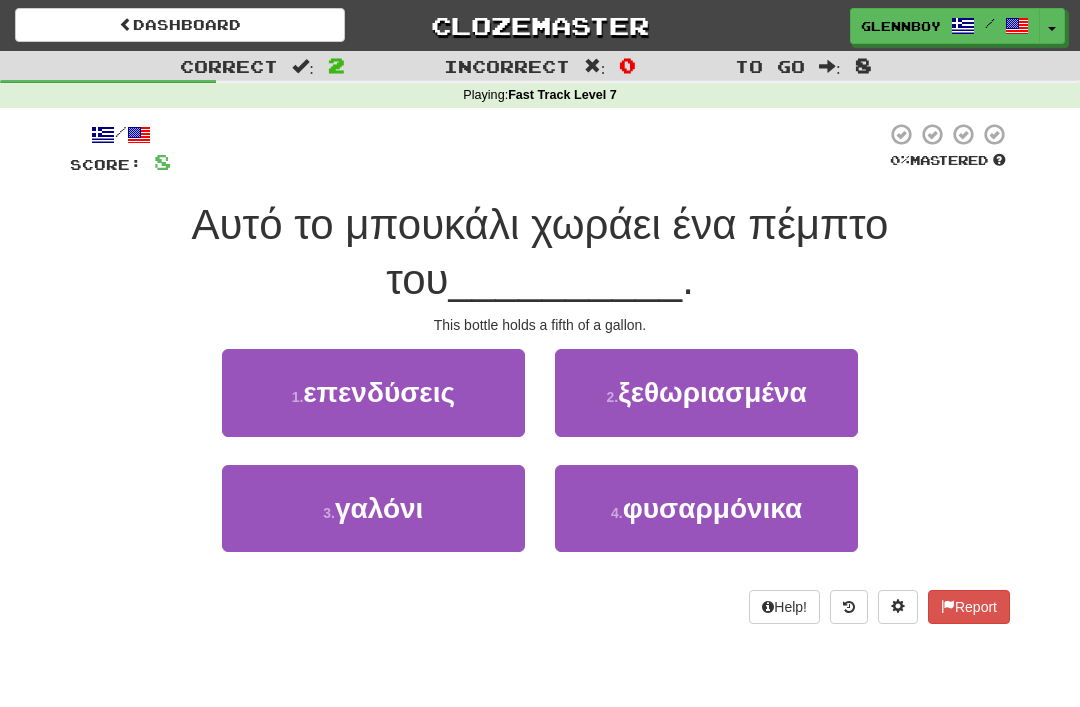 click on "γαλόνι" at bounding box center [379, 508] 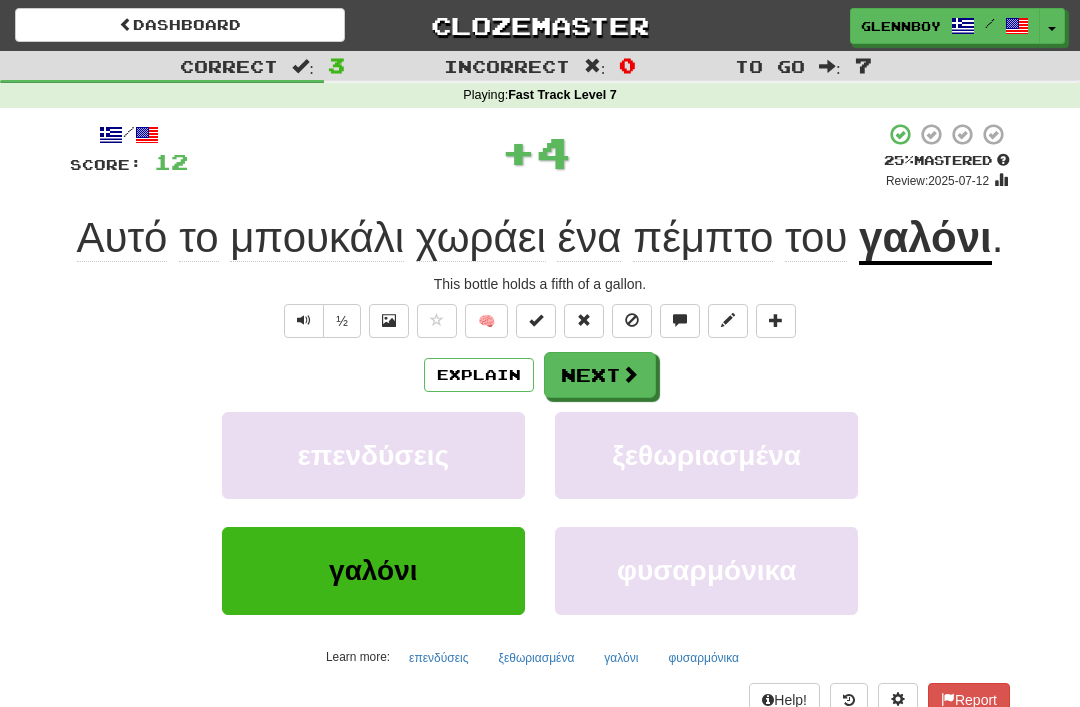 click on "Explain" at bounding box center (479, 375) 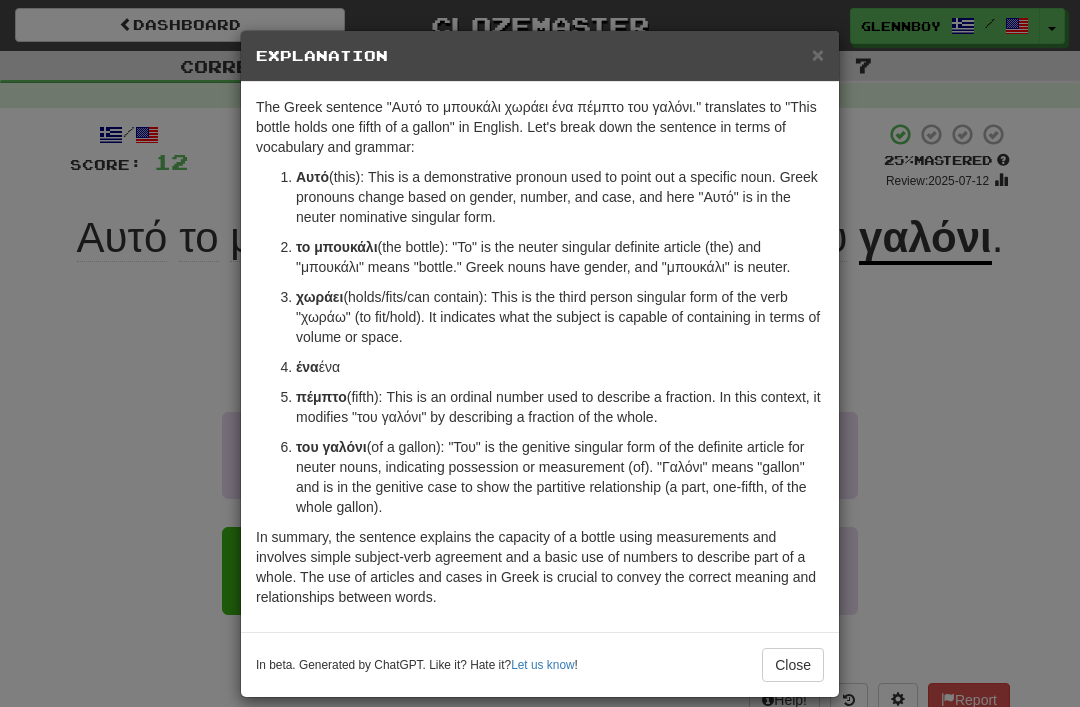 click on "Close" at bounding box center [793, 665] 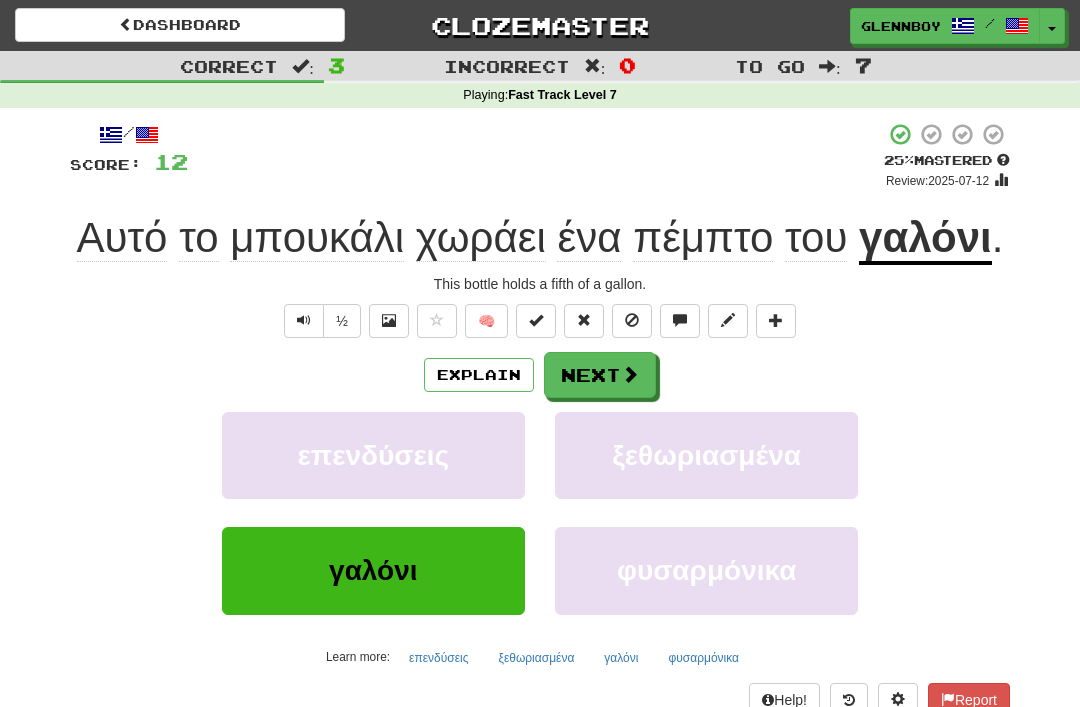 click at bounding box center [632, 321] 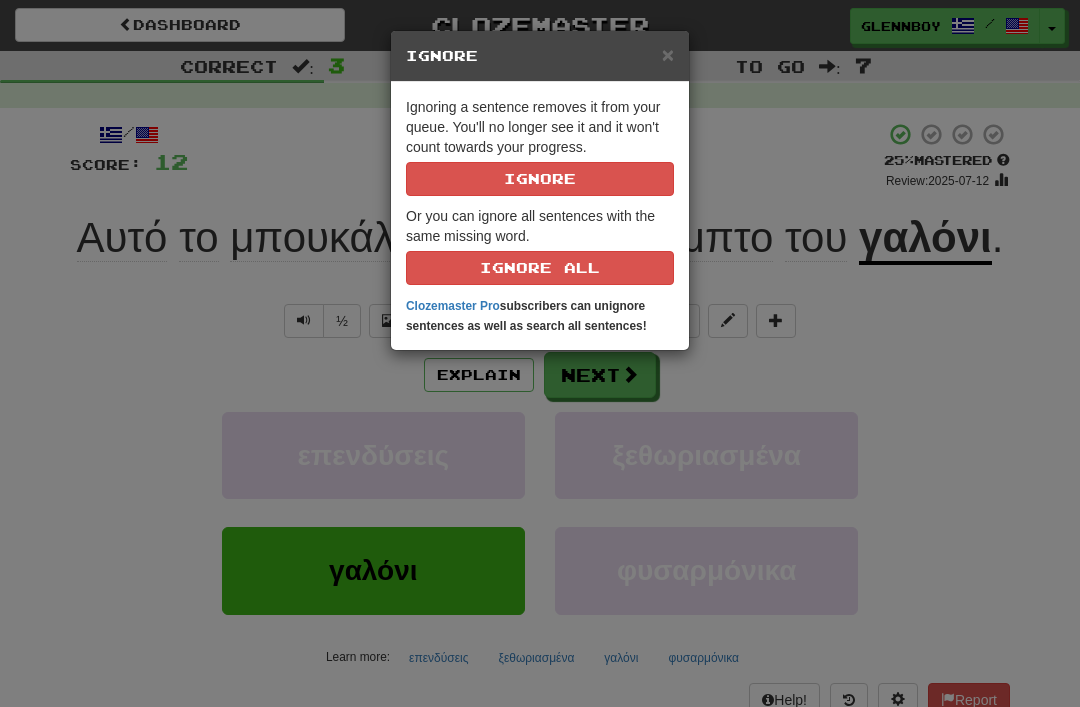click on "Ignore" at bounding box center (540, 179) 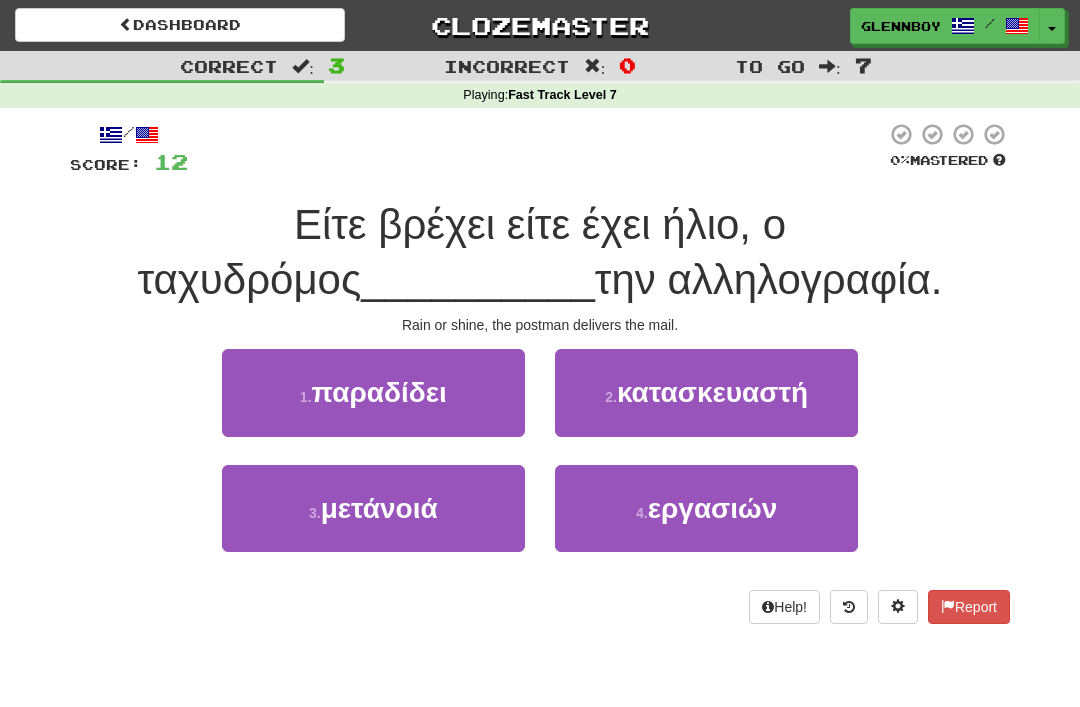 click on "παραδίδει" at bounding box center (379, 392) 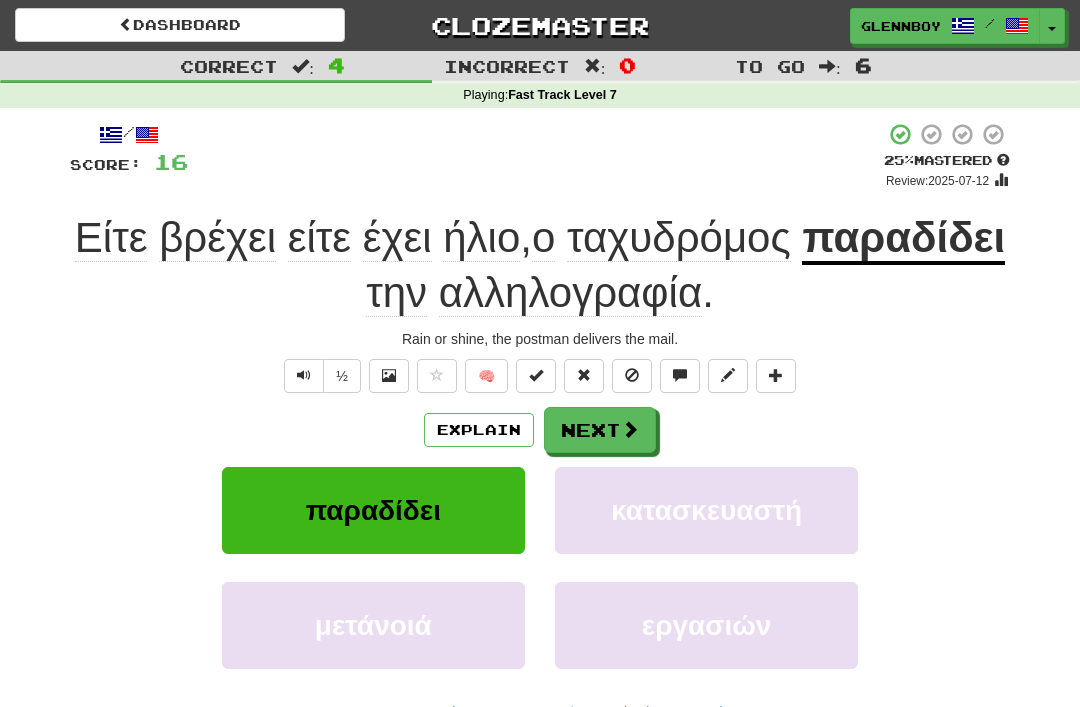 click on "Explain" at bounding box center [479, 430] 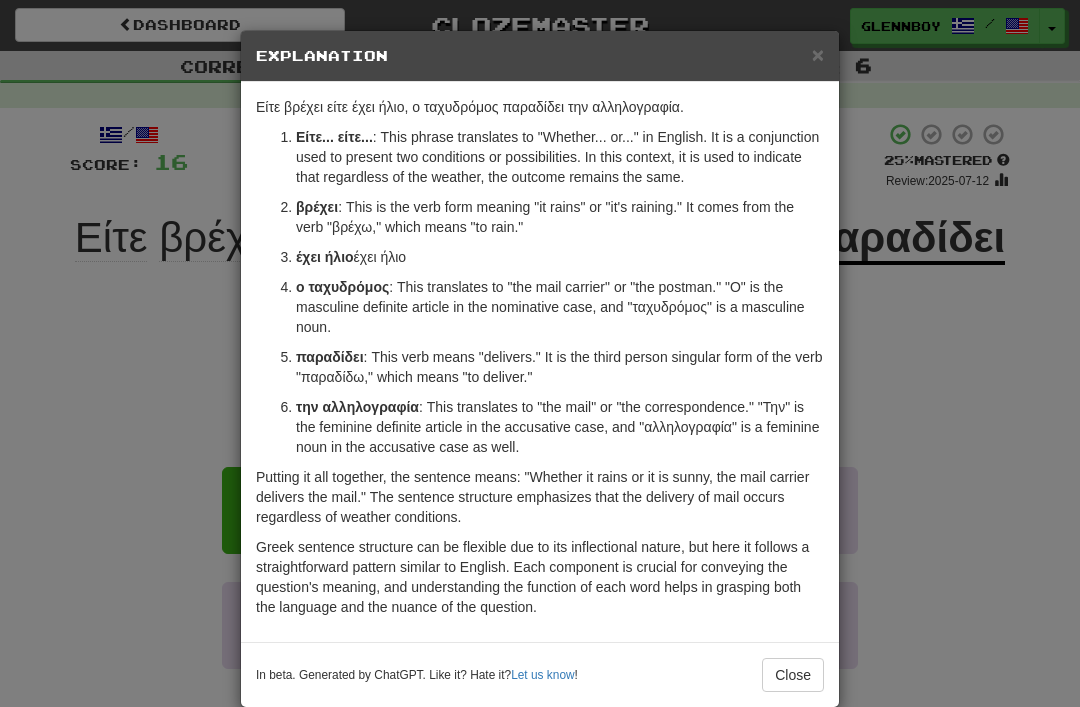 click on "×" at bounding box center (818, 54) 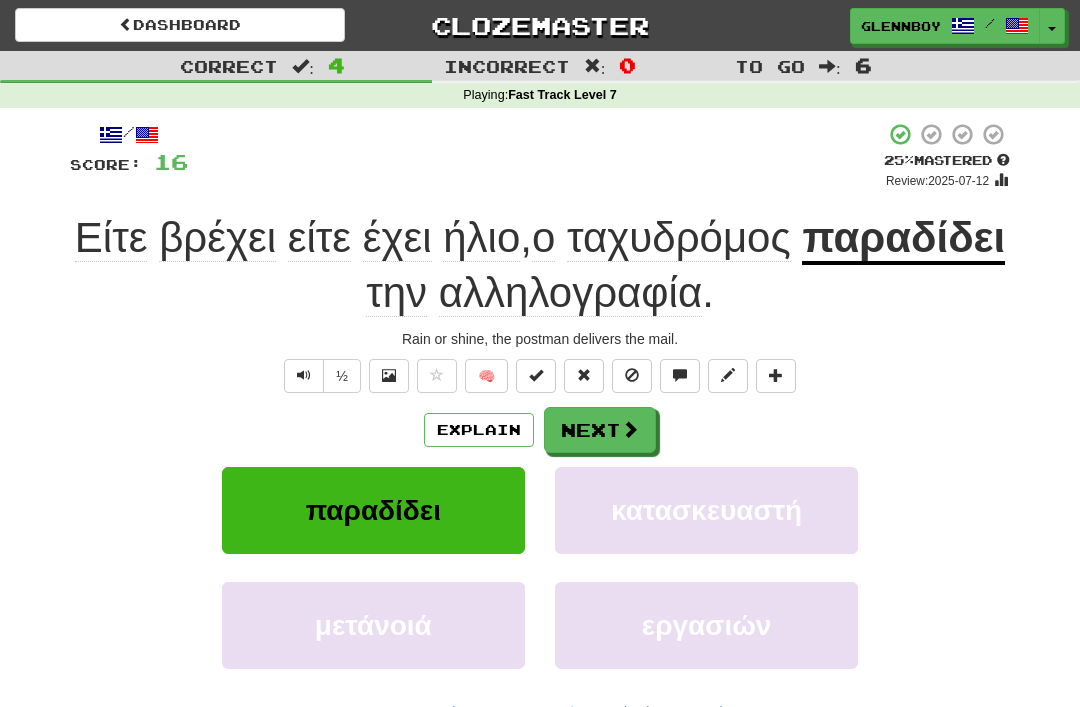 click at bounding box center [632, 375] 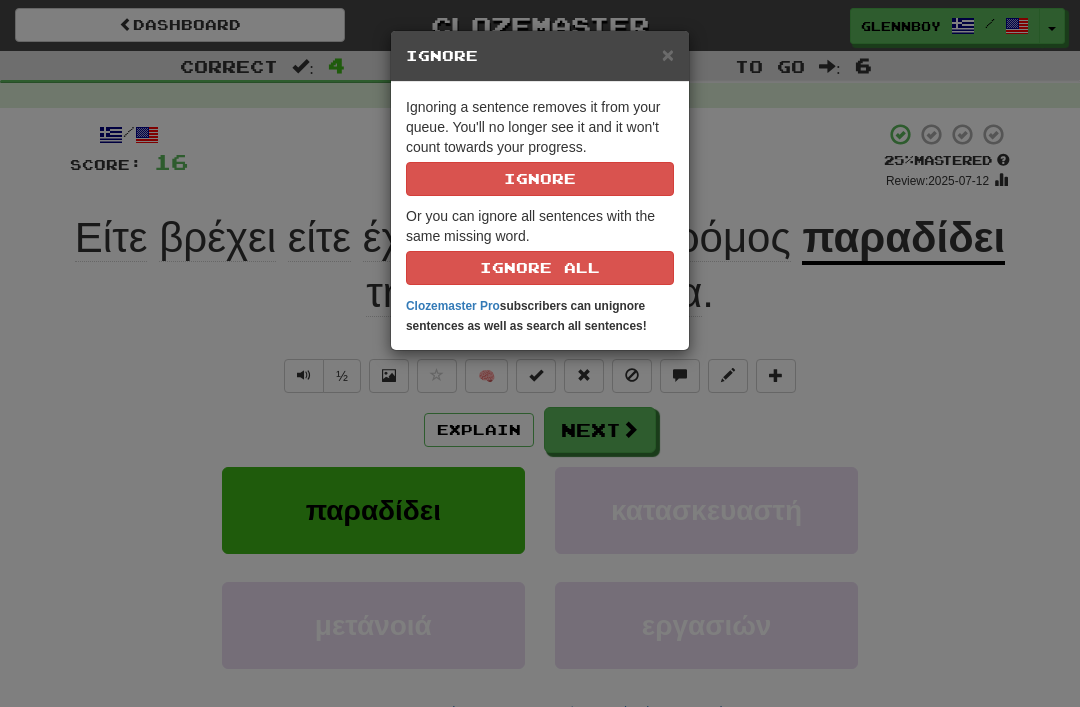 click on "Ignore" at bounding box center (540, 179) 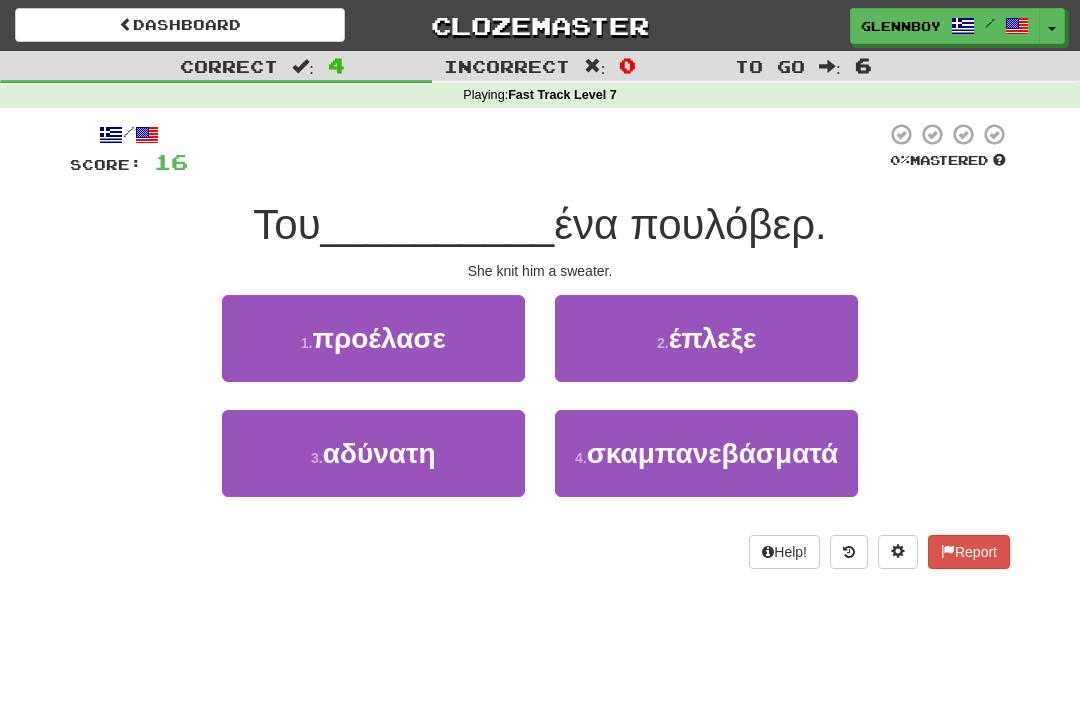 click on "έπλεξε" at bounding box center (713, 338) 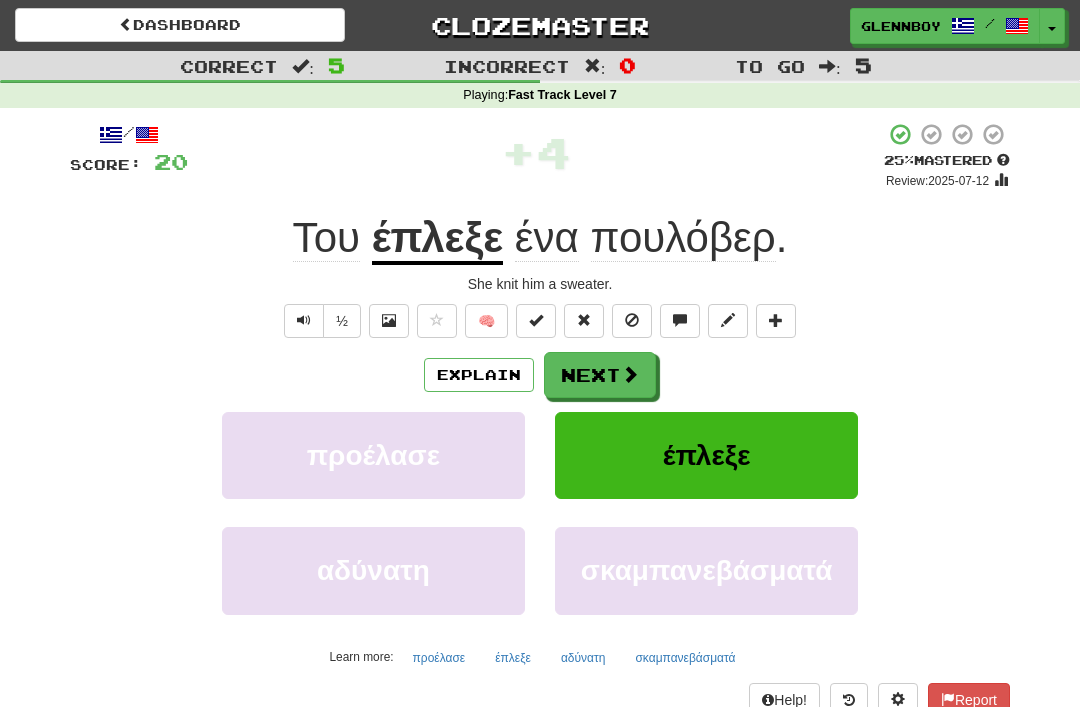 click on "Explain" at bounding box center [479, 375] 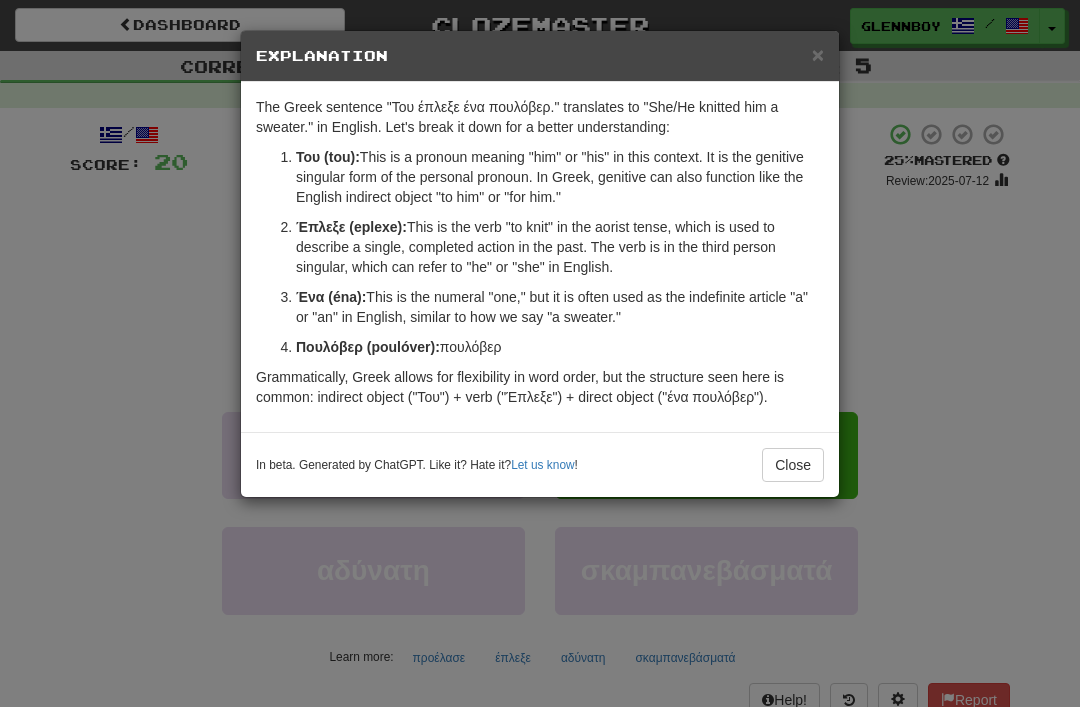 click on "Close" at bounding box center (793, 465) 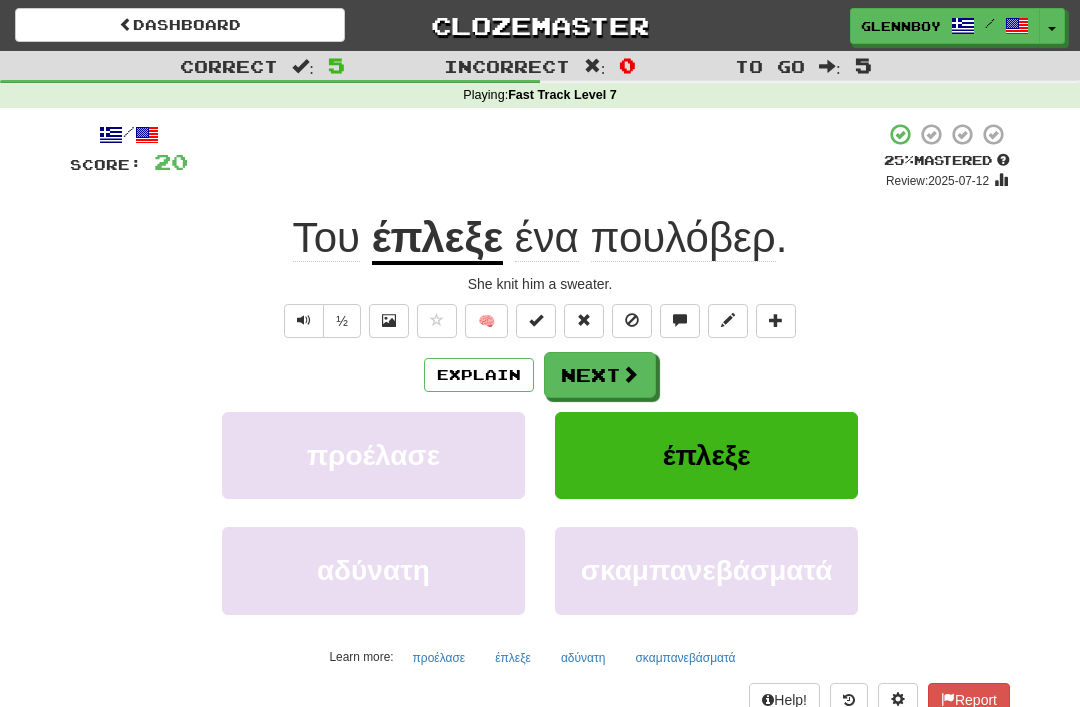 click at bounding box center (632, 321) 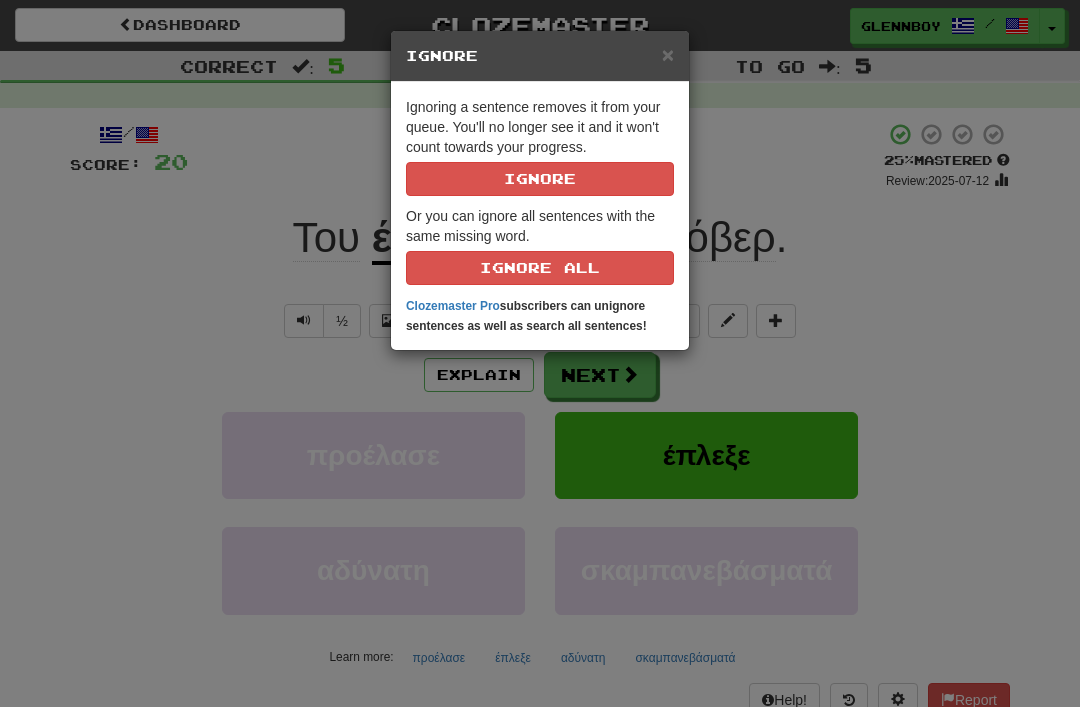 click on "Ignore" at bounding box center [540, 179] 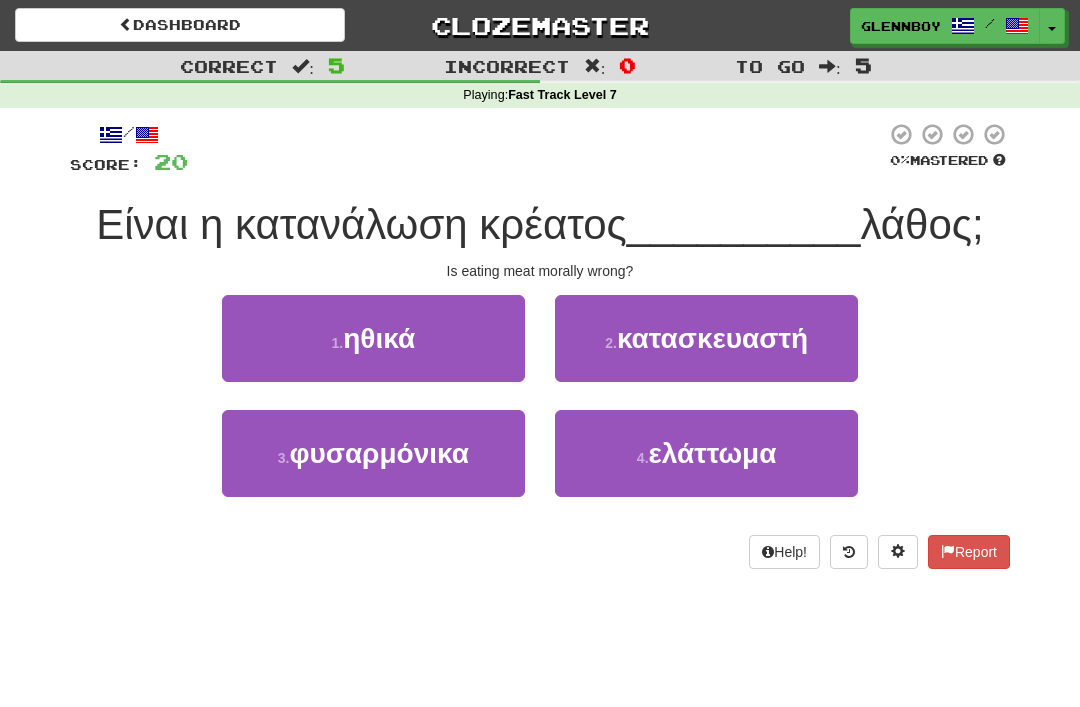 click on "ηθικά" at bounding box center (379, 338) 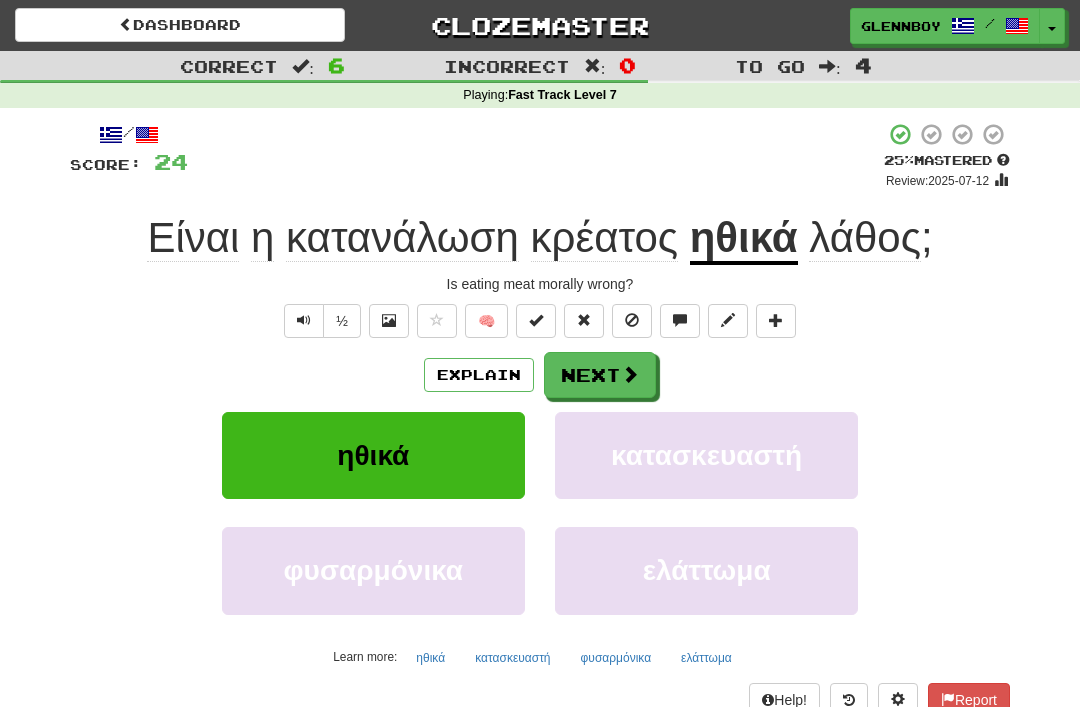 click on "Explain" at bounding box center (479, 375) 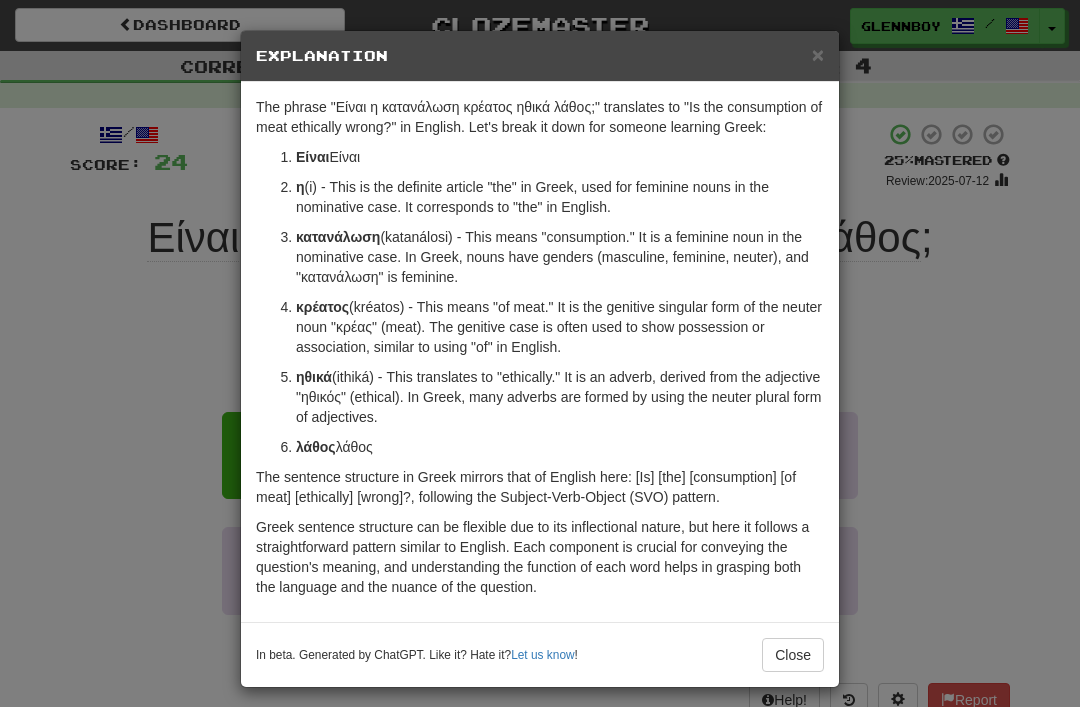 click on "×" at bounding box center [818, 54] 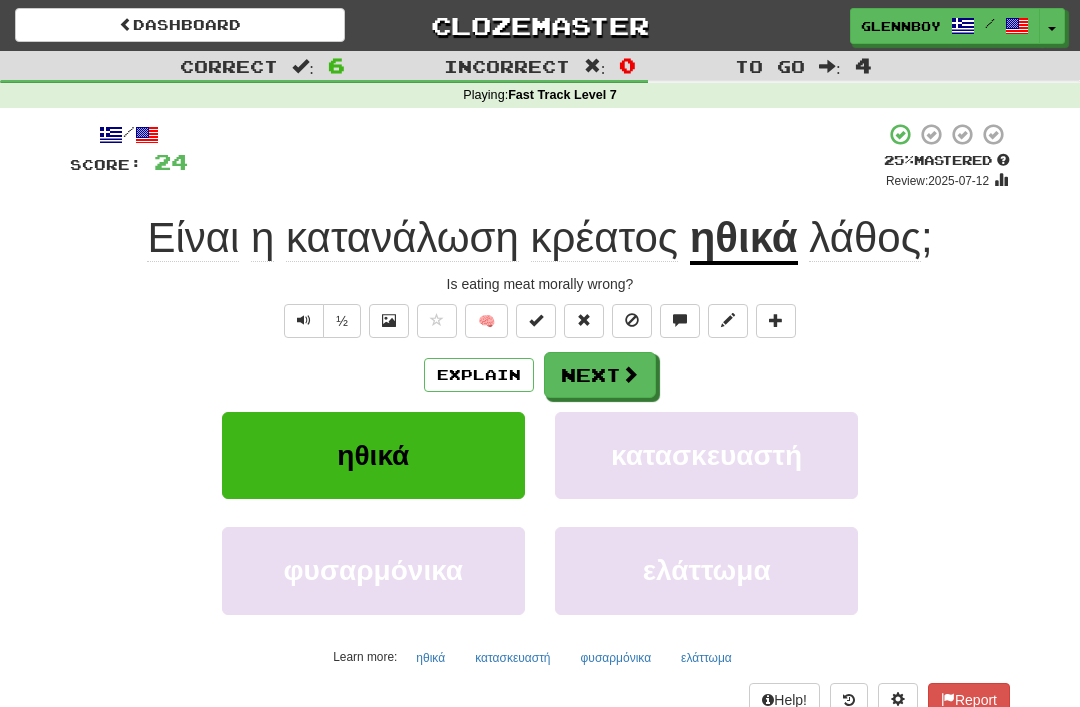 click at bounding box center [632, 320] 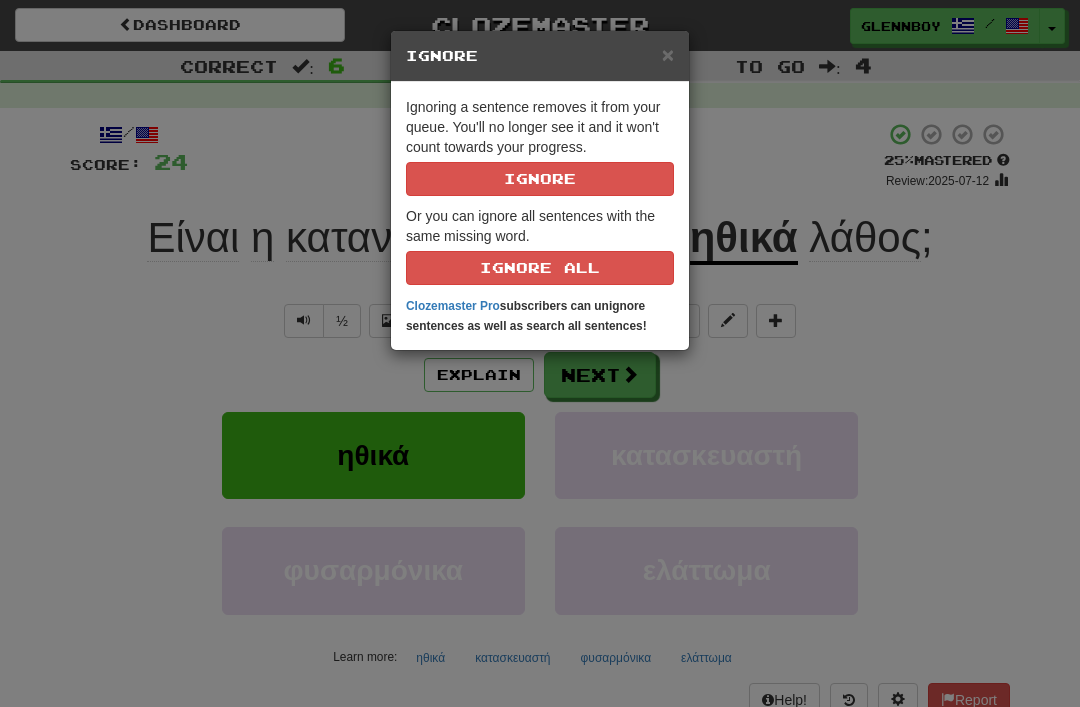 click on "Ignore" at bounding box center (540, 179) 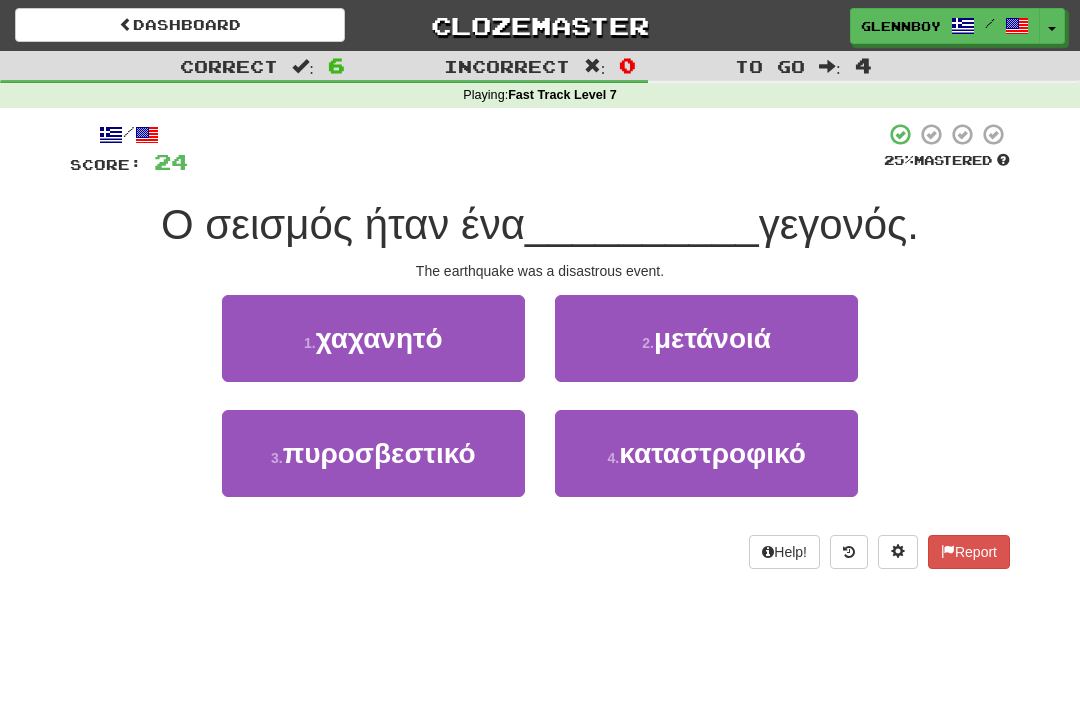 click on "καταστροφικό" at bounding box center [712, 453] 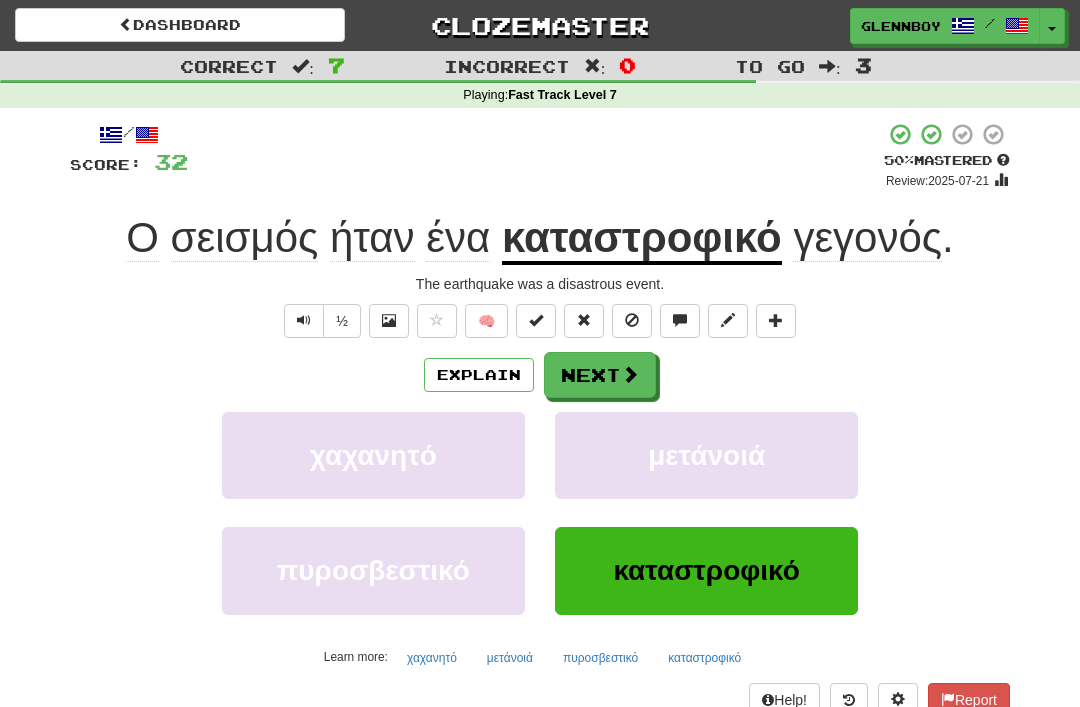 click at bounding box center [632, 321] 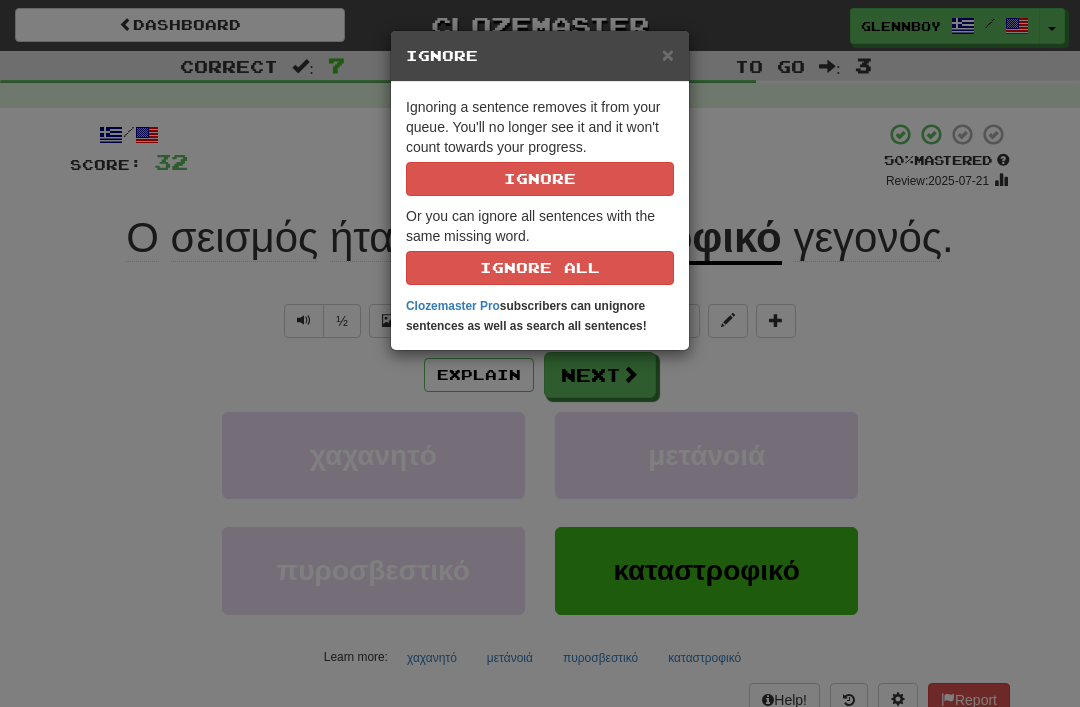 click on "Ignore" at bounding box center [540, 179] 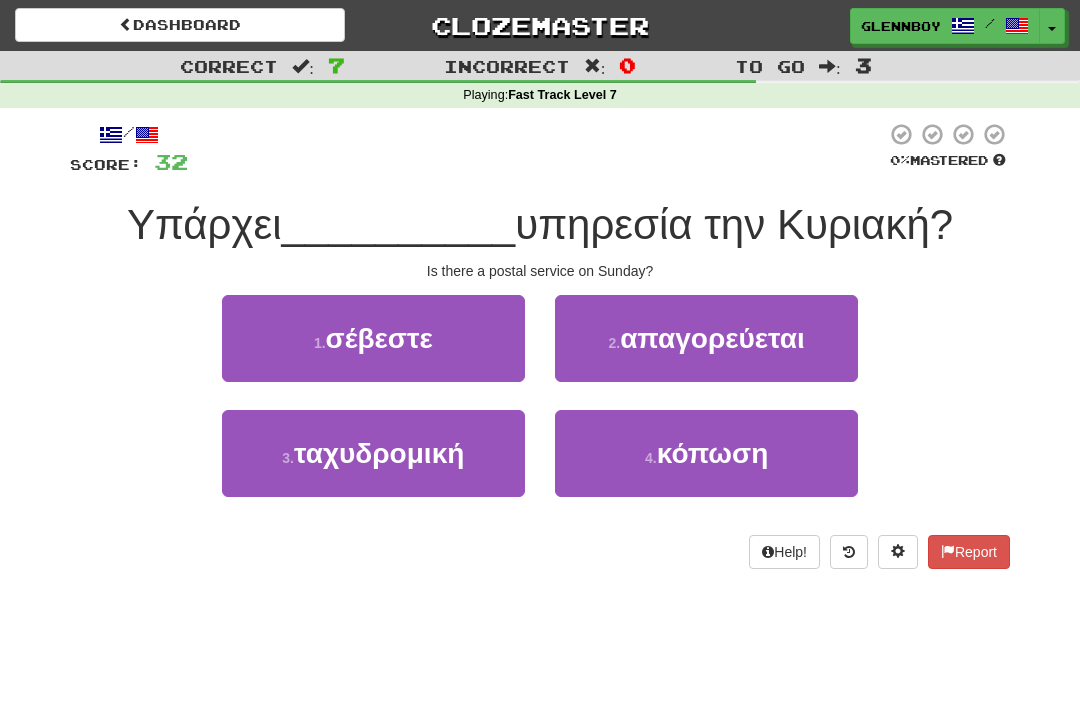 click at bounding box center [849, 552] 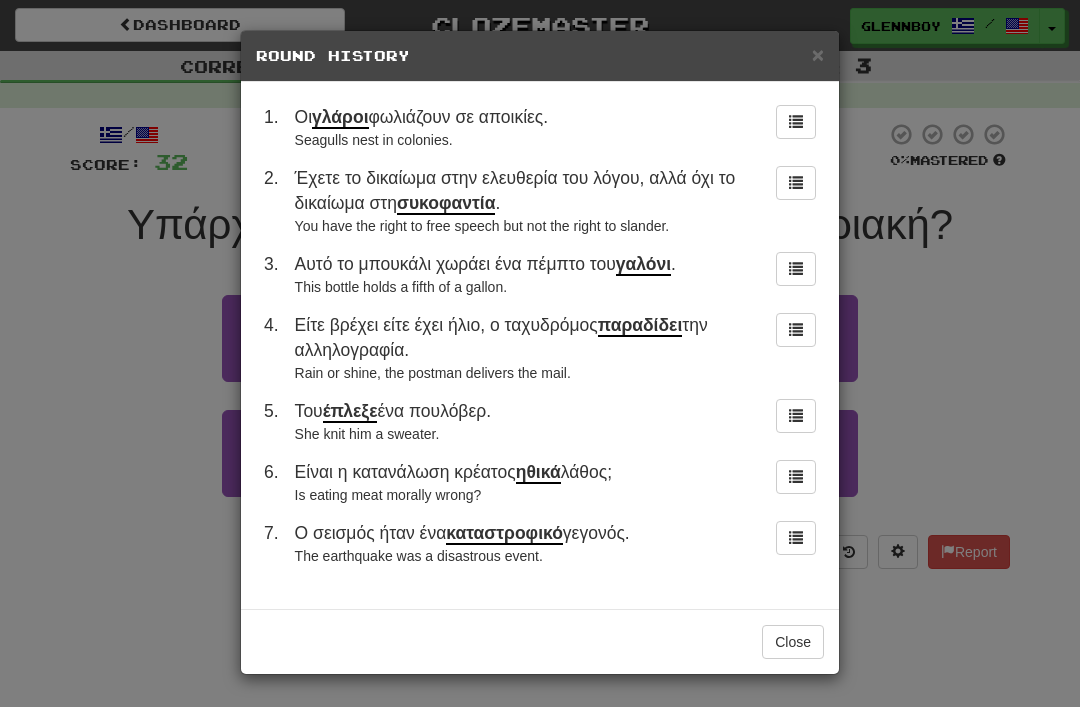 click on "Close" at bounding box center [793, 642] 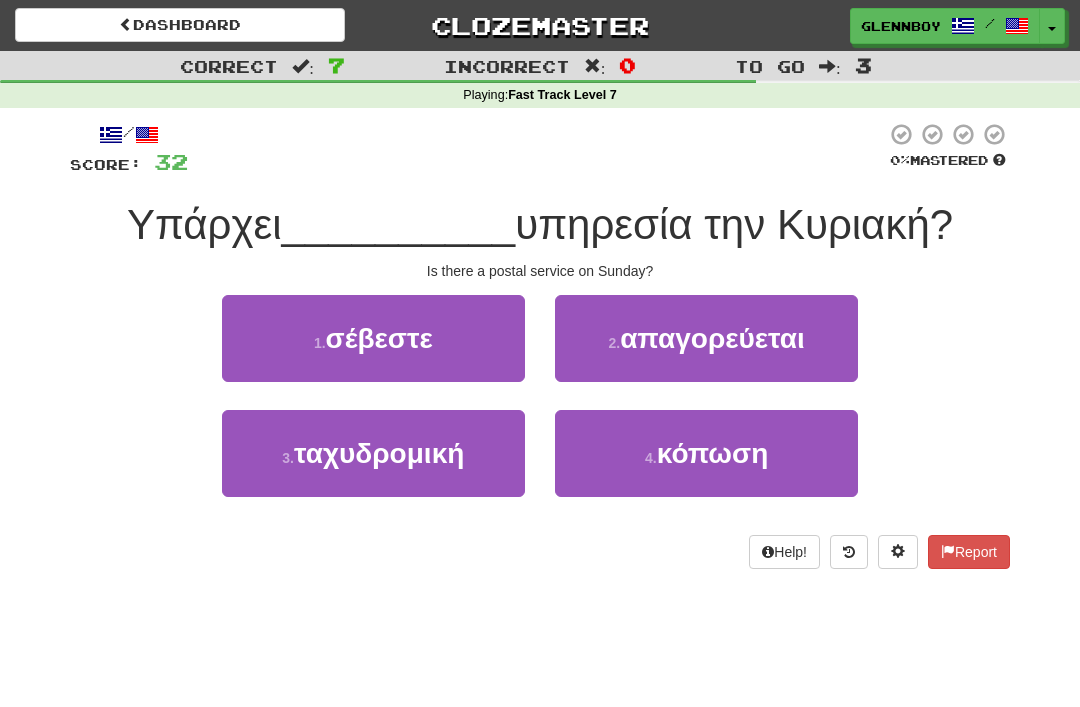 click on "ταχυδρομική" at bounding box center (379, 453) 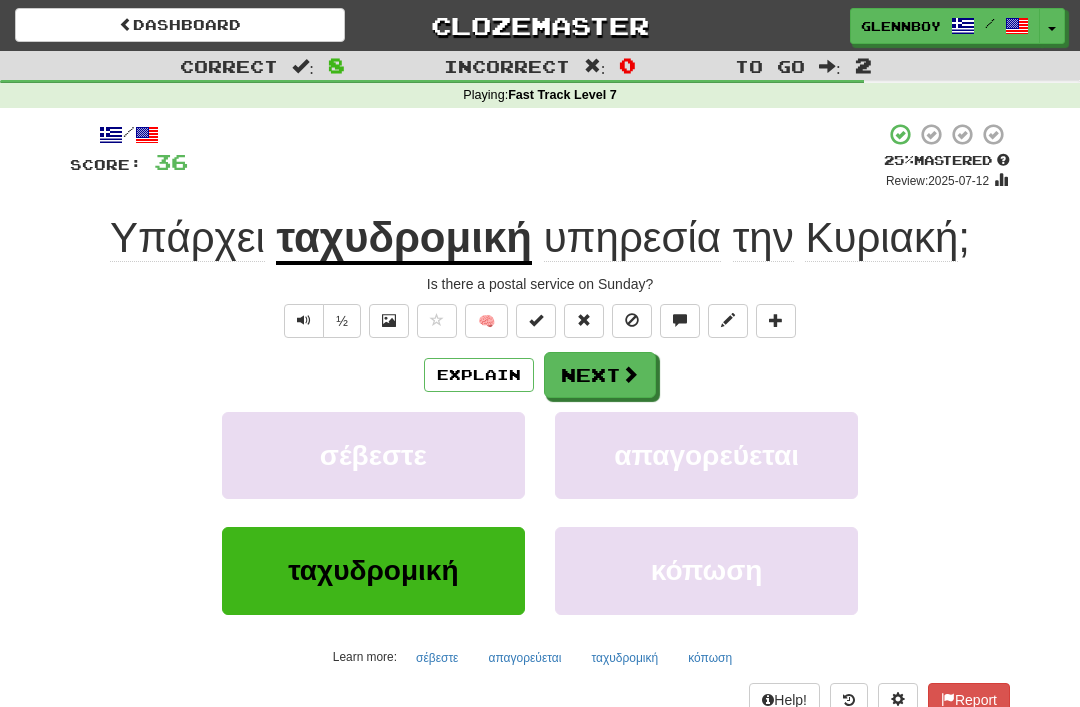 click on "Explain" at bounding box center [479, 375] 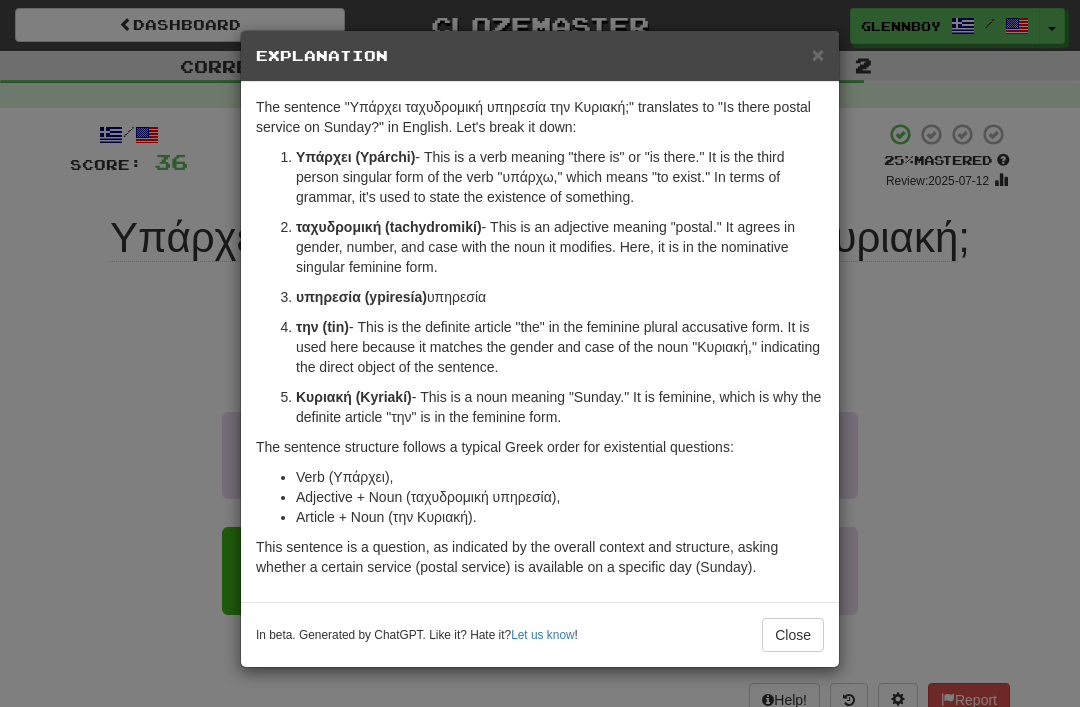 click on "×" at bounding box center [818, 54] 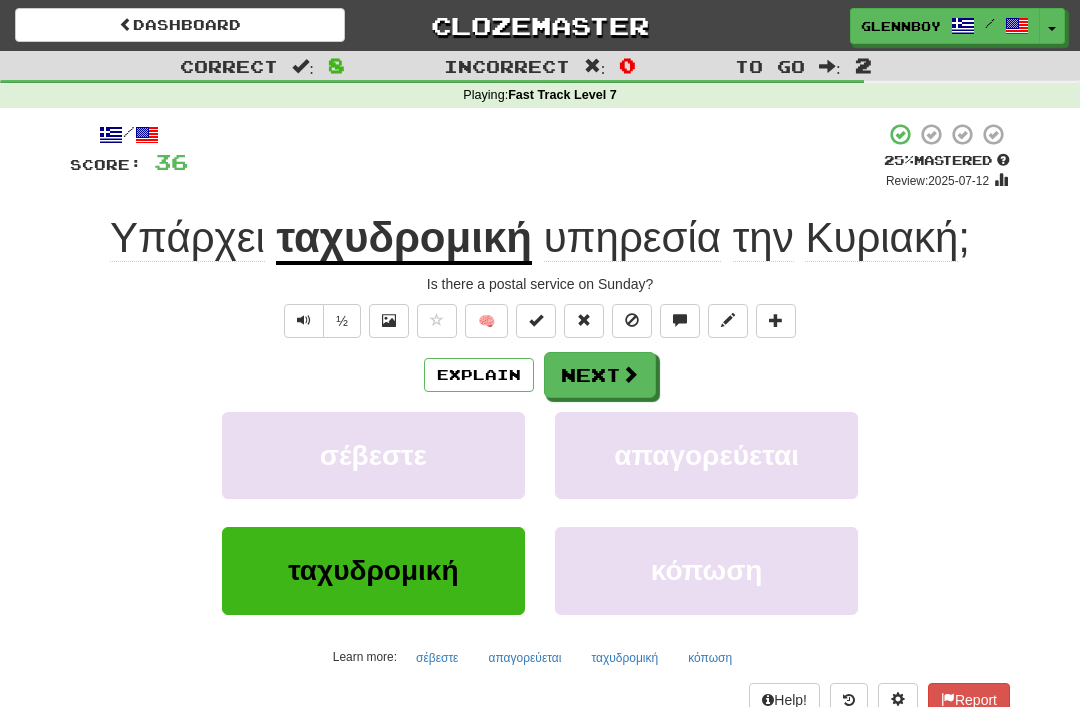 click at bounding box center (632, 320) 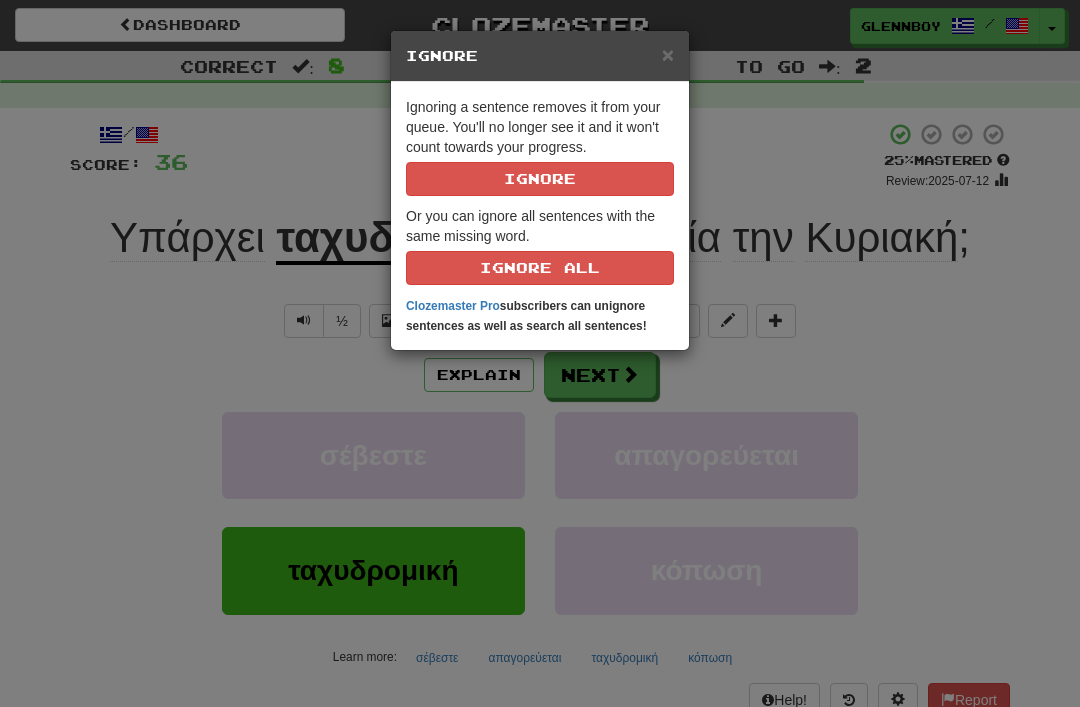 click on "Ignore" at bounding box center [540, 179] 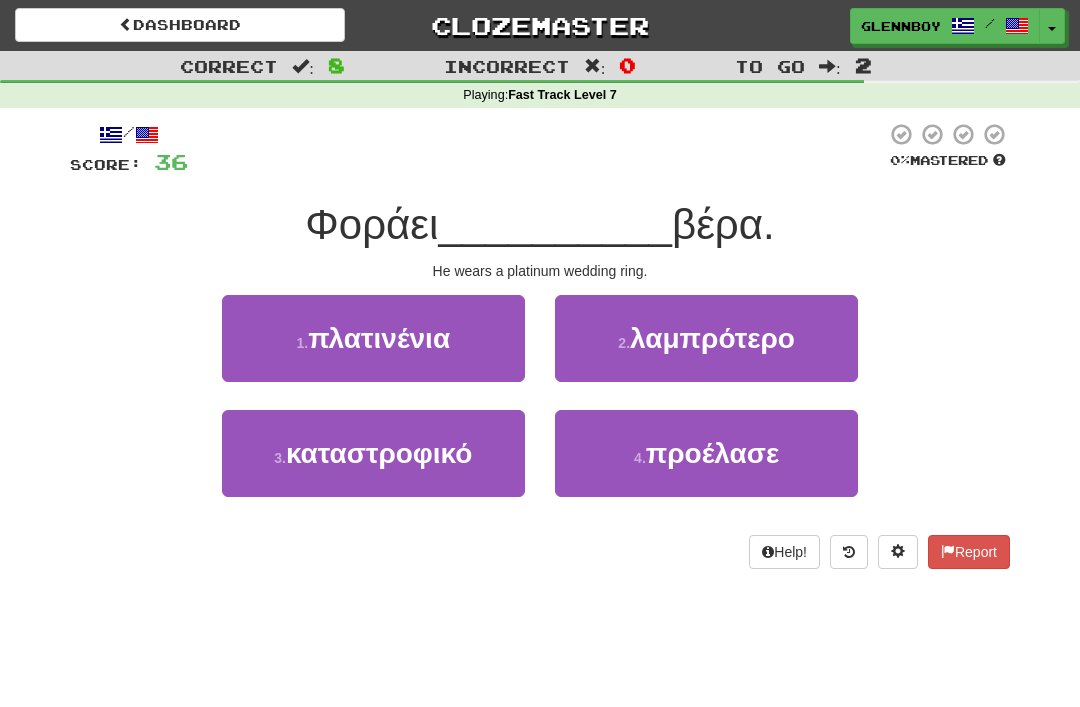 click on "πλατινένια" at bounding box center [379, 338] 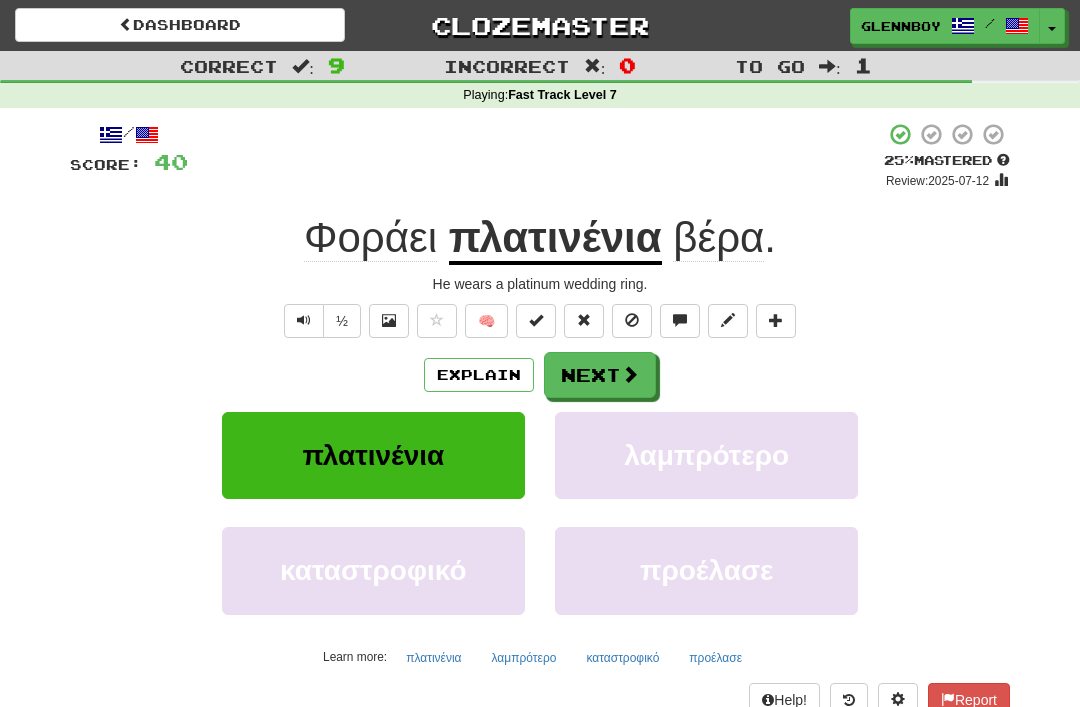 click on "Explain" at bounding box center (479, 375) 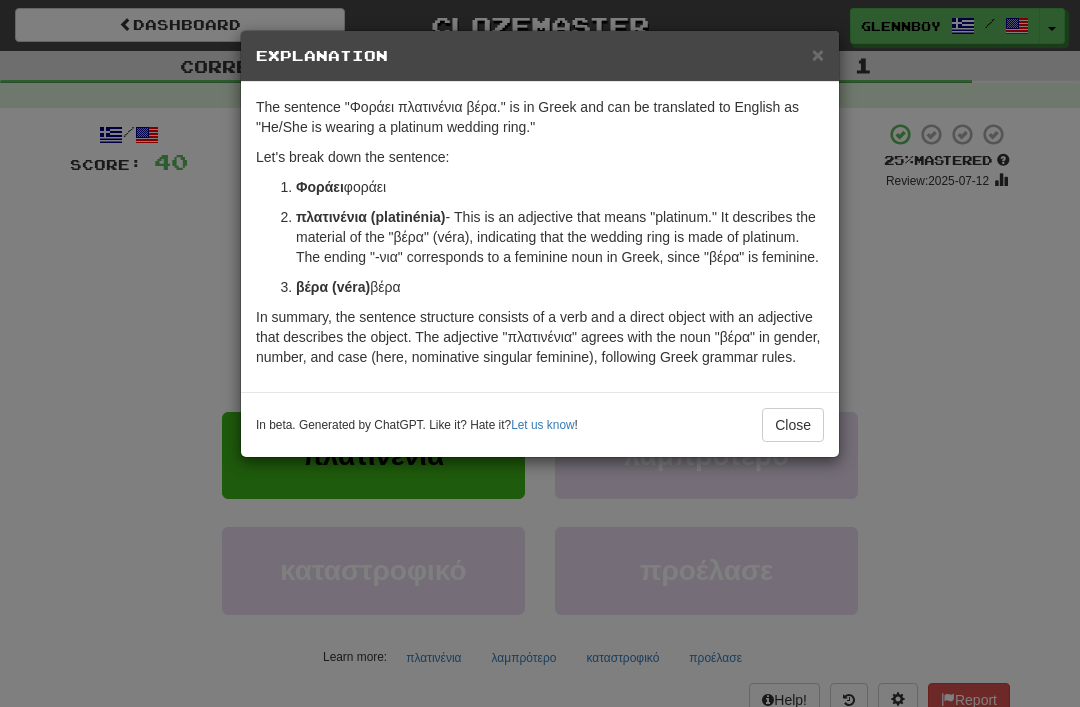 click on "Close" at bounding box center [793, 425] 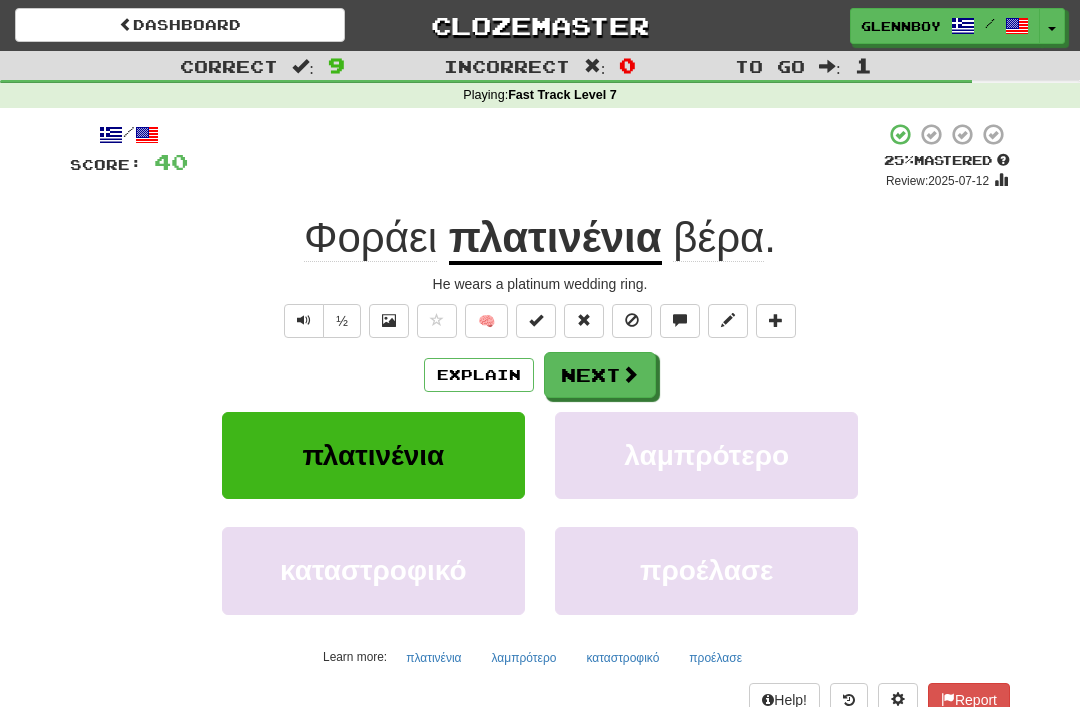 click at bounding box center [632, 320] 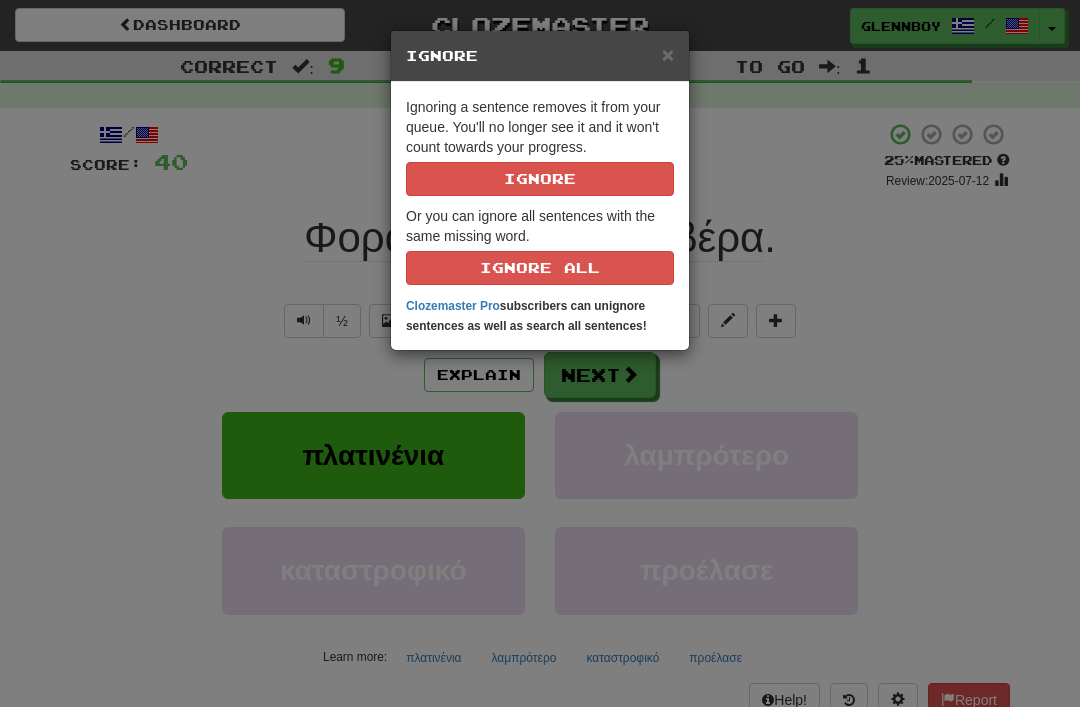 click on "Ignore" at bounding box center (540, 179) 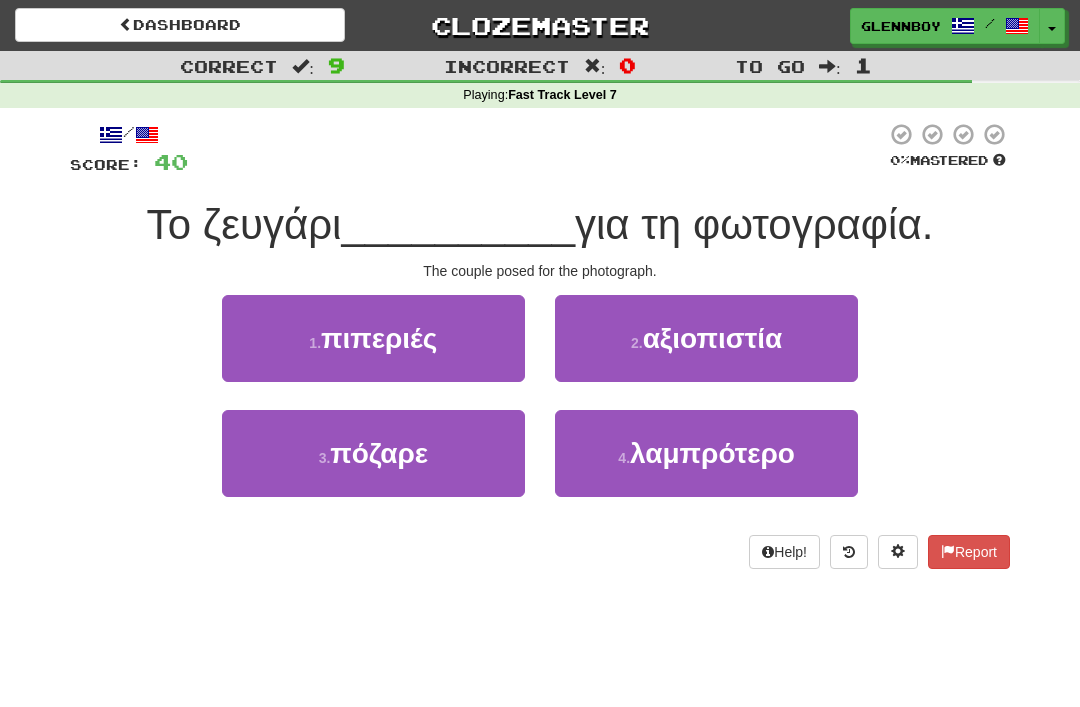 click on "πόζαρε" at bounding box center [379, 453] 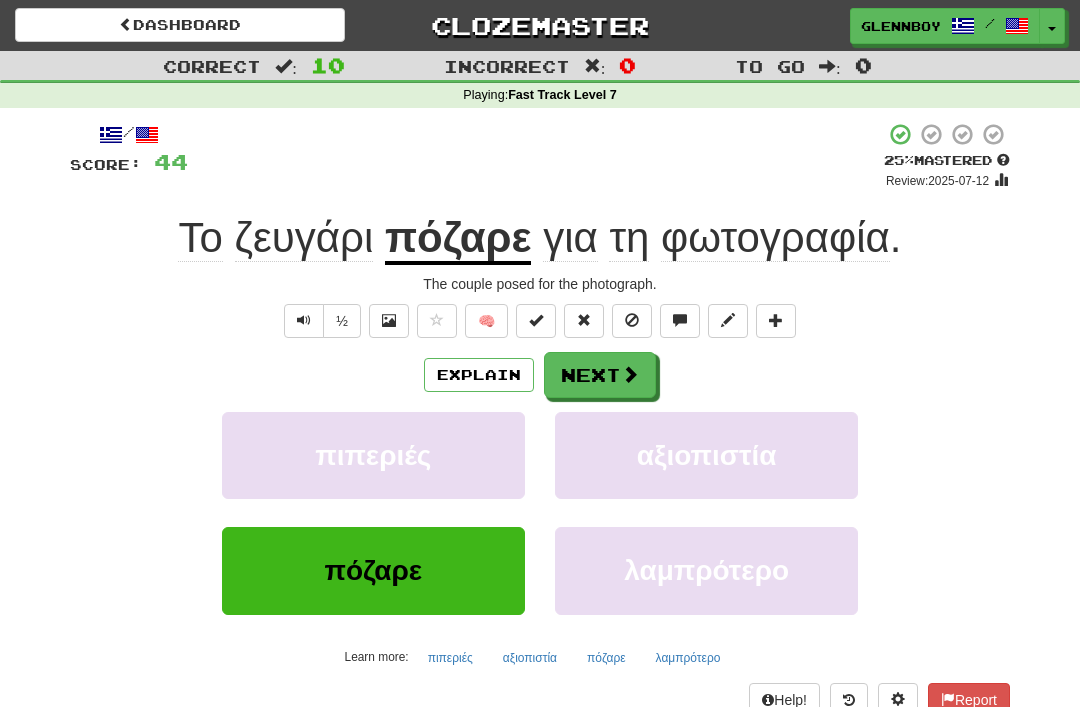 click at bounding box center (632, 320) 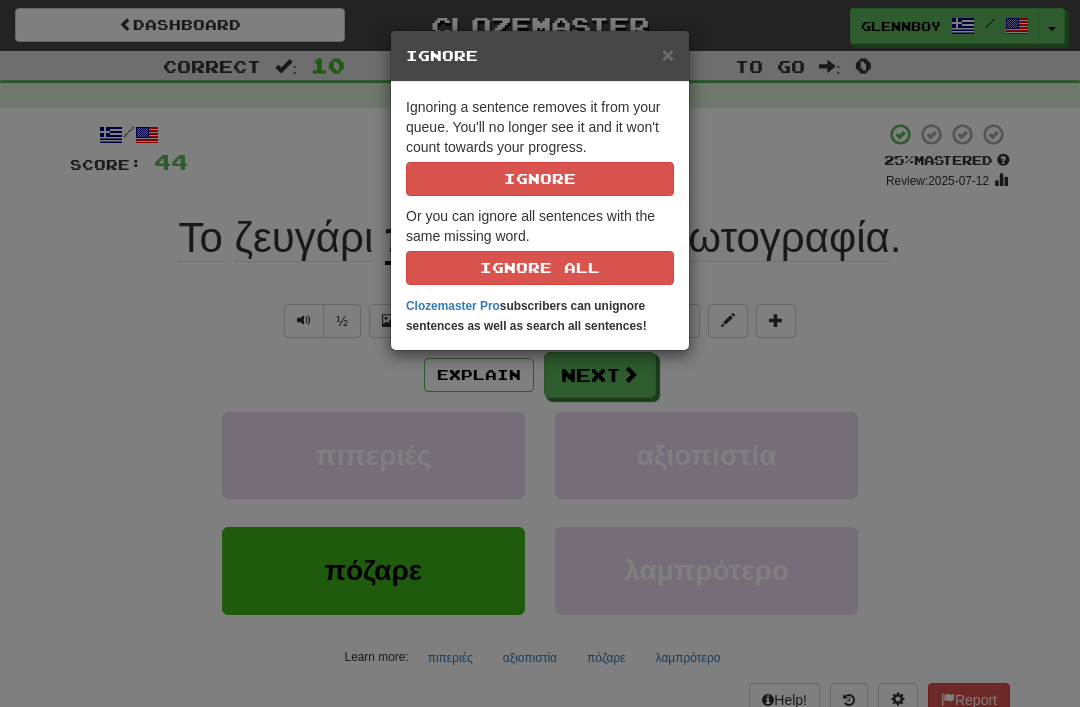 click on "Ignore" at bounding box center [540, 179] 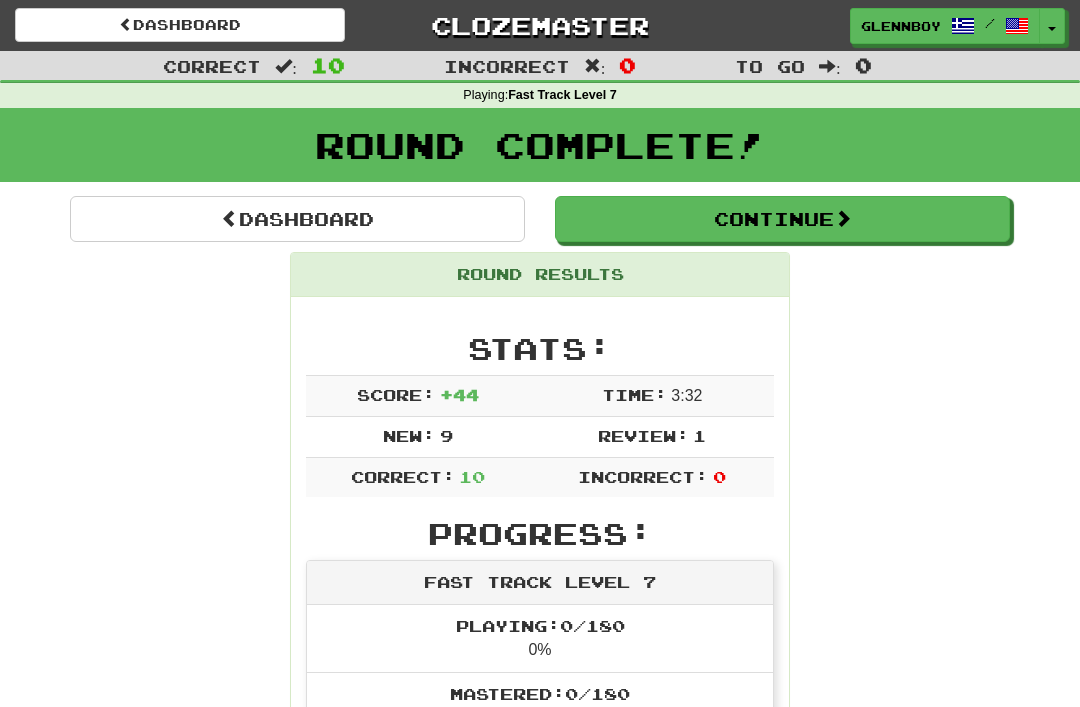click on "Continue" at bounding box center (782, 219) 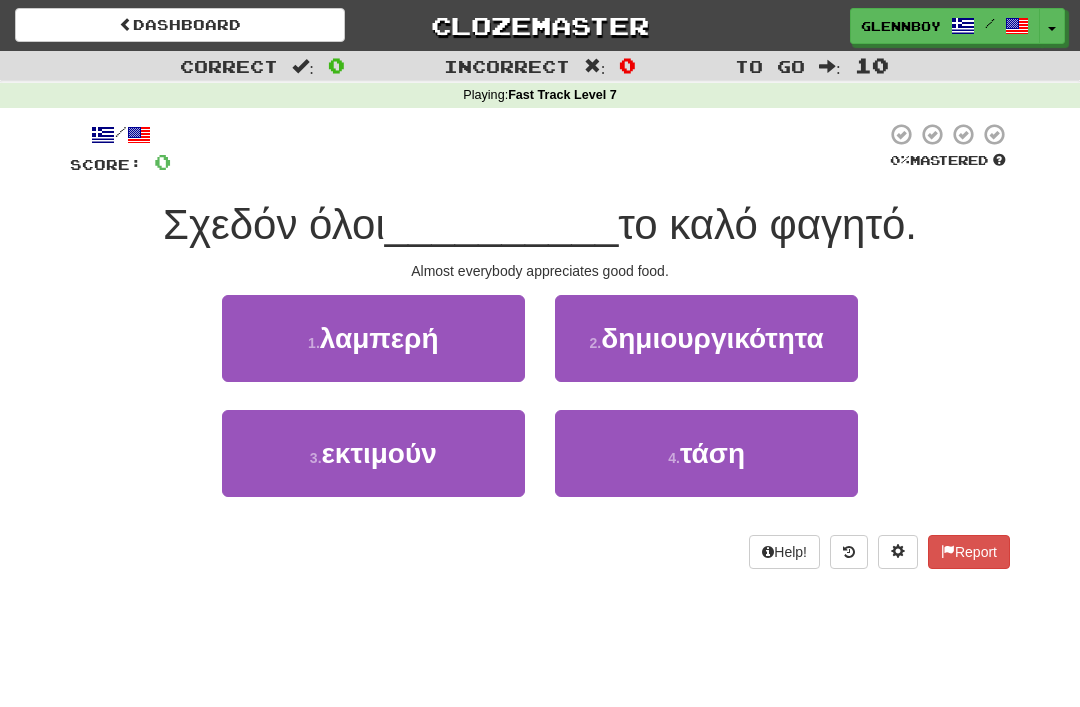 click on "εκτιμούν" at bounding box center (379, 453) 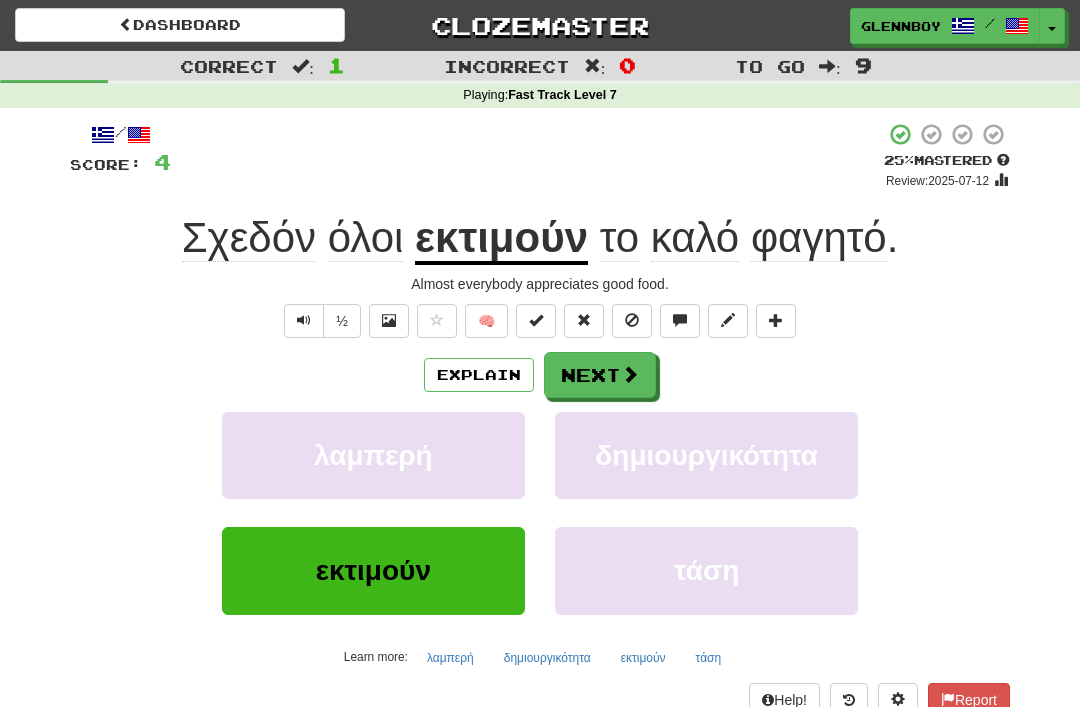 click on "Explain" at bounding box center (479, 375) 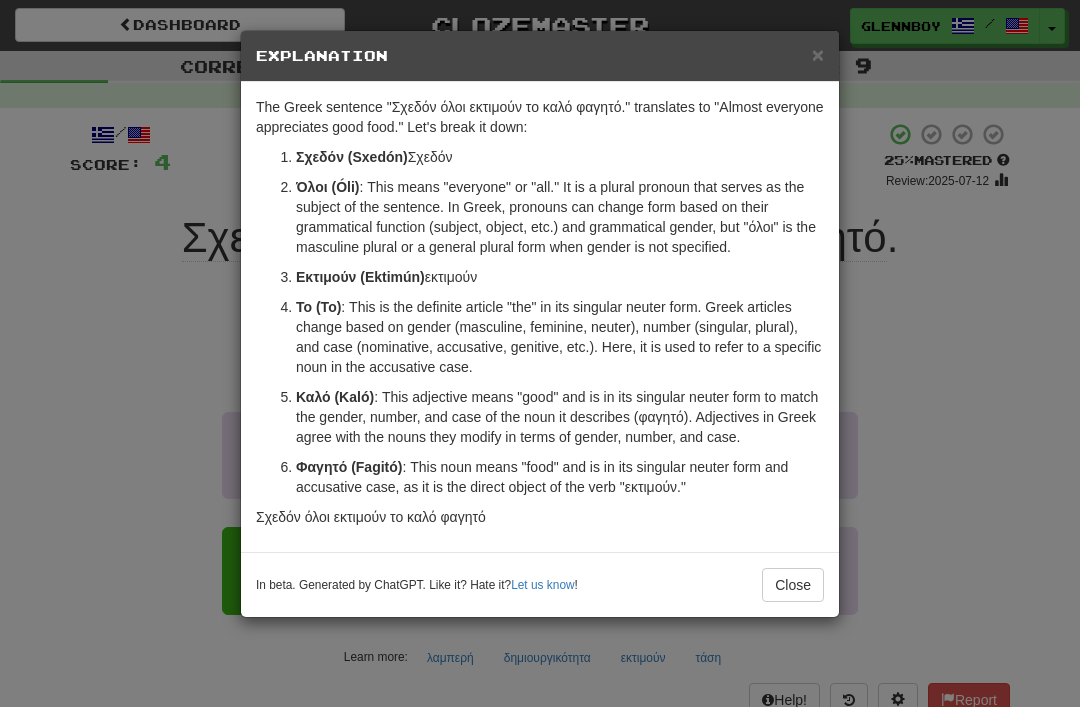 click on "×" at bounding box center (818, 54) 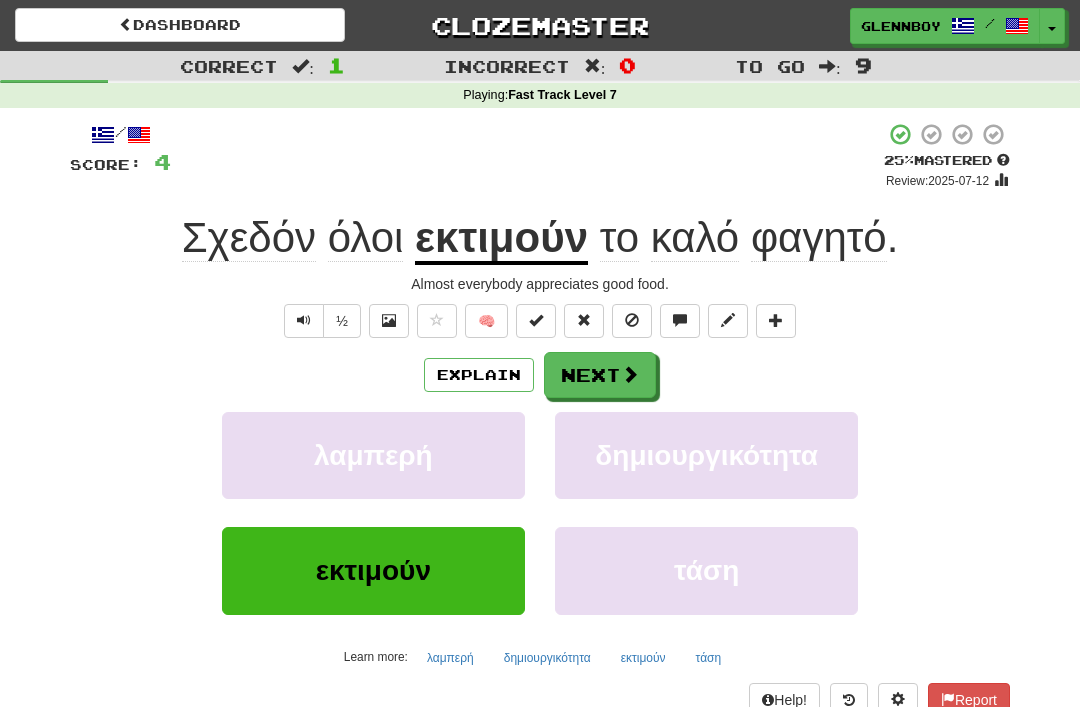 click at bounding box center (632, 320) 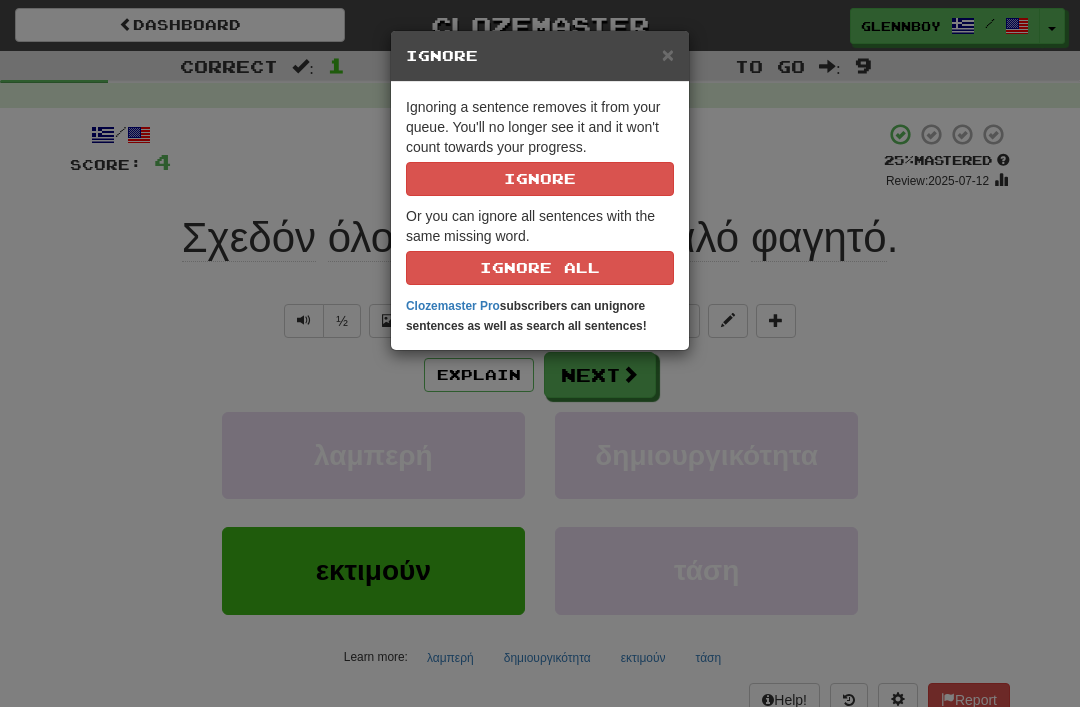 click on "Ignore" at bounding box center (540, 179) 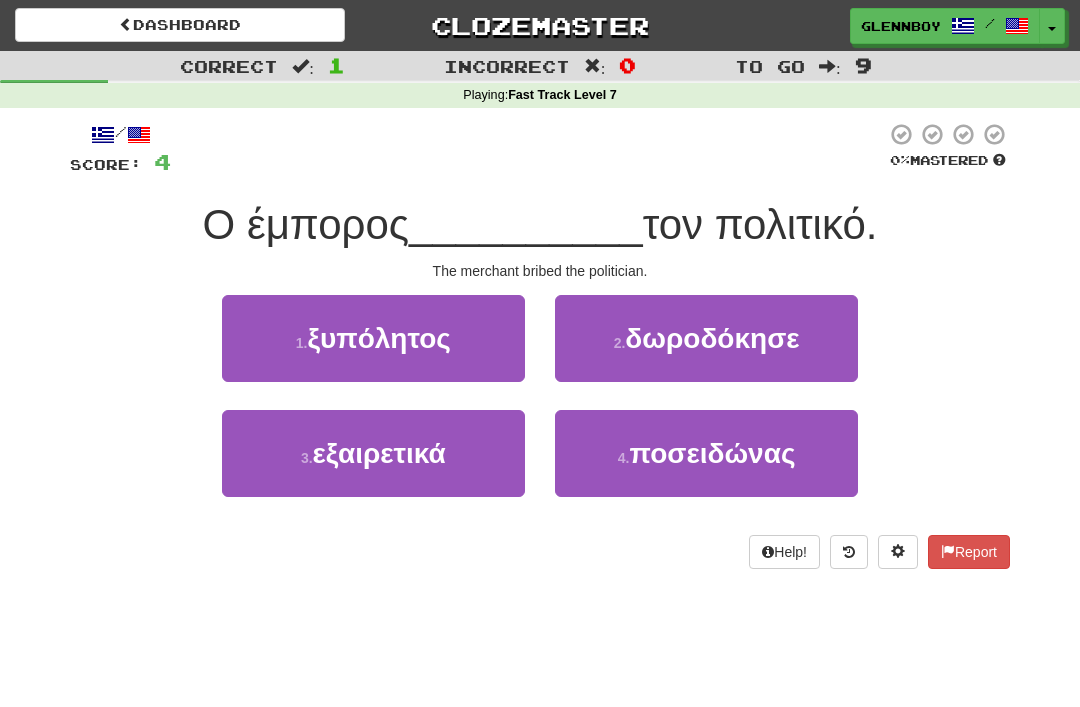 click on "δωροδόκησε" at bounding box center (712, 338) 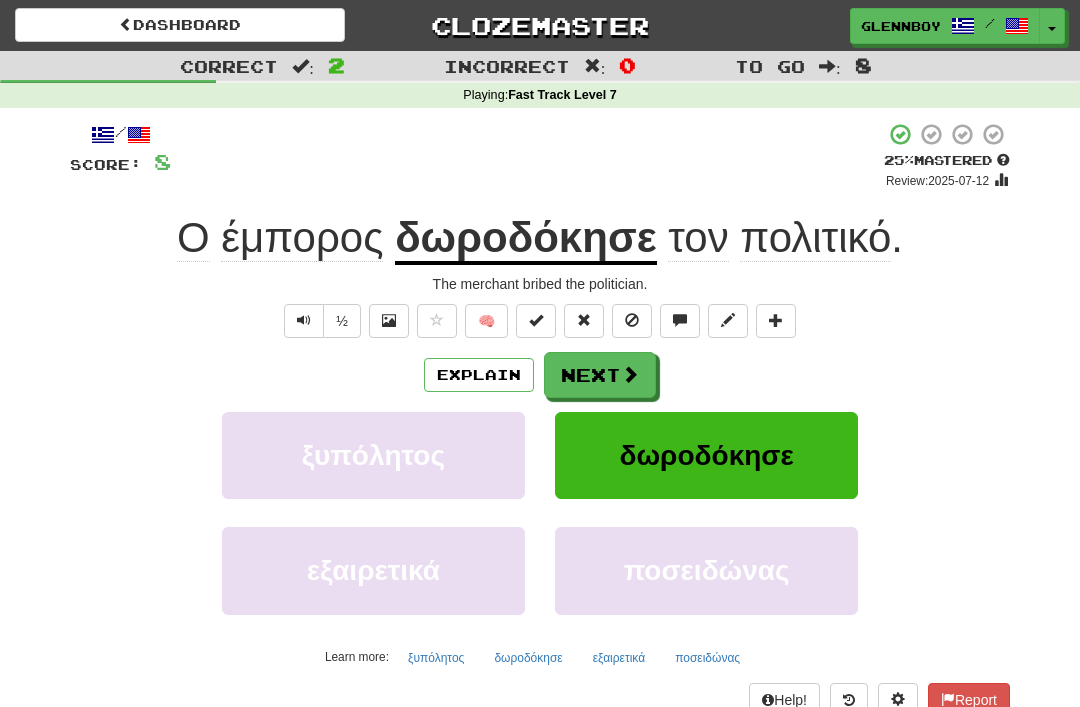 click at bounding box center (632, 320) 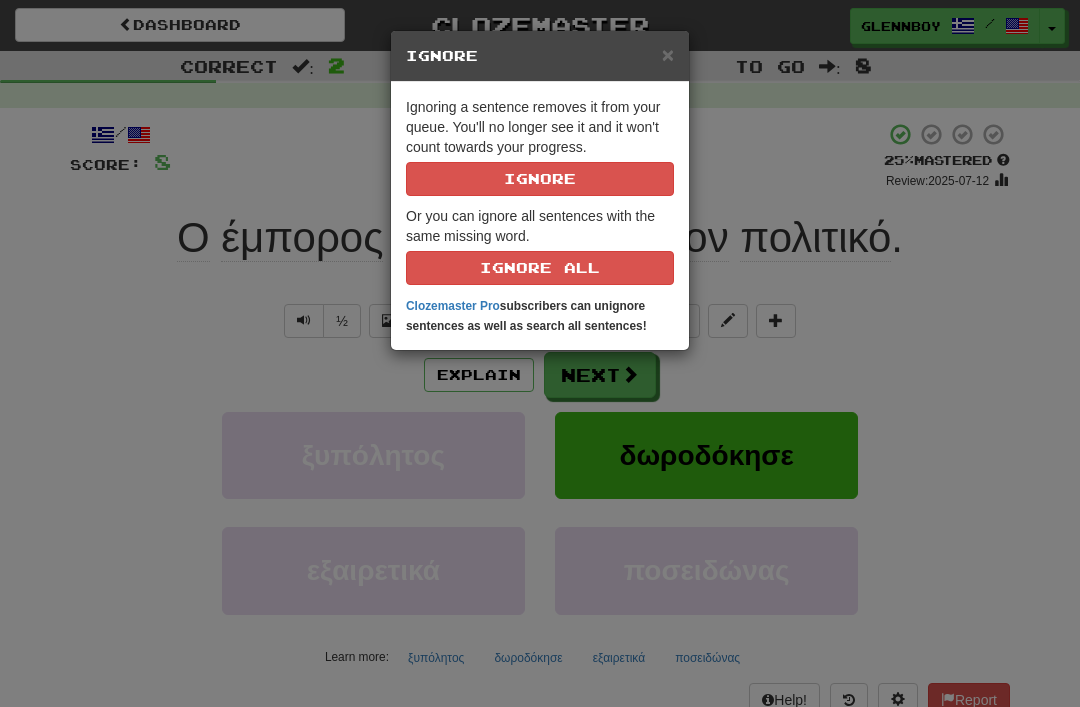 click on "Ignore" at bounding box center [540, 179] 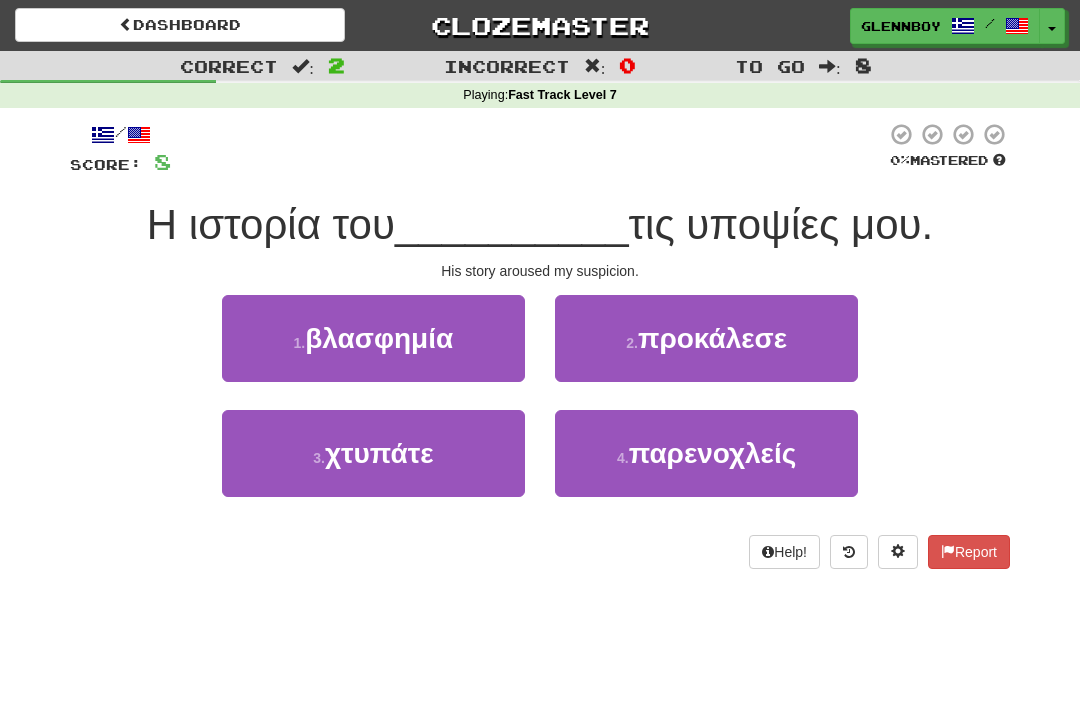 click on "2 ." at bounding box center [632, 343] 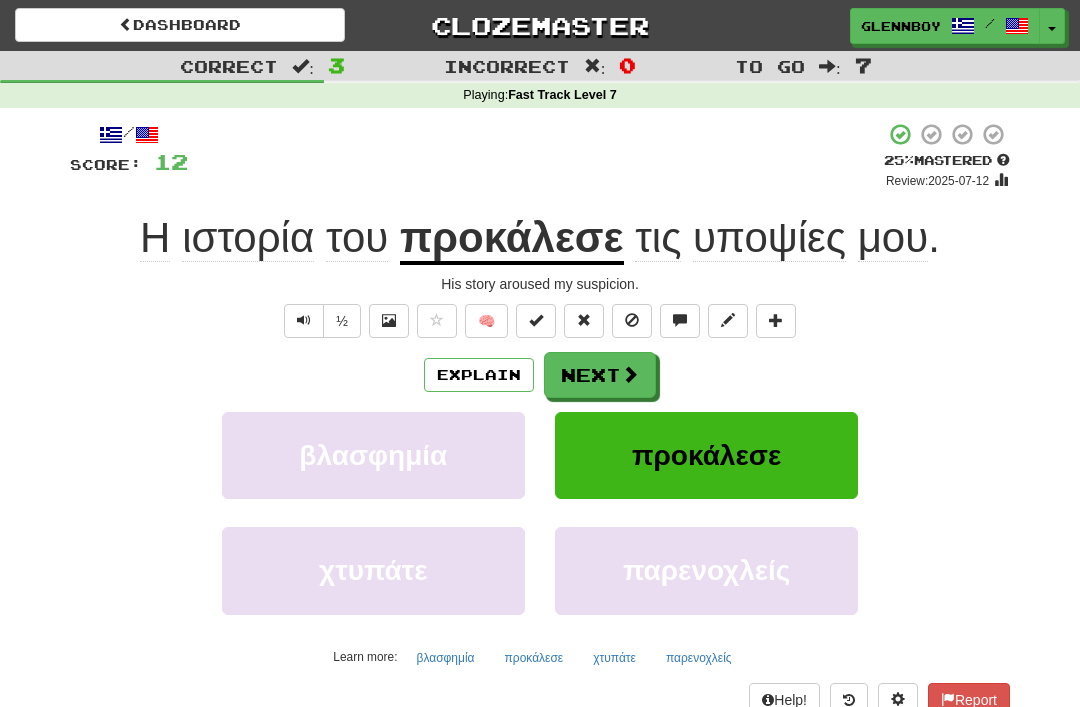 click on "Explain" at bounding box center [479, 375] 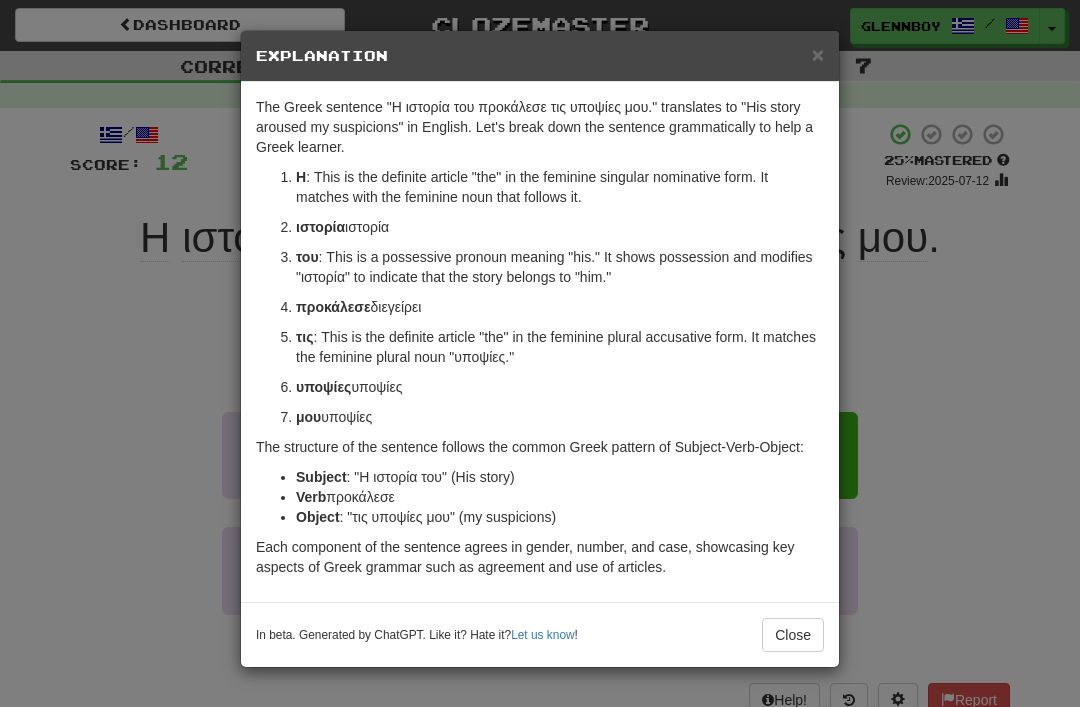 click on "×" at bounding box center (818, 54) 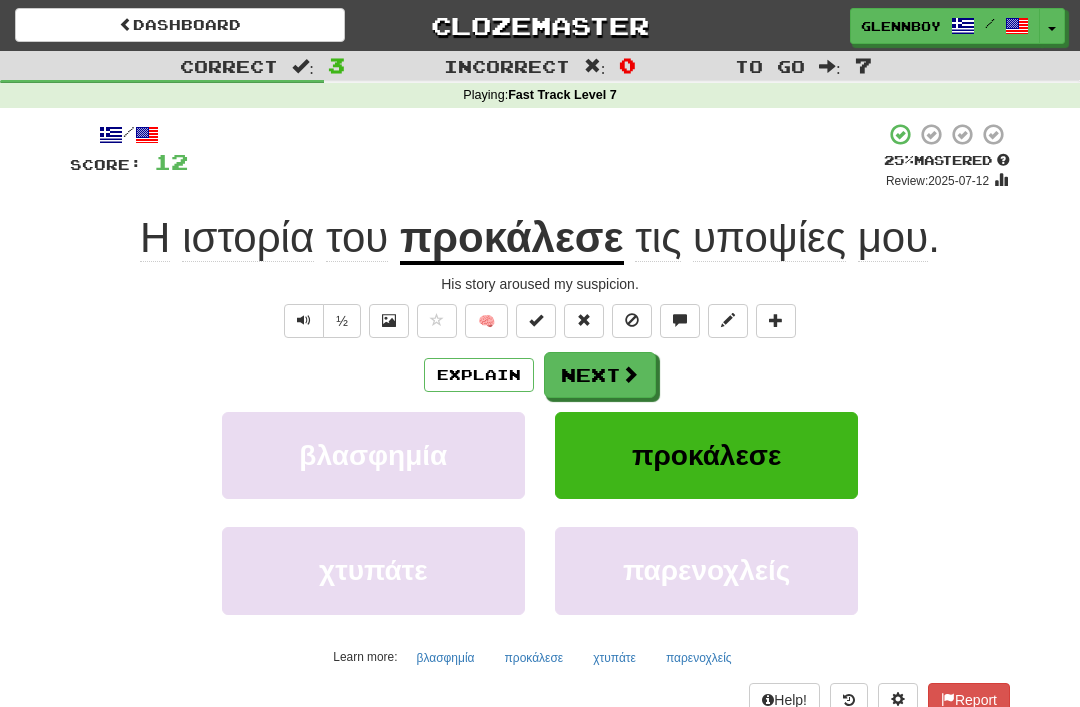click at bounding box center [304, 321] 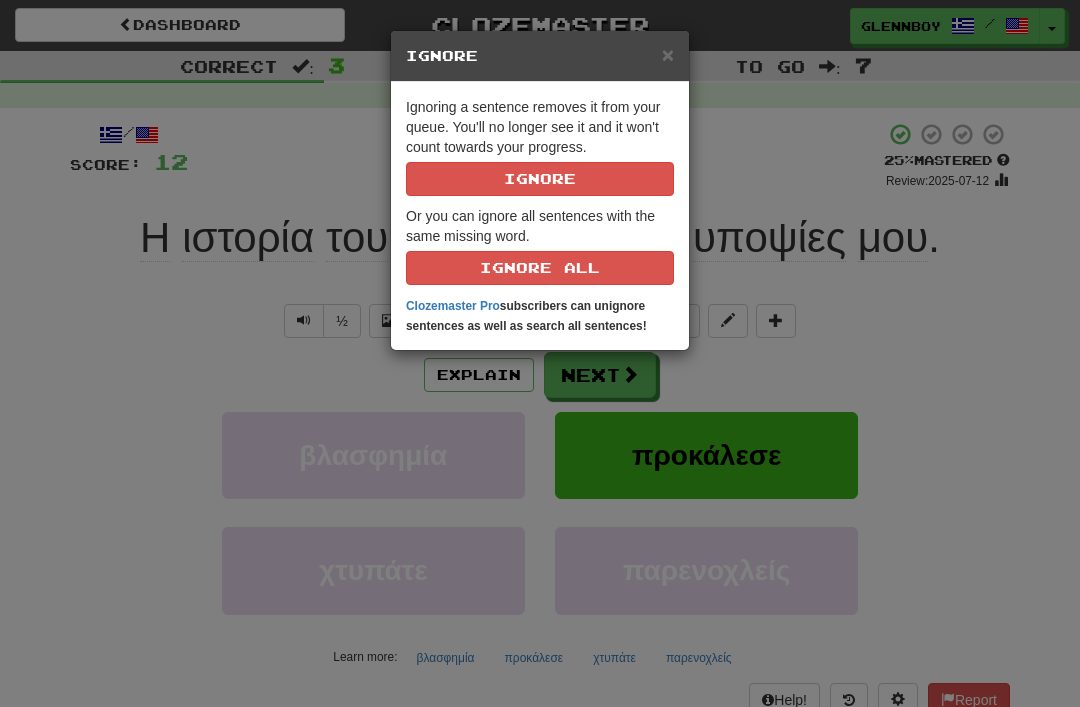 click on "Ignore" at bounding box center (540, 179) 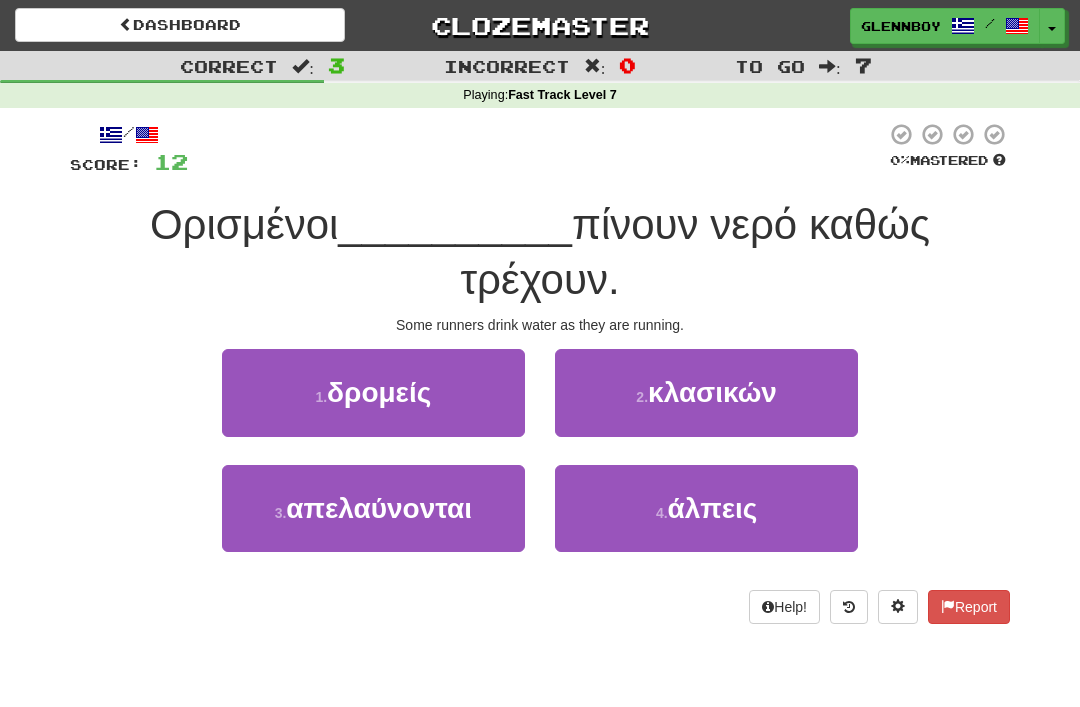 click on "δρομείς" at bounding box center [379, 392] 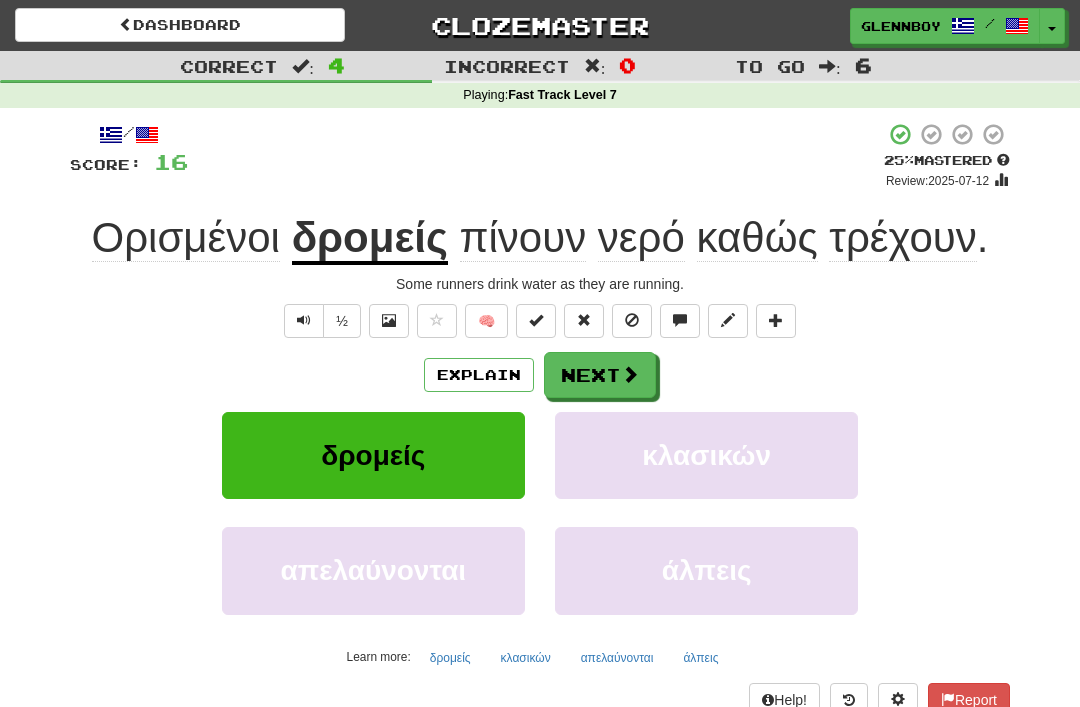 click on "Explain" at bounding box center [479, 375] 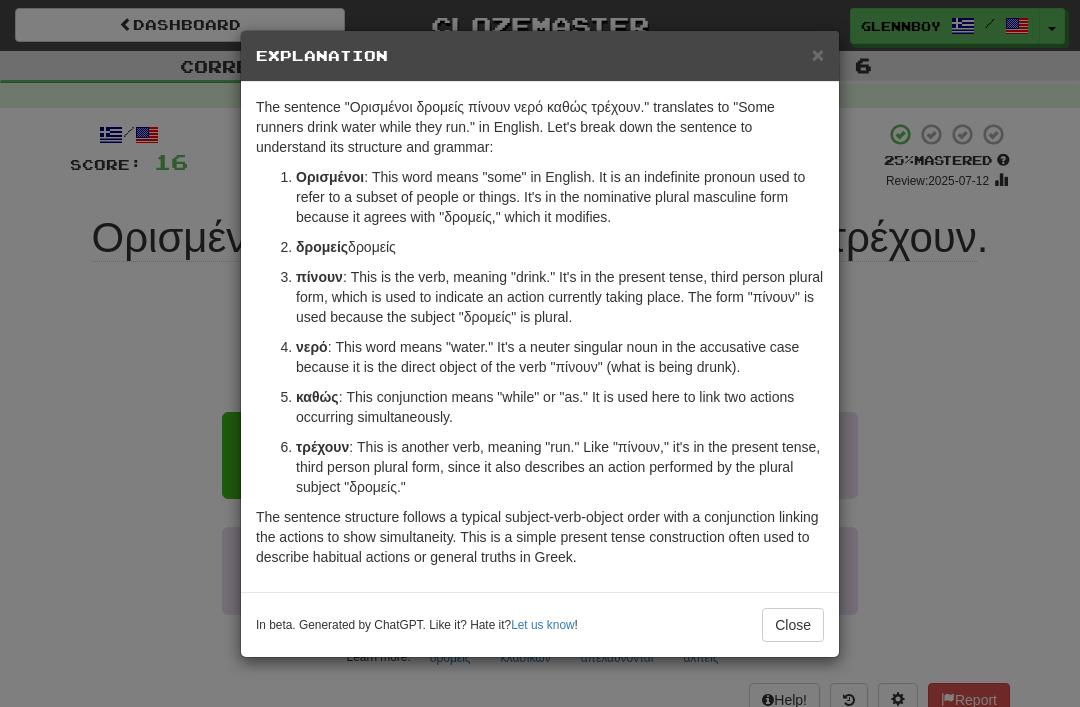 click on "Close" at bounding box center (793, 625) 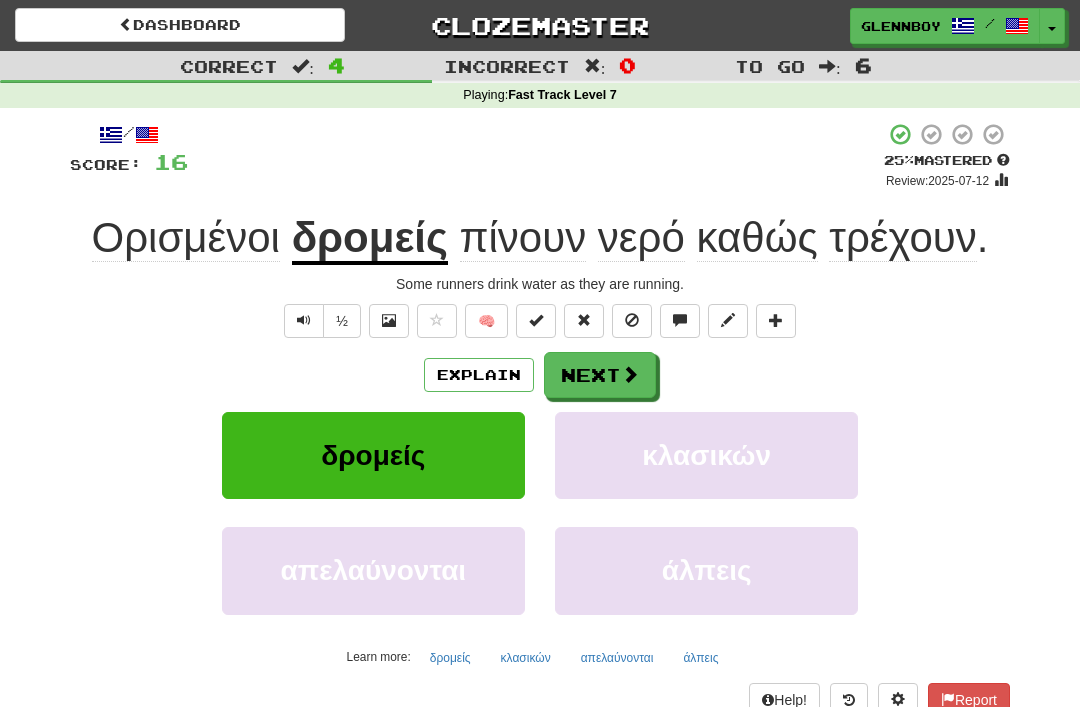 click at bounding box center [632, 320] 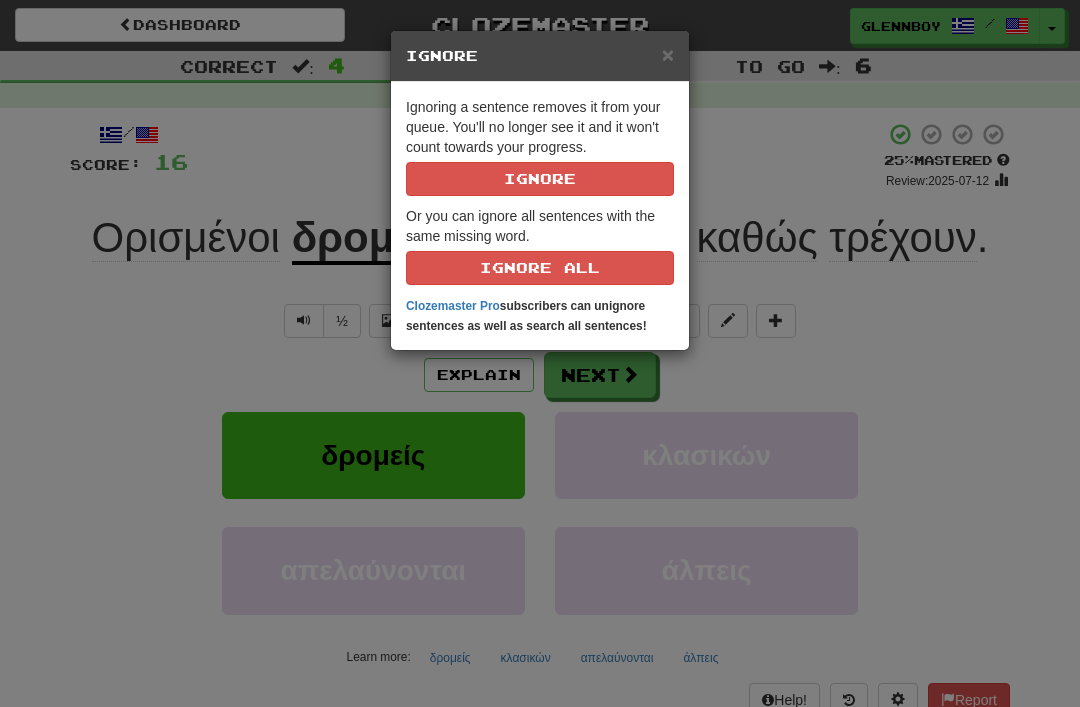 click on "Ignore" at bounding box center (540, 179) 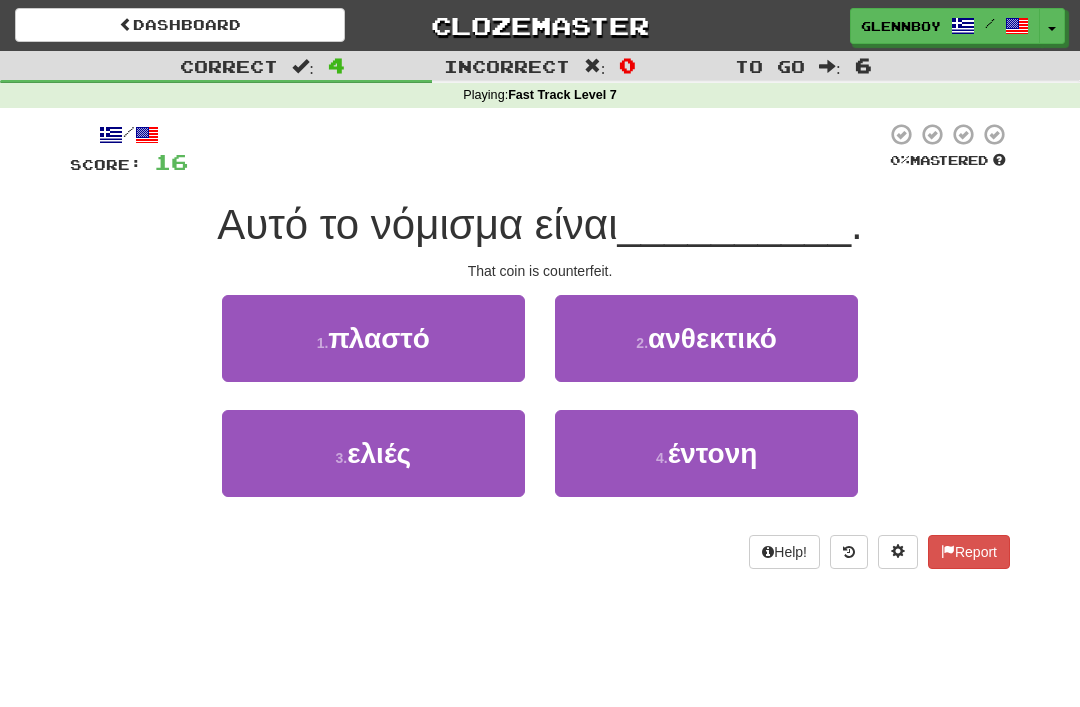 click on "2 .  ανθεκτικό" at bounding box center (706, 338) 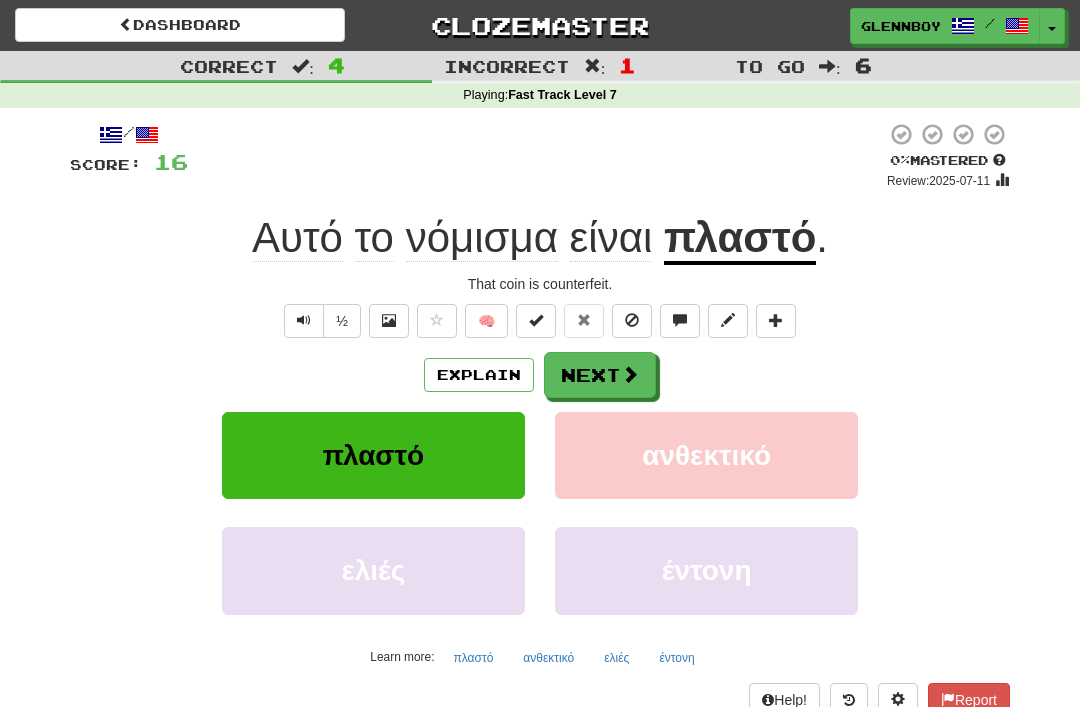 click on "Explain" at bounding box center (479, 375) 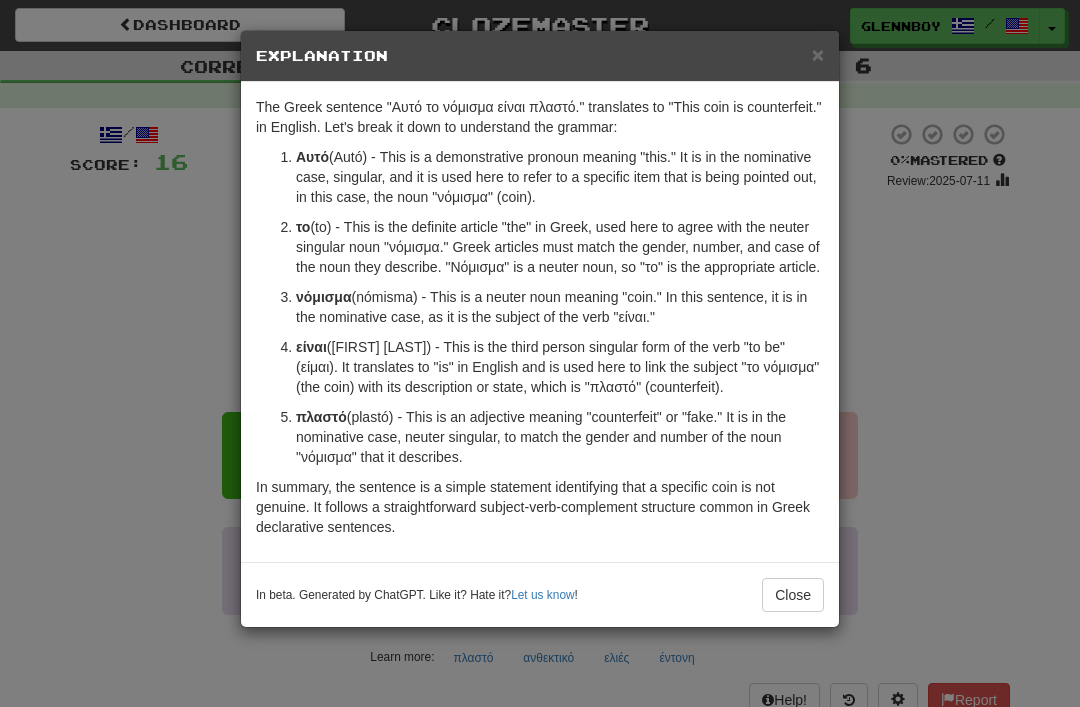 click on "Close" at bounding box center [793, 595] 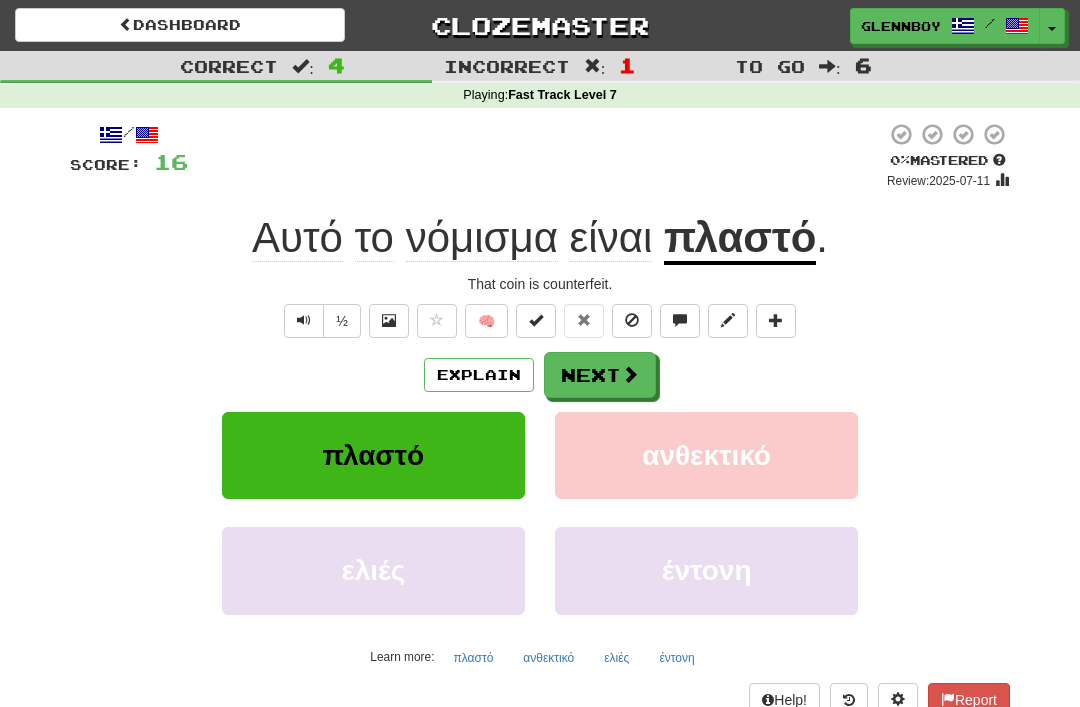 click at bounding box center (632, 320) 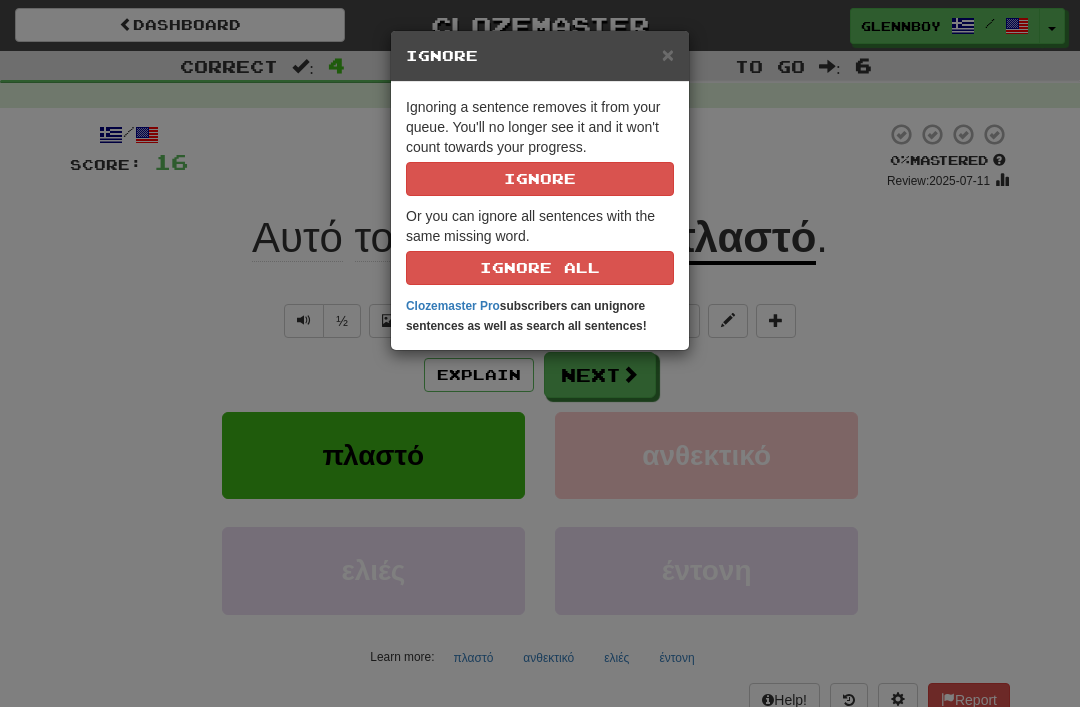 click on "Ignore" at bounding box center (540, 179) 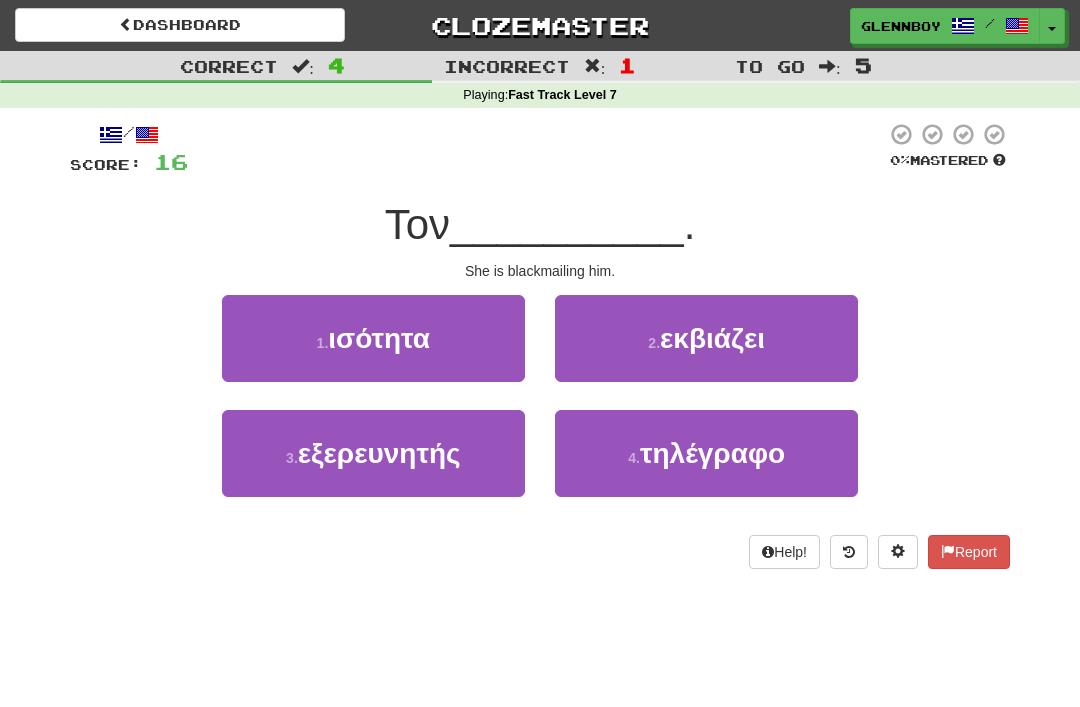 click on "εκβιάζει" at bounding box center [712, 338] 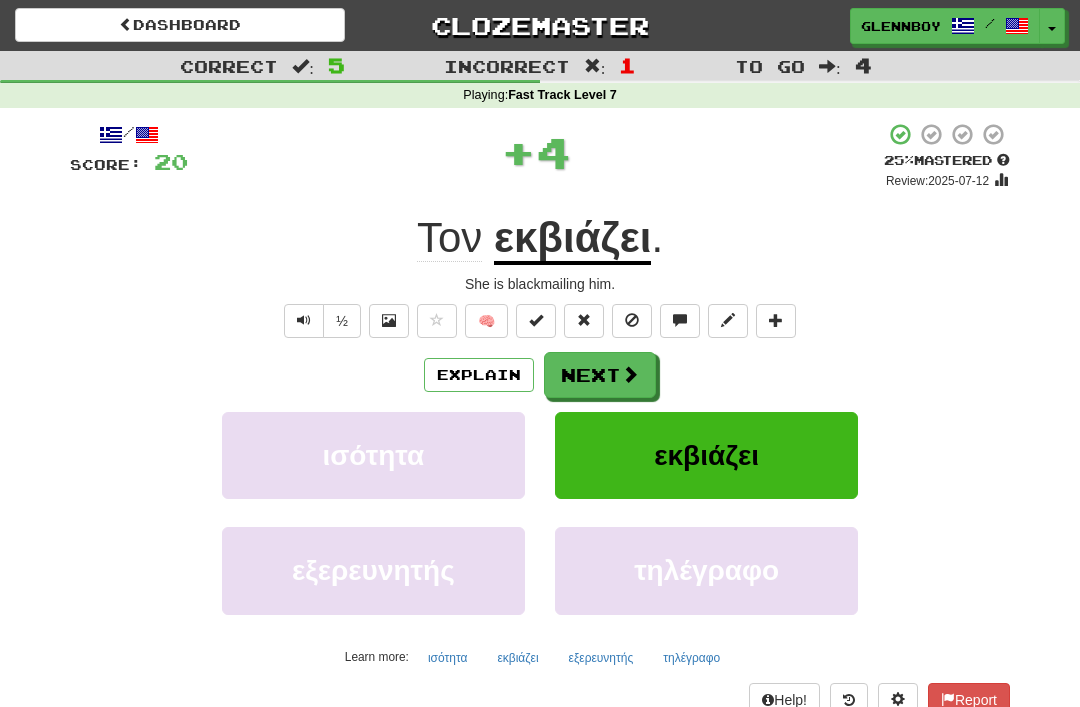 click on "Explain" at bounding box center (479, 375) 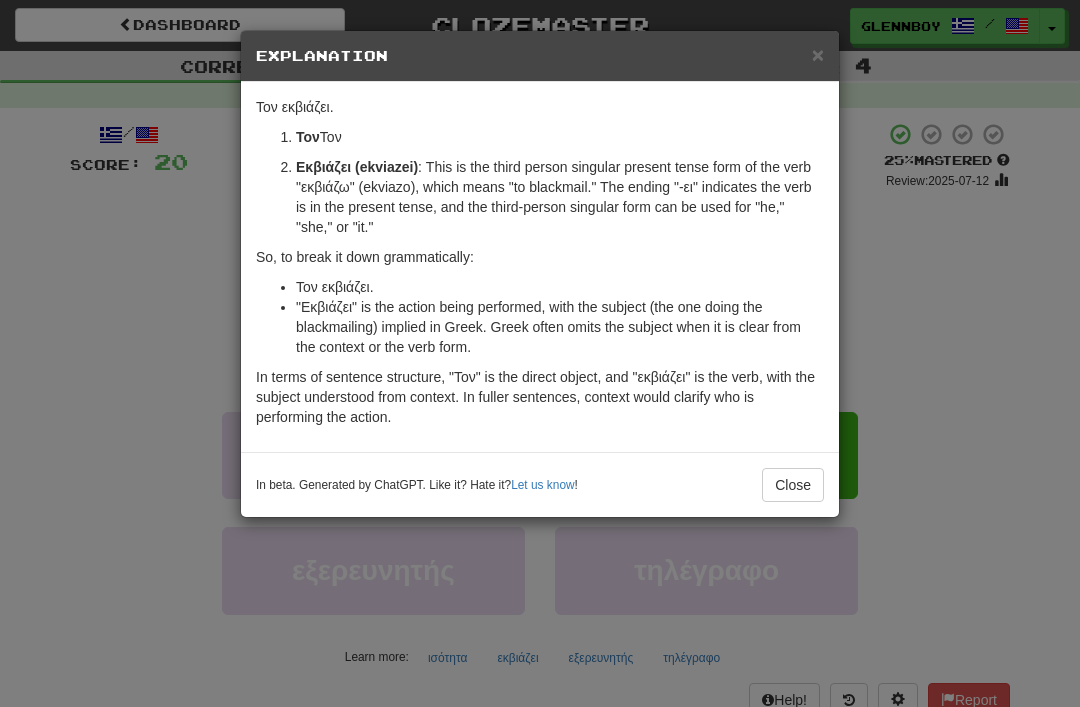 click on "Close" at bounding box center (793, 485) 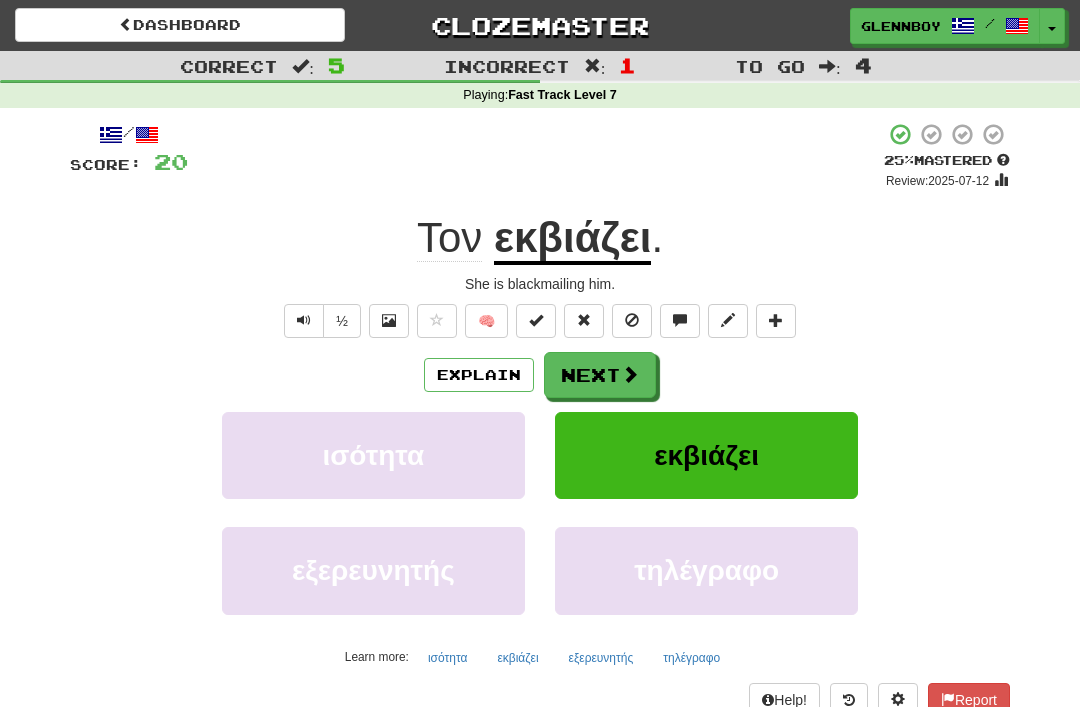 click at bounding box center (632, 320) 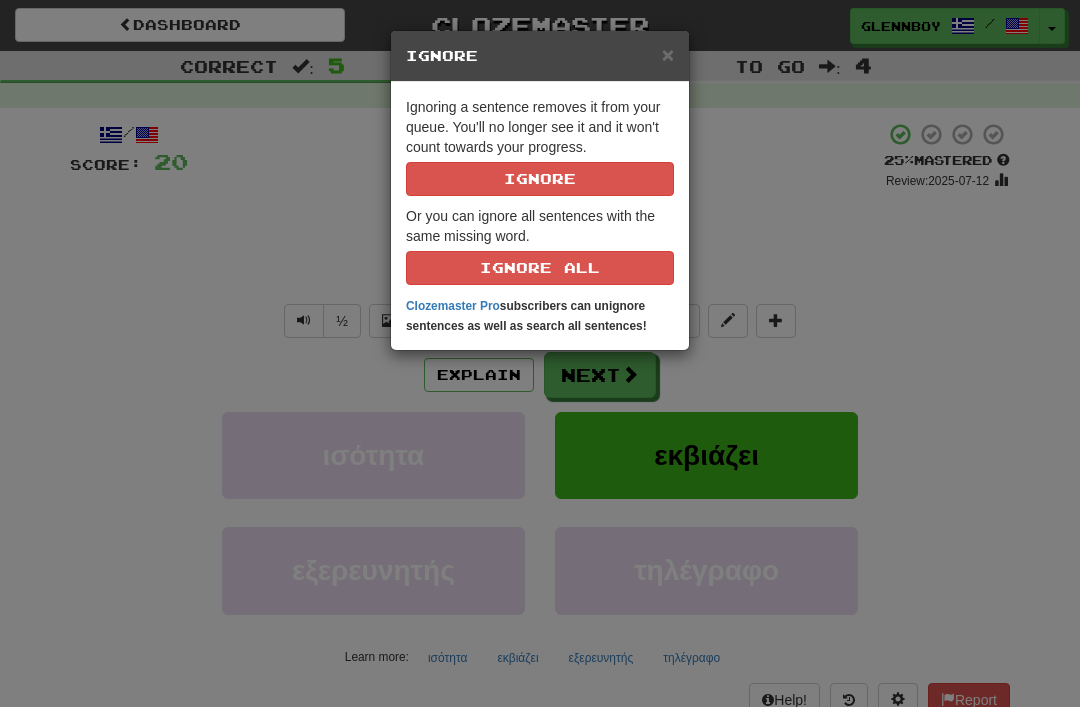 click on "Ignore" at bounding box center (540, 179) 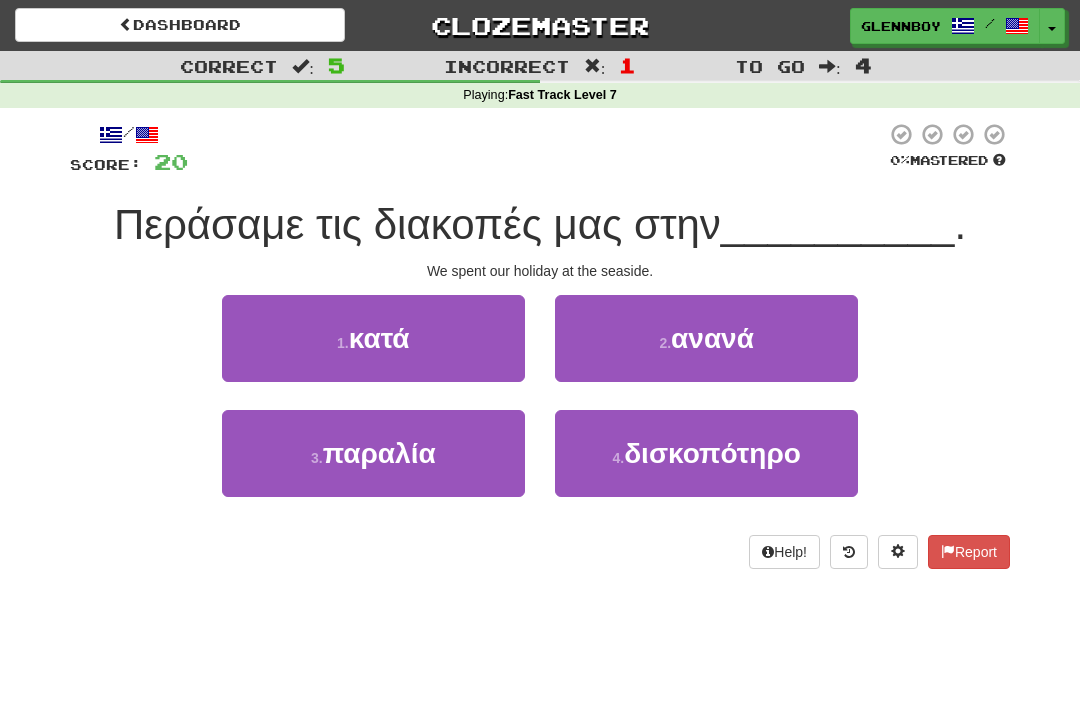 click on "παραλία" at bounding box center [379, 453] 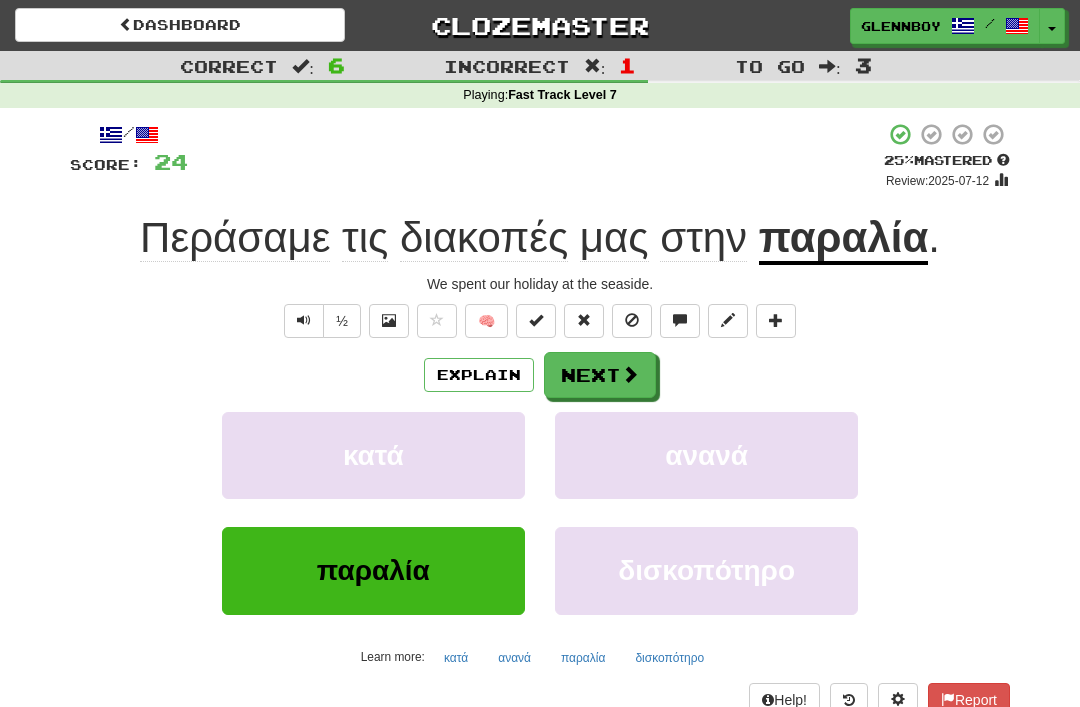 click at bounding box center [632, 320] 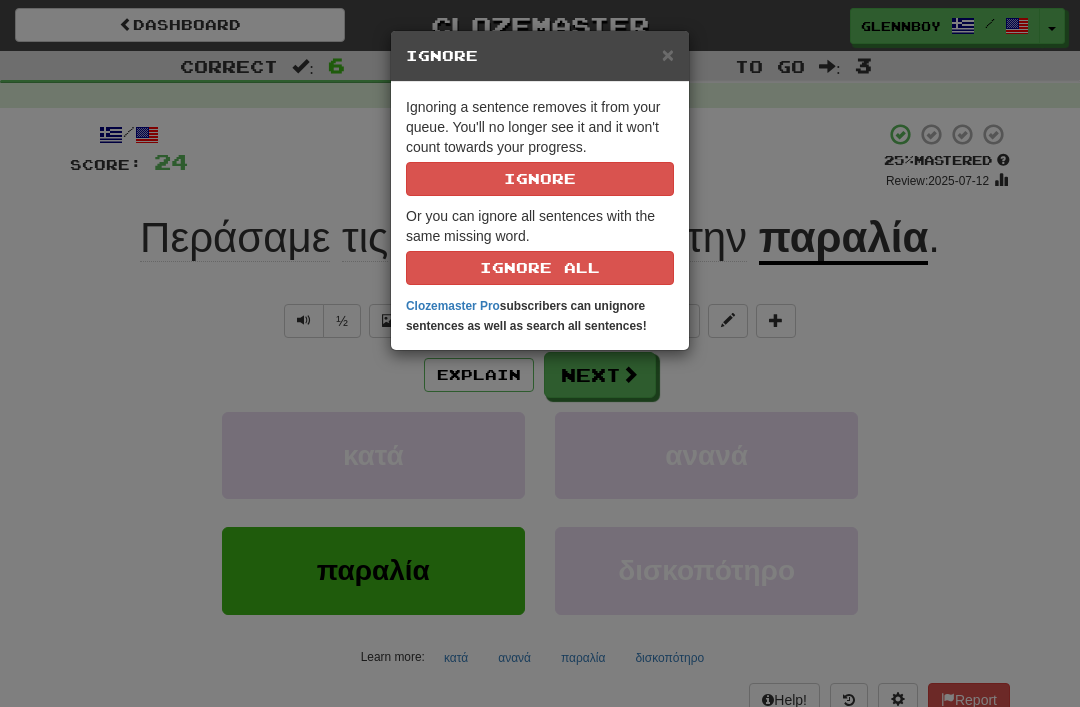 click on "Ignore" at bounding box center (540, 179) 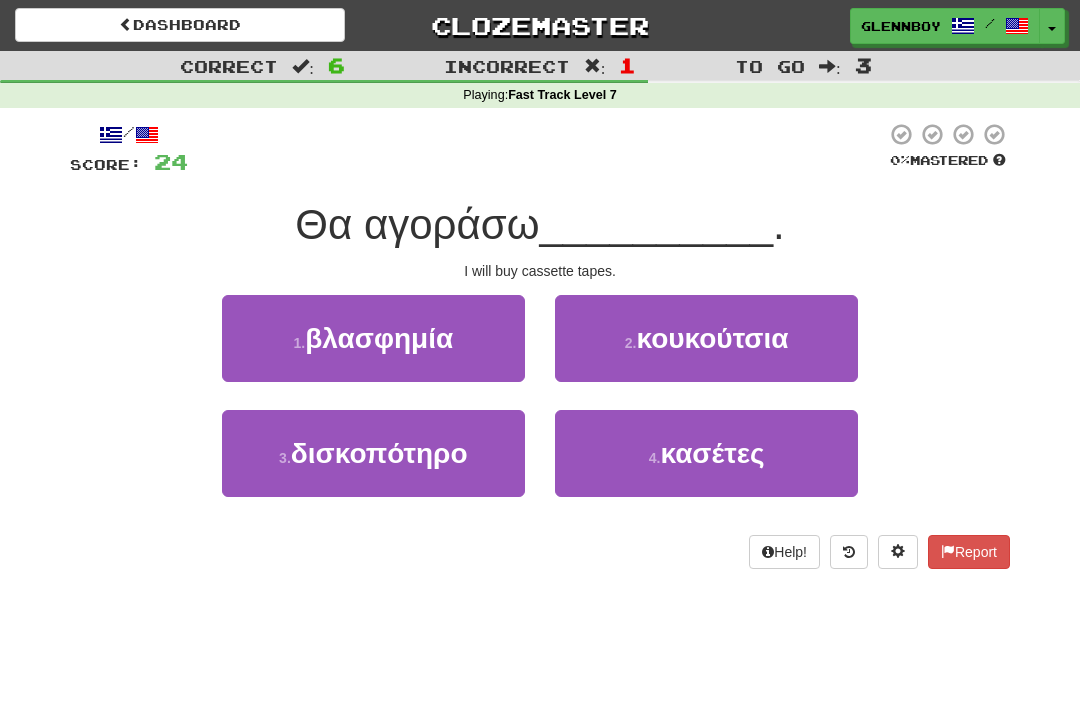 click on "δισκοπότηρο" at bounding box center (379, 453) 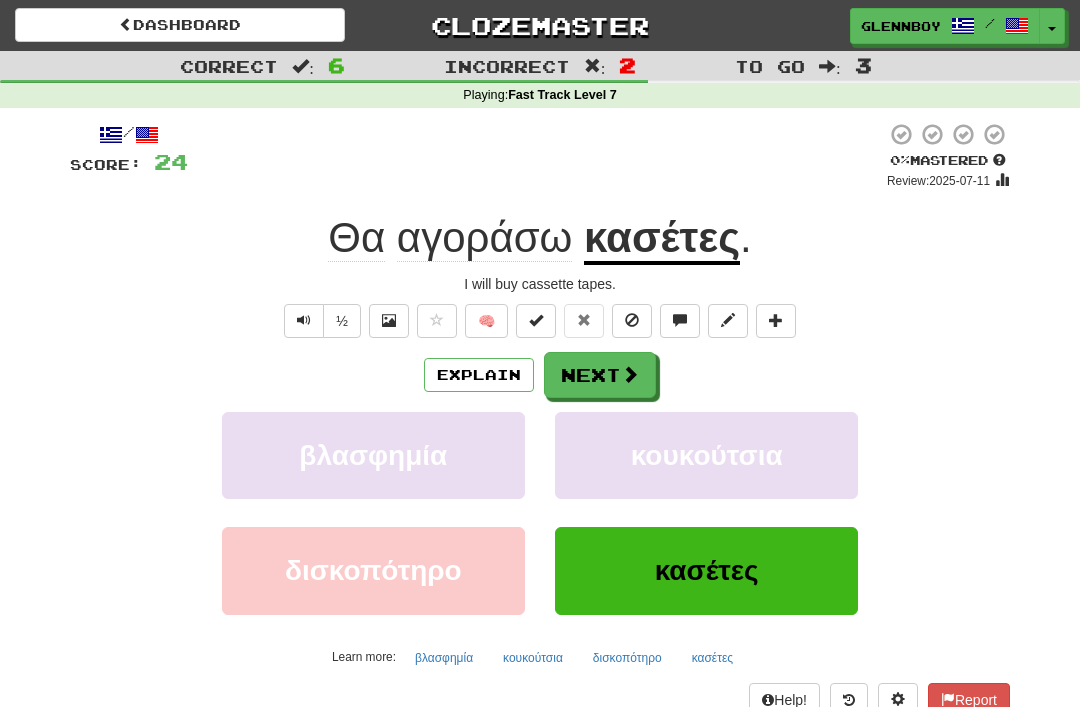 click at bounding box center [632, 320] 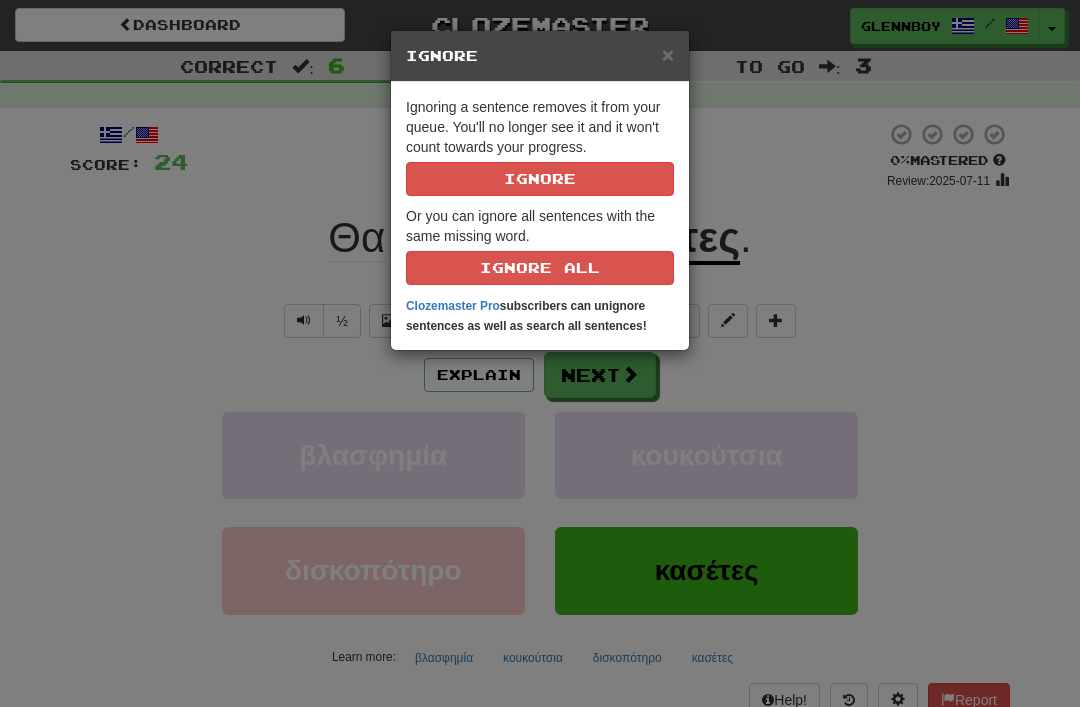 click on "Ignore" at bounding box center (540, 179) 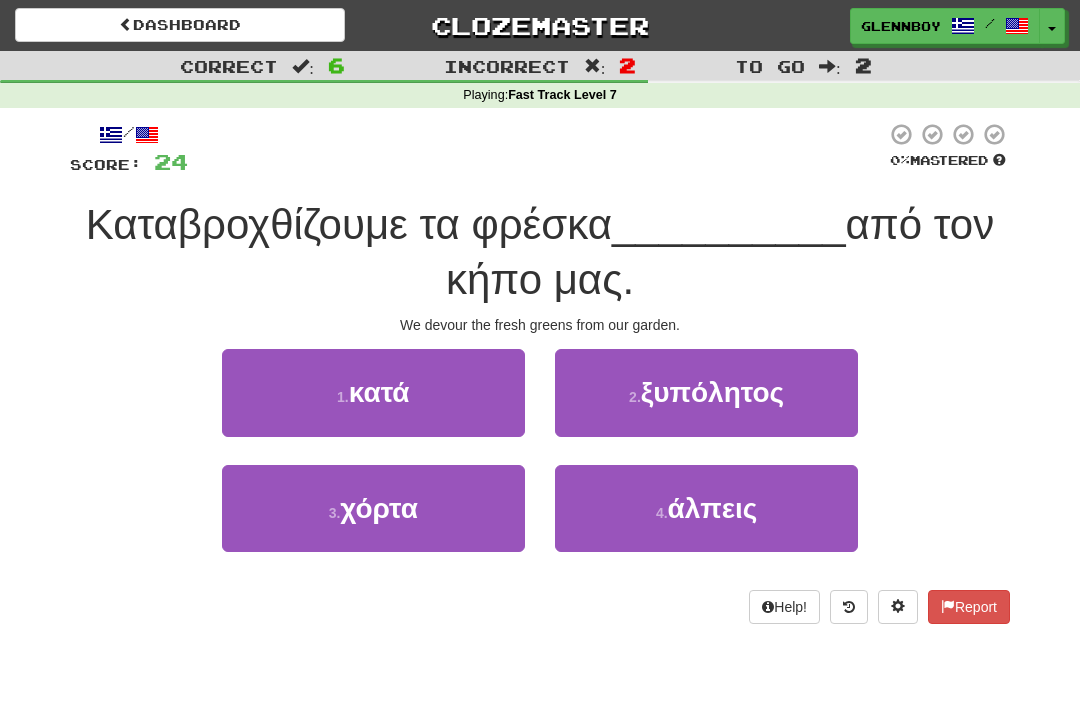 click on "1 ." at bounding box center (343, 397) 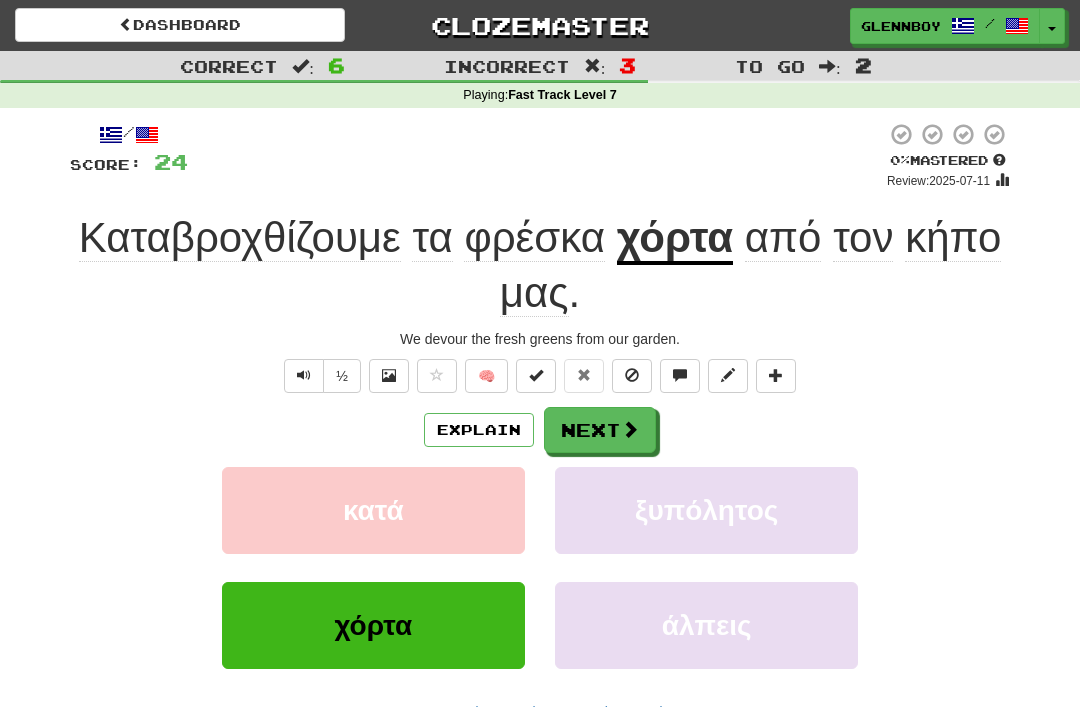 click on "Explain" at bounding box center (479, 430) 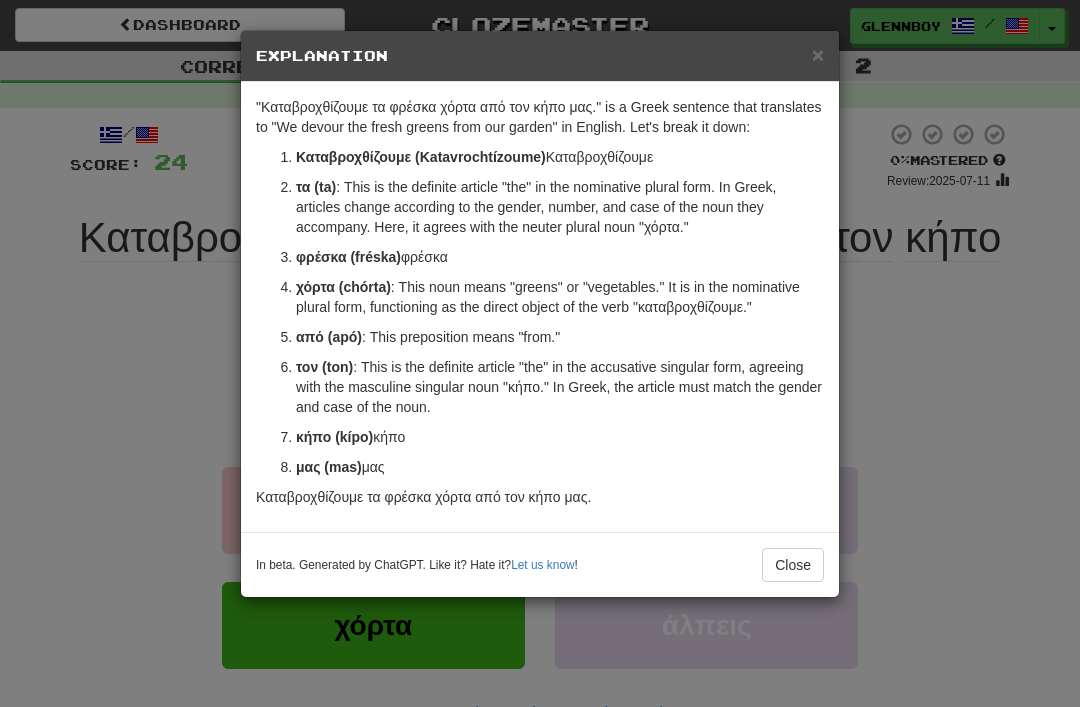 click on "× Explanation" at bounding box center (540, 56) 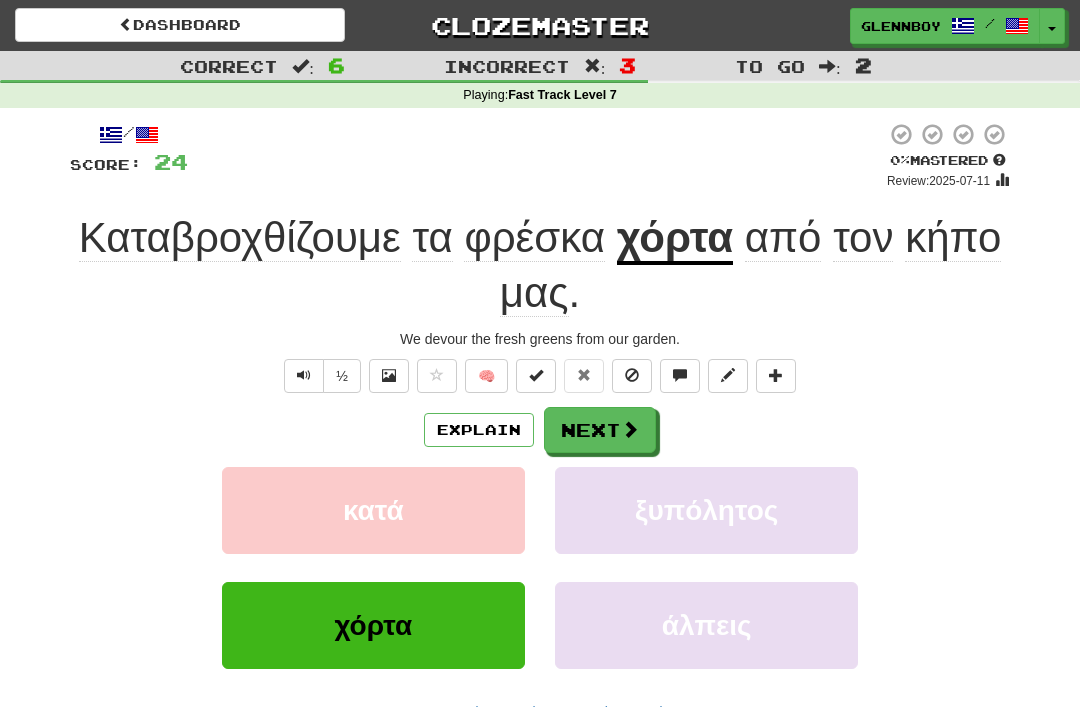 click at bounding box center (632, 375) 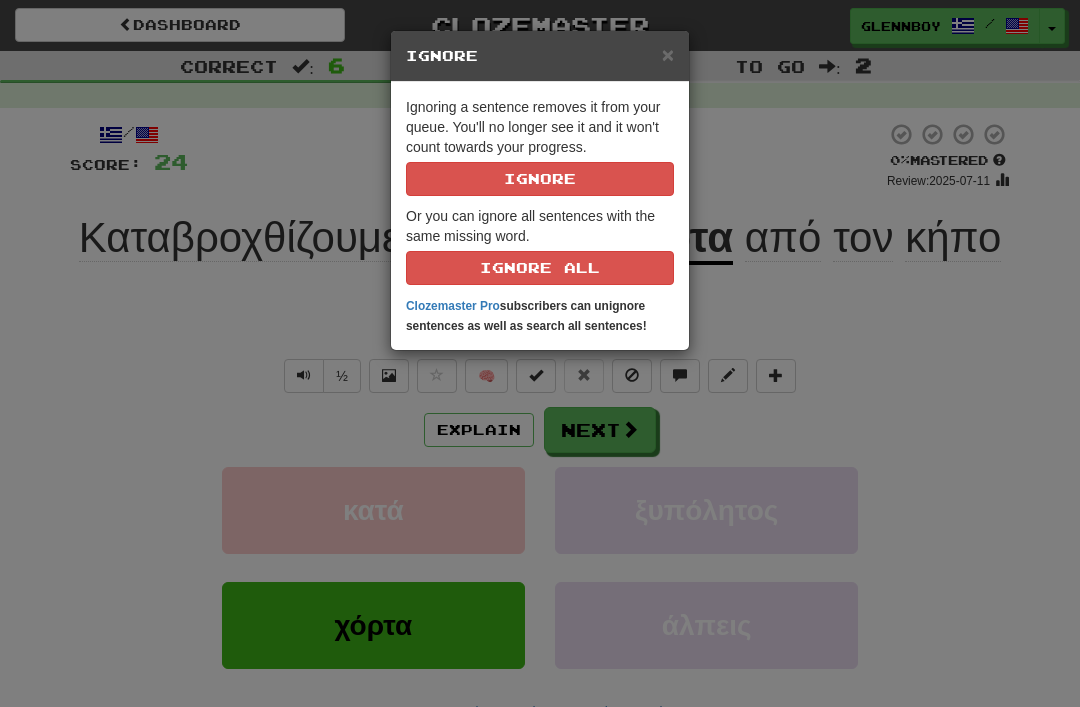 click on "Ignore" at bounding box center (540, 179) 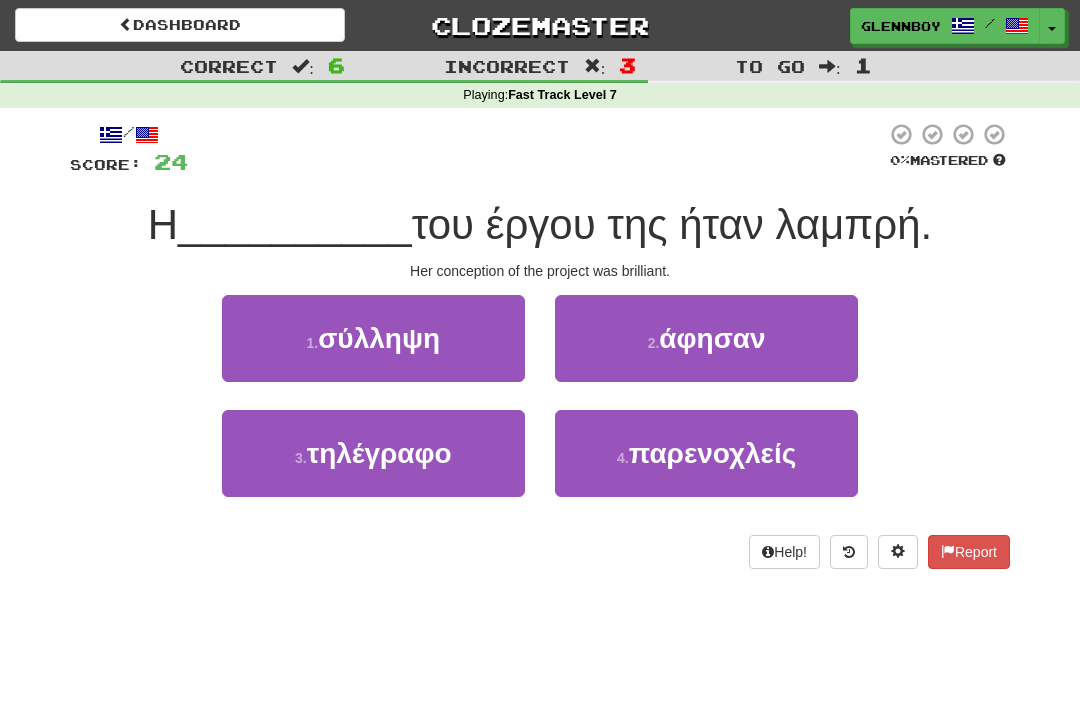 click on "σύλληψη" at bounding box center [379, 338] 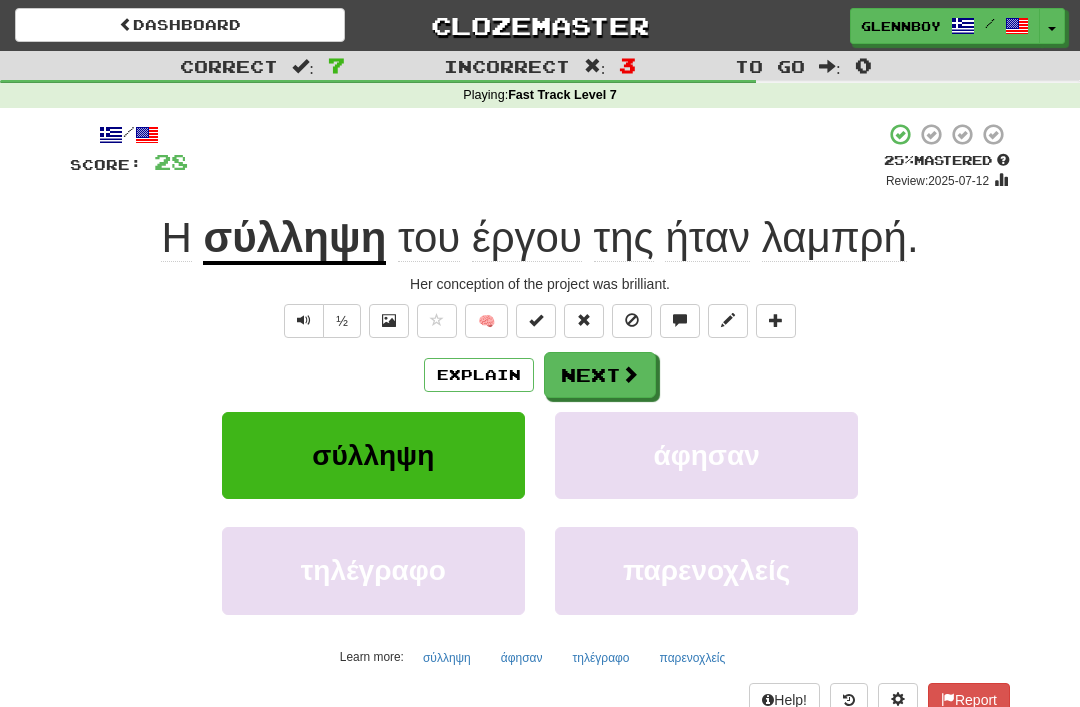 click on "Explain" at bounding box center [479, 375] 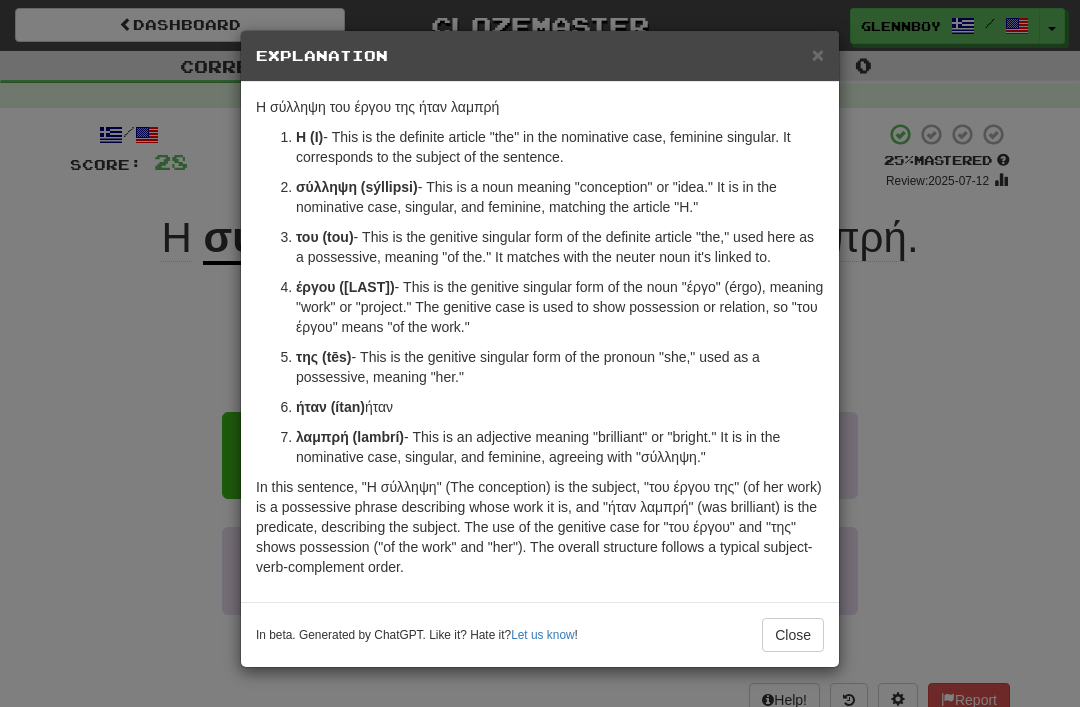 click on "In beta. Generated by ChatGPT. Like it? Hate it?  Let us know ! Close" at bounding box center [540, 634] 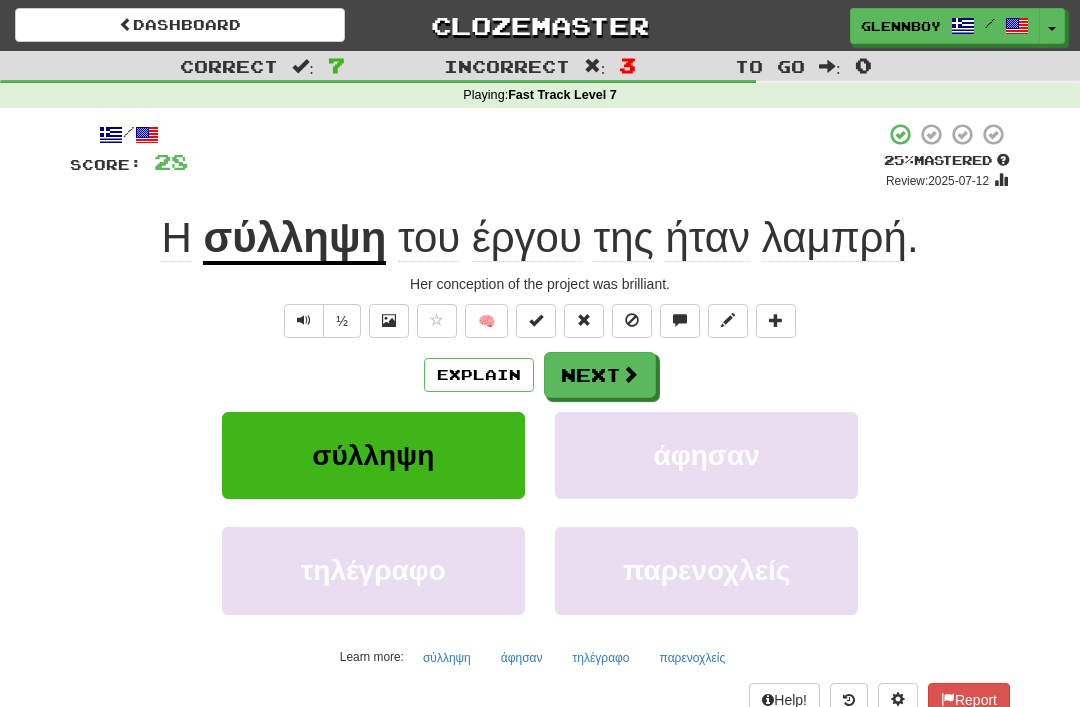 click at bounding box center (632, 321) 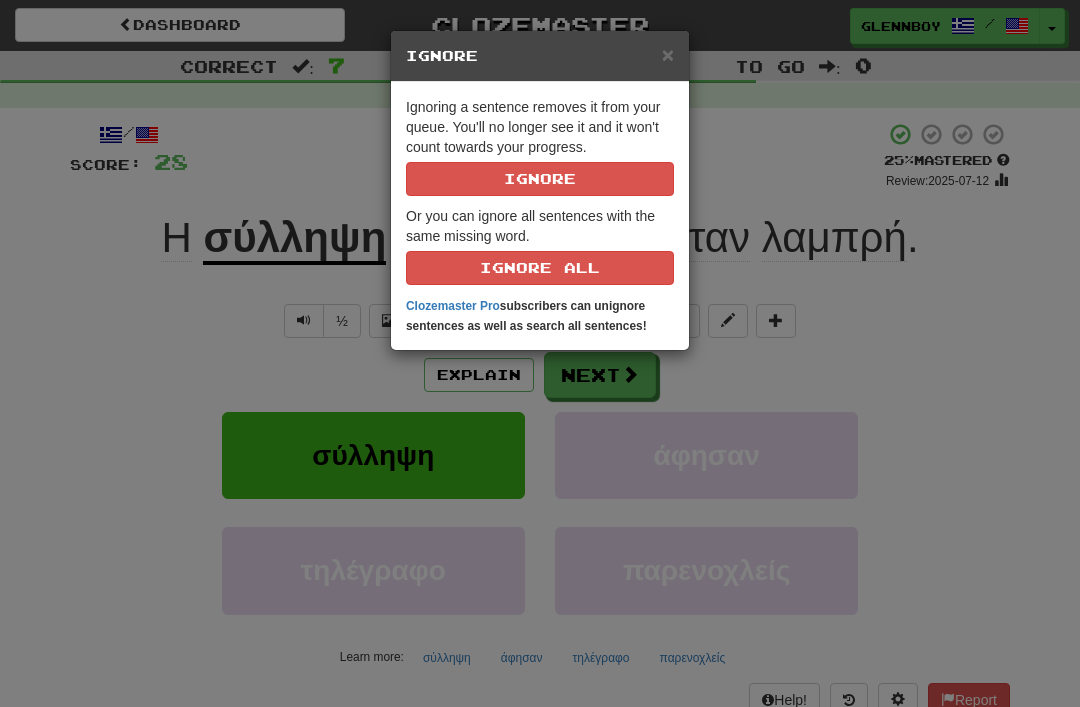 click on "Ignore" at bounding box center [540, 179] 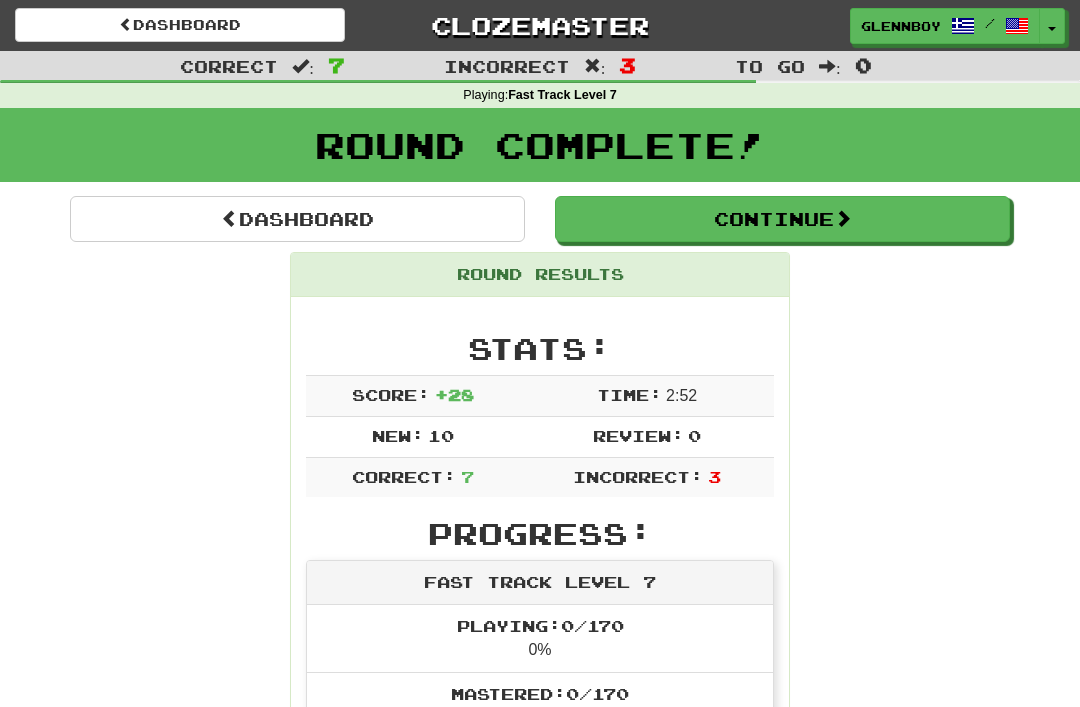 click on "Continue" at bounding box center (782, 219) 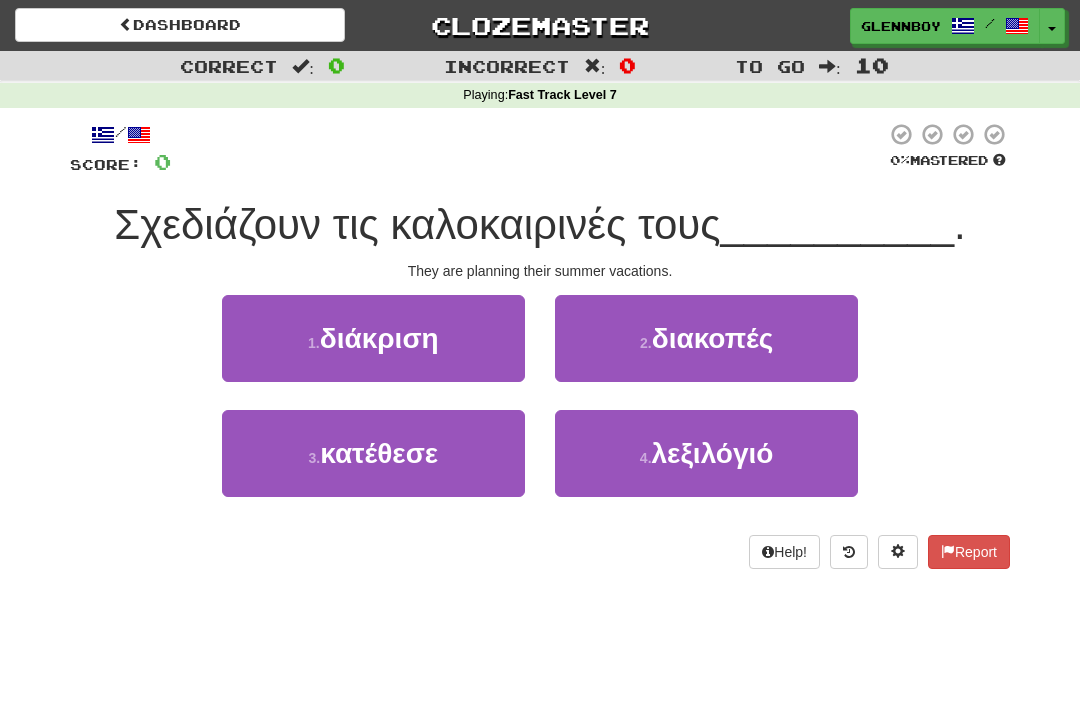 click on "διακοπές" at bounding box center (713, 338) 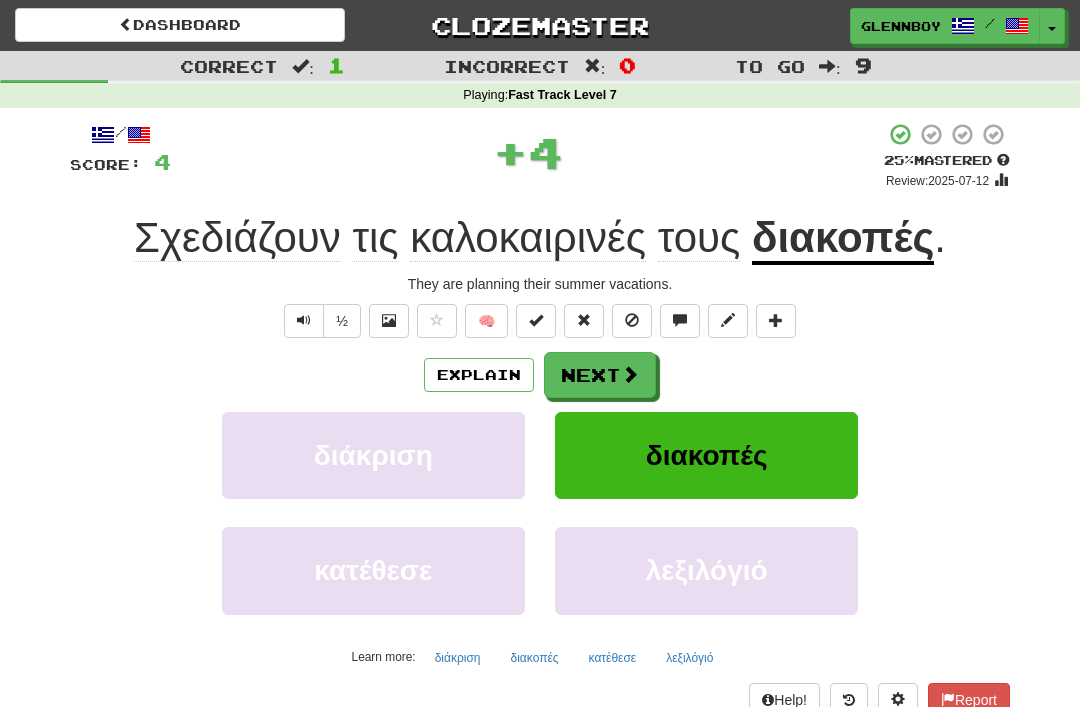 click at bounding box center [632, 320] 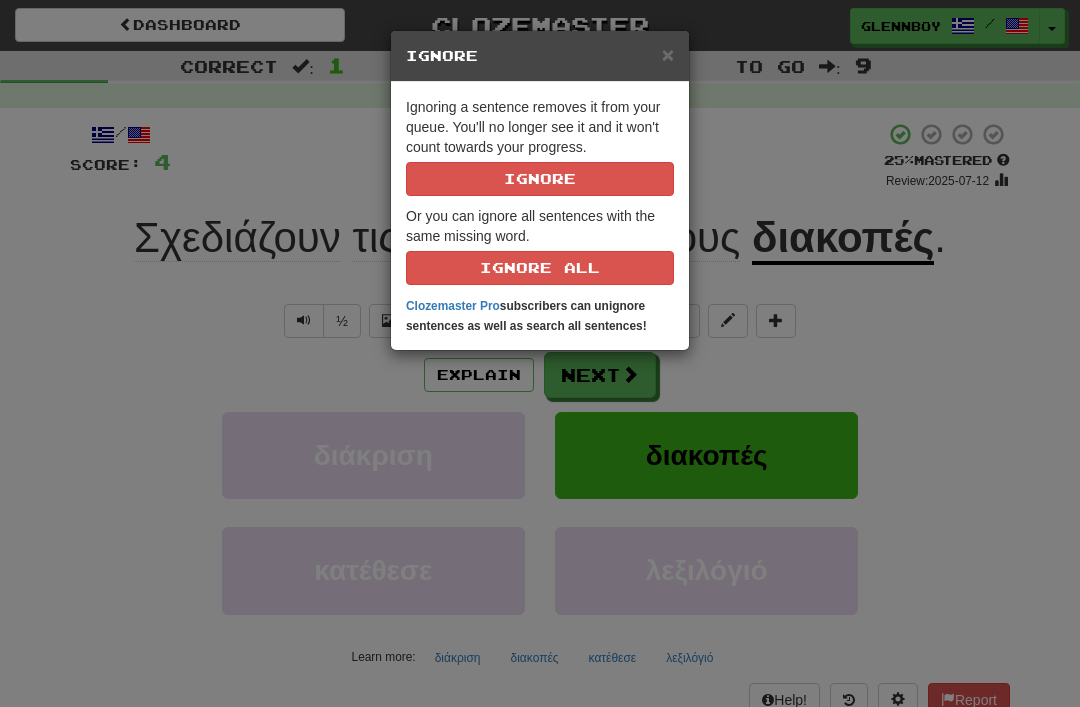 click on "Ignore" at bounding box center [540, 179] 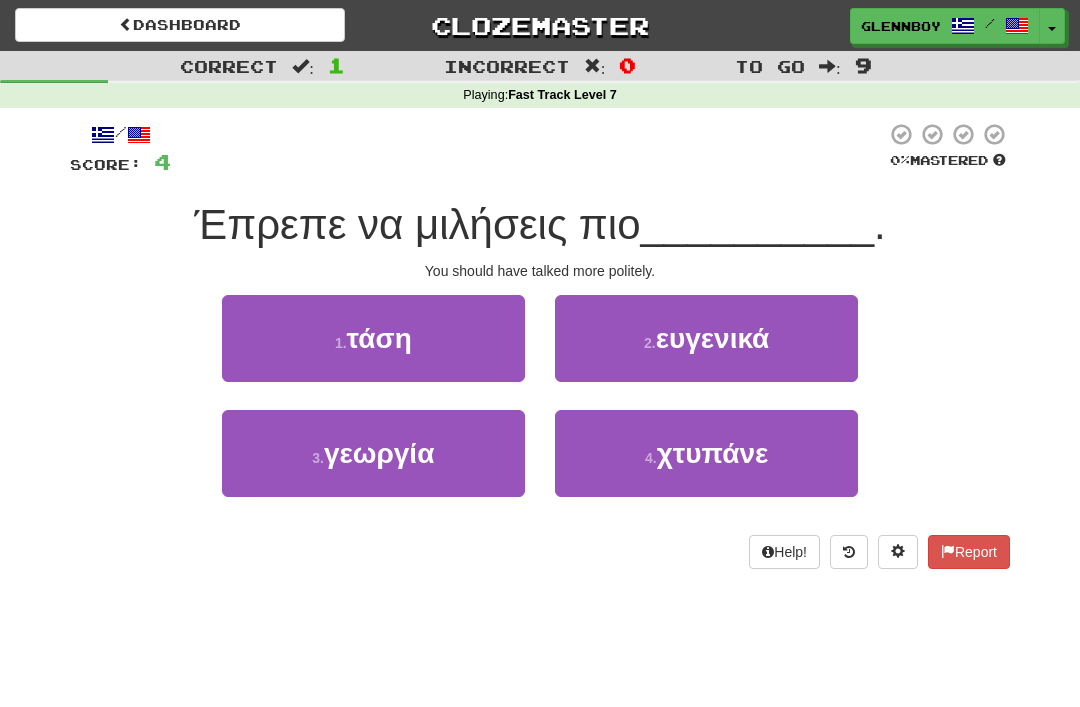 click at bounding box center (849, 552) 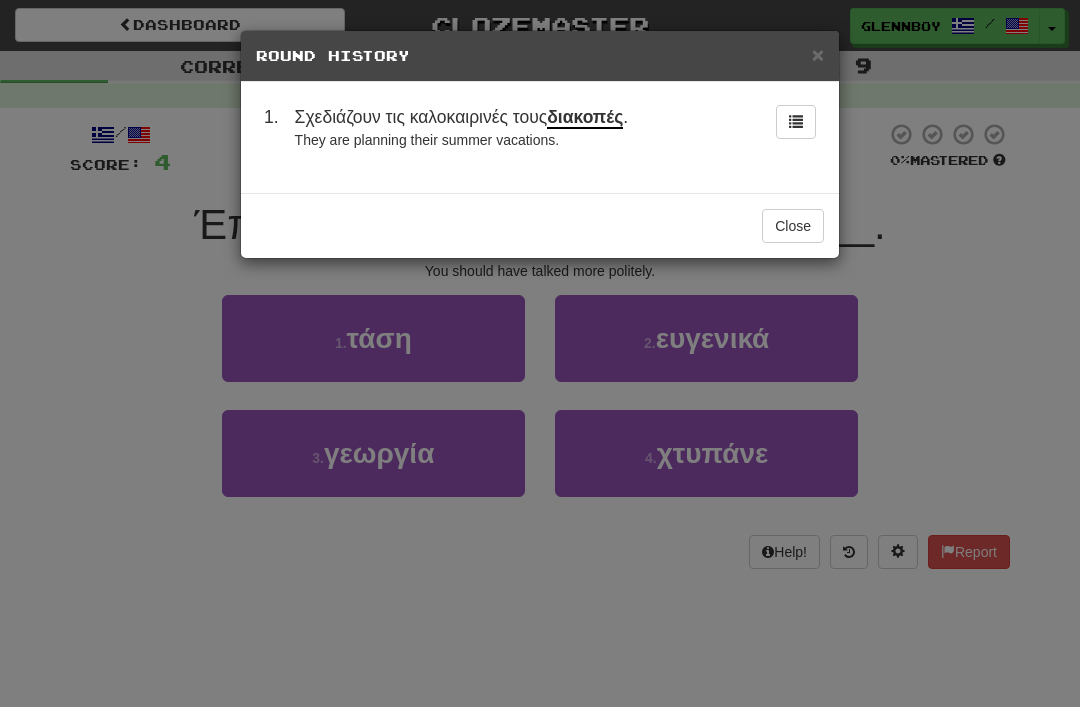click on "Close" at bounding box center [793, 226] 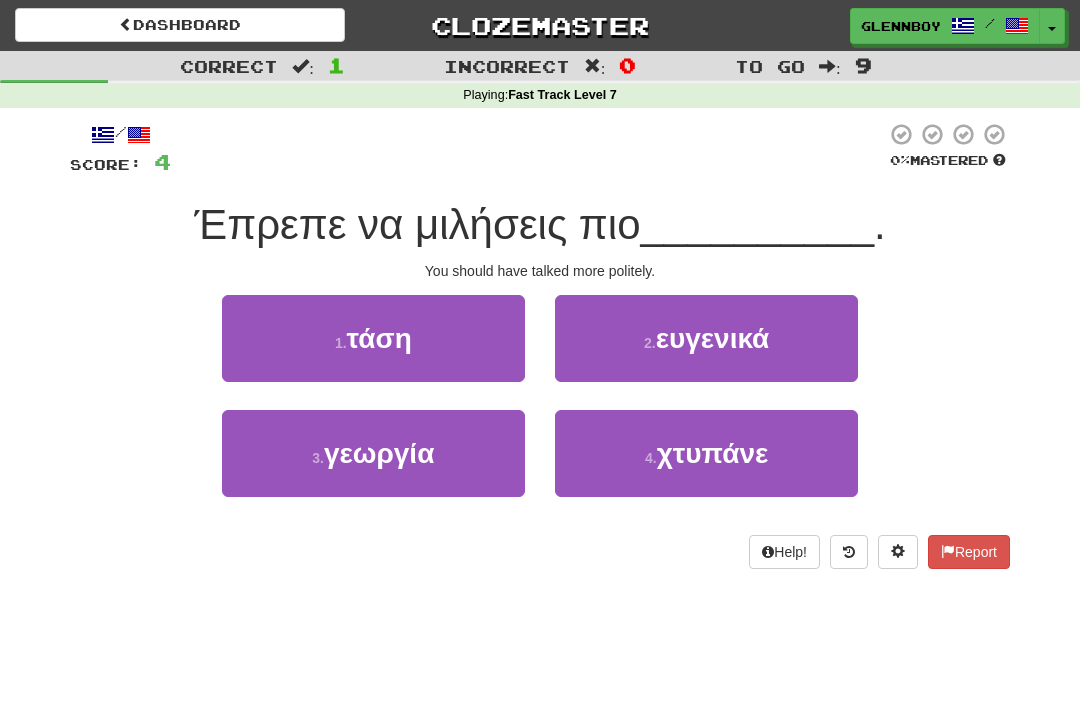 click on "ευγενικά" at bounding box center [713, 338] 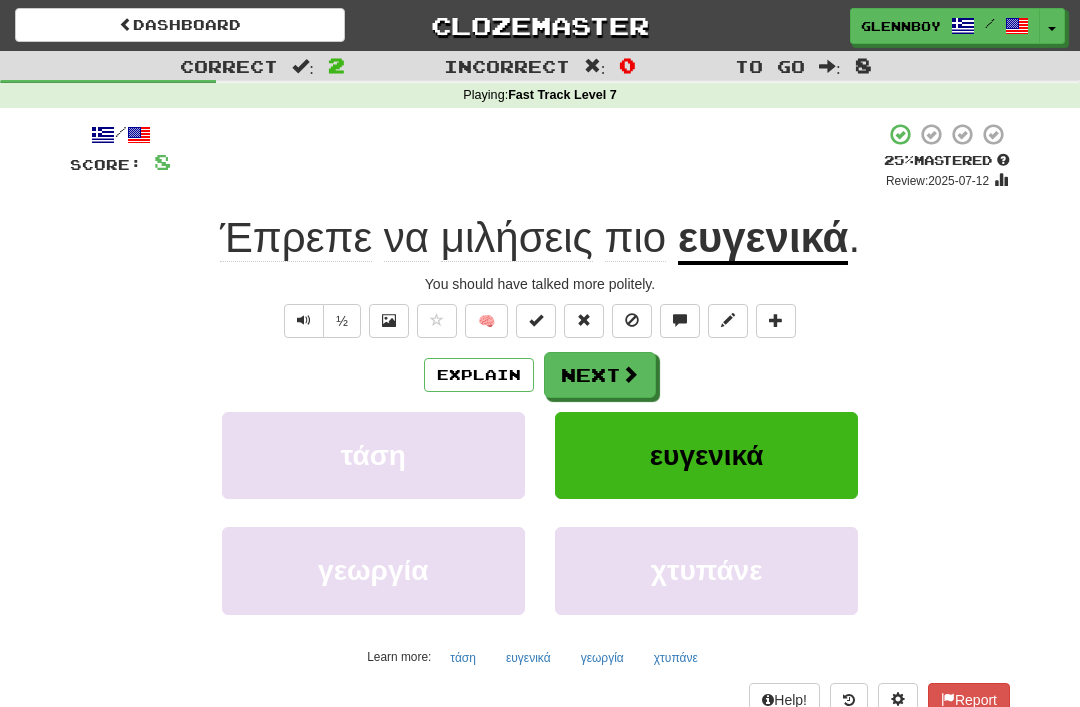 click at bounding box center [632, 321] 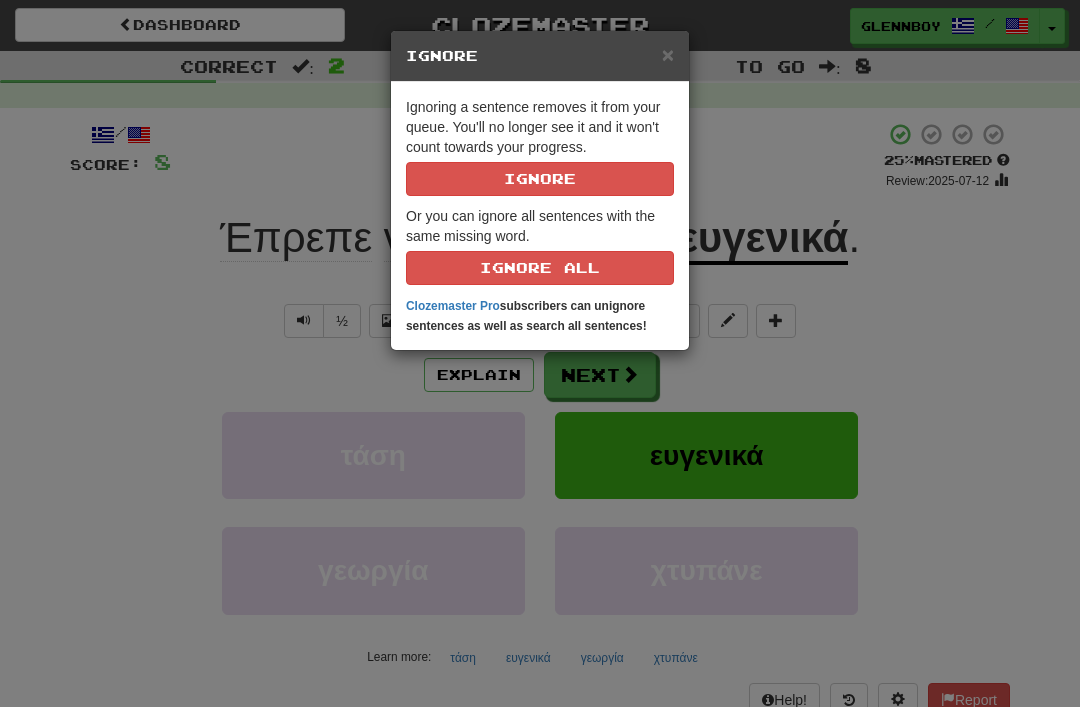 click on "Ignore" at bounding box center [540, 179] 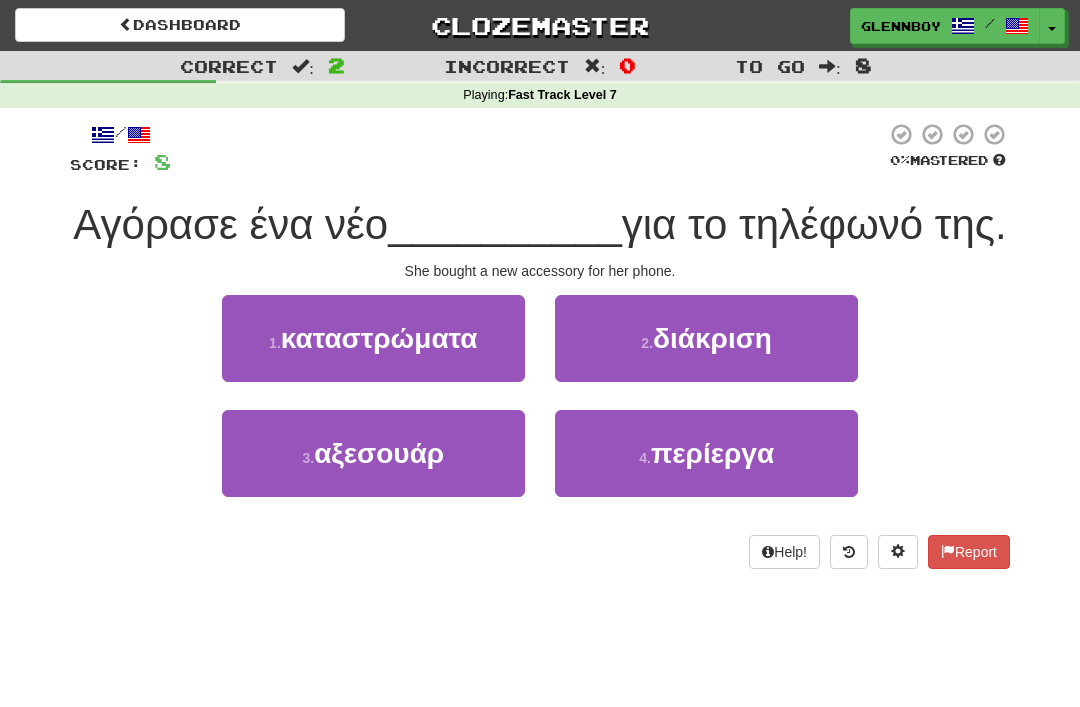 click on "αξεσουάρ" at bounding box center [379, 453] 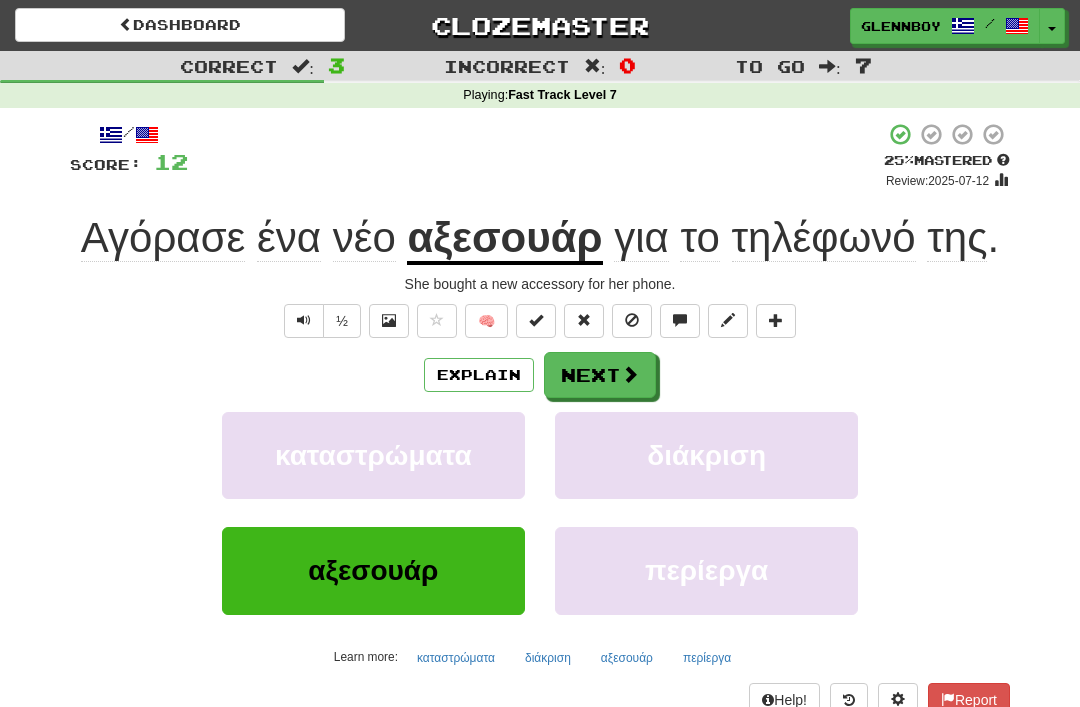 click at bounding box center (632, 321) 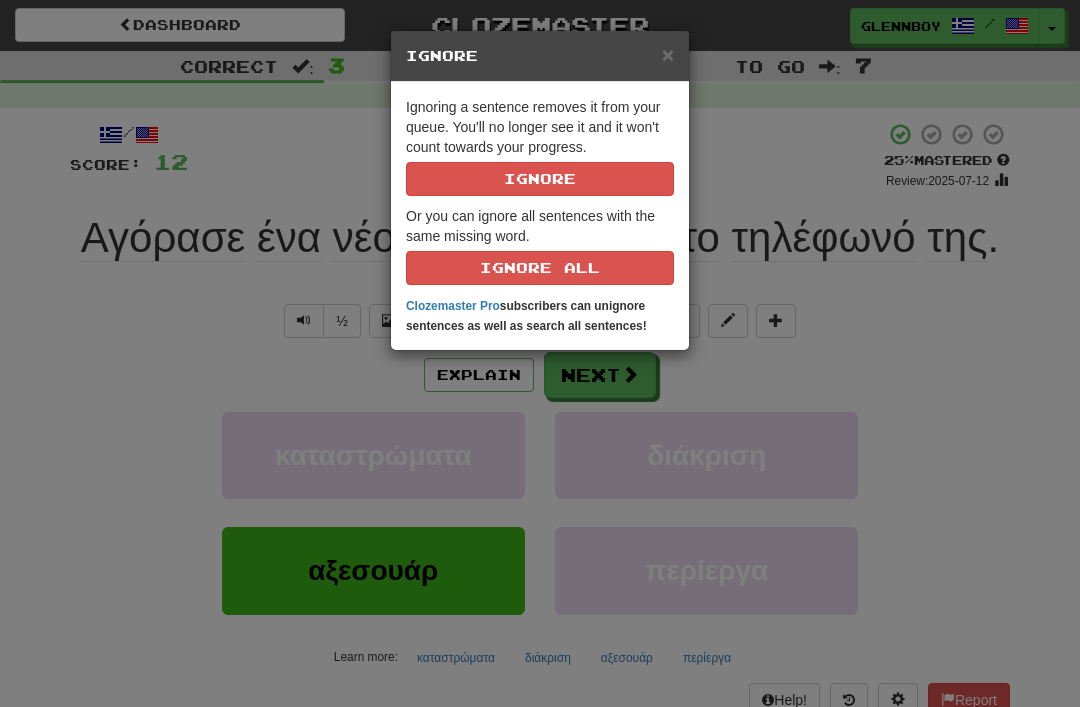click on "Ignore" at bounding box center (540, 179) 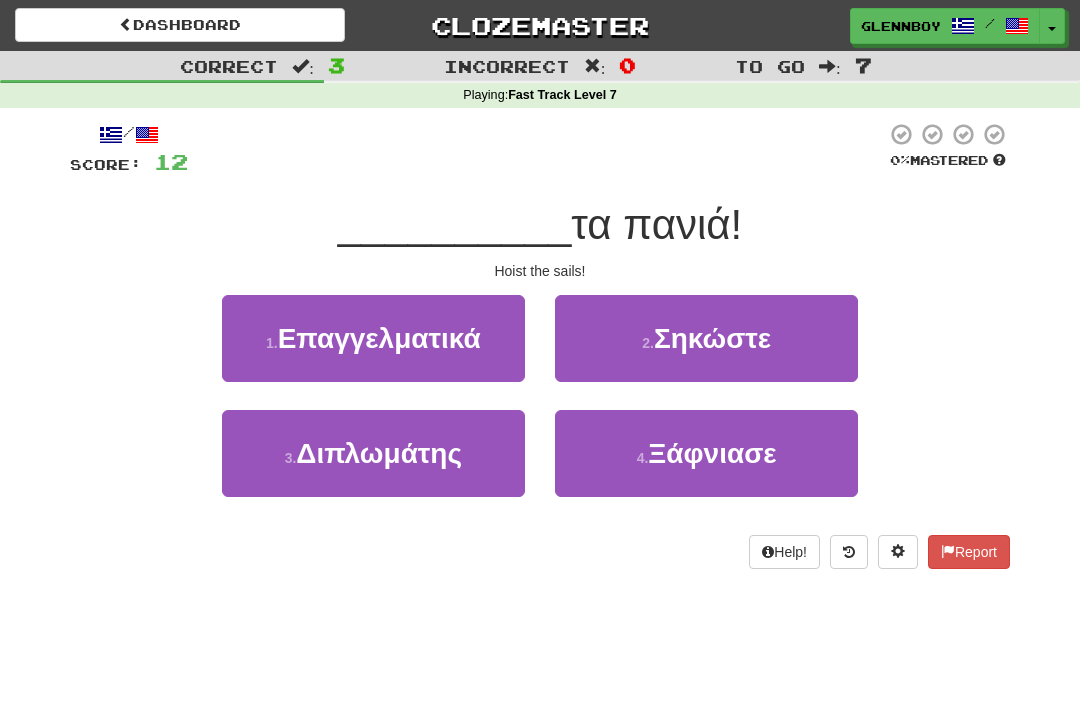 click on "Σηκώστε" at bounding box center [712, 338] 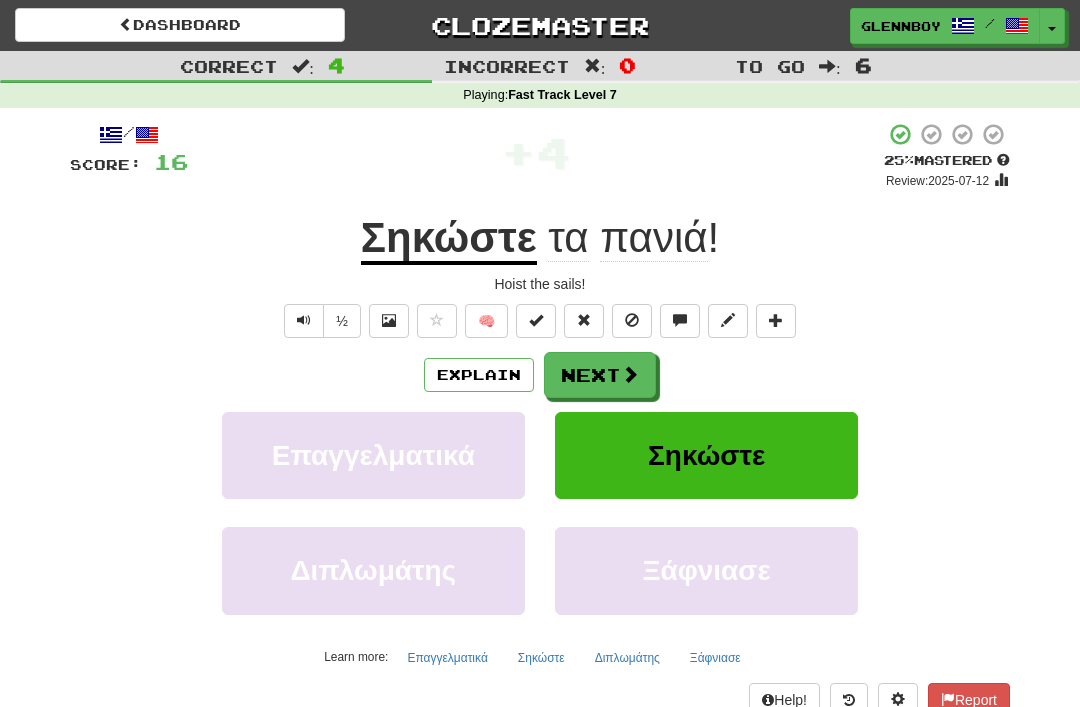 click at bounding box center [632, 320] 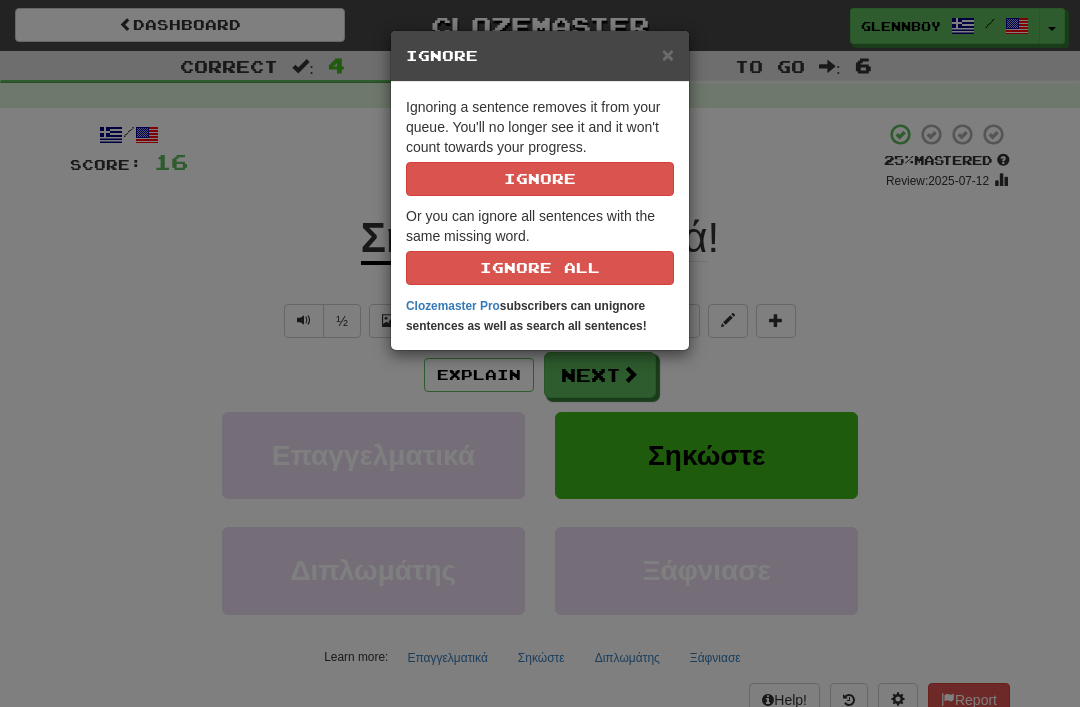 click on "Ignore" at bounding box center [540, 179] 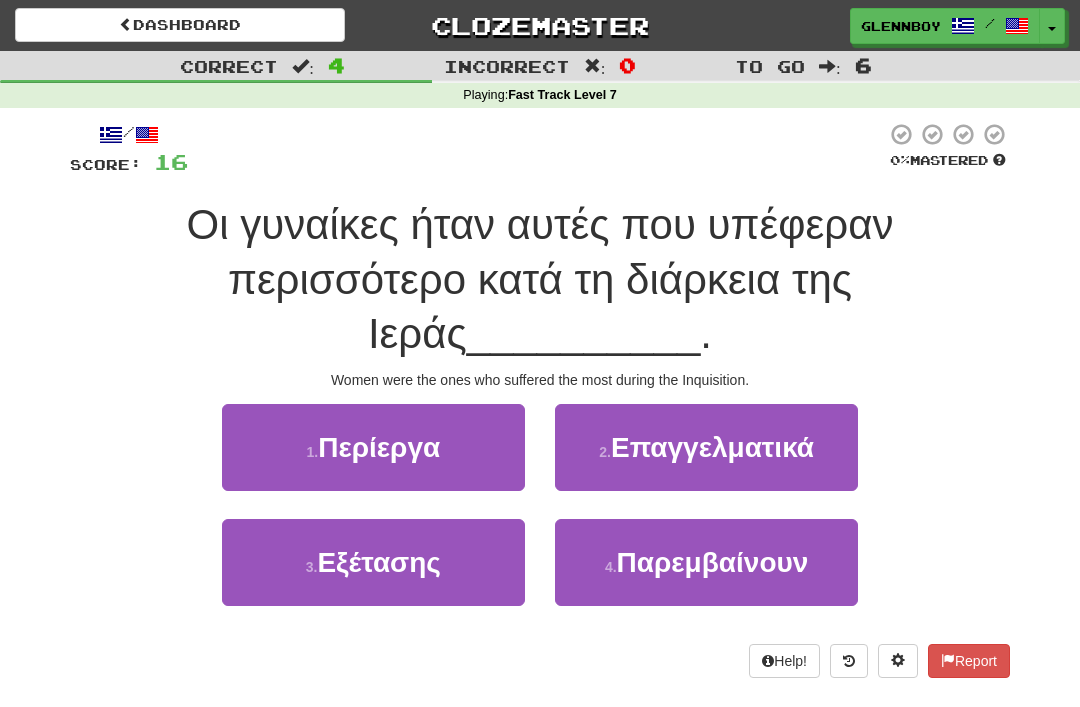 click on "3 .  Εξέτασης" at bounding box center [373, 562] 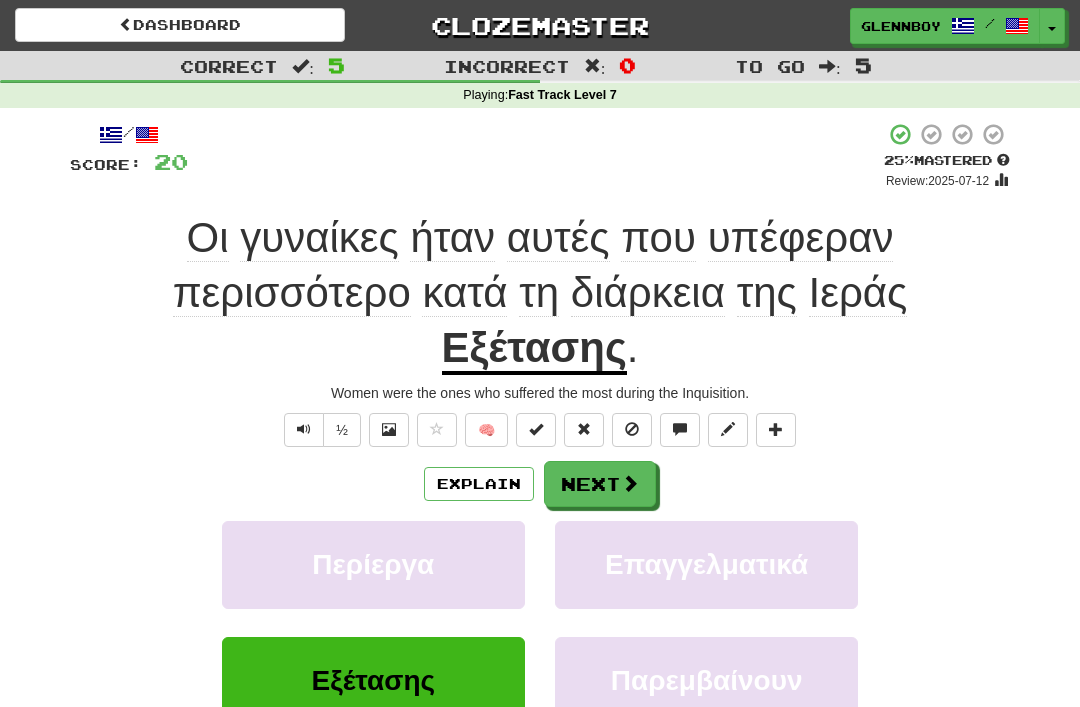 click on "Explain" at bounding box center (479, 484) 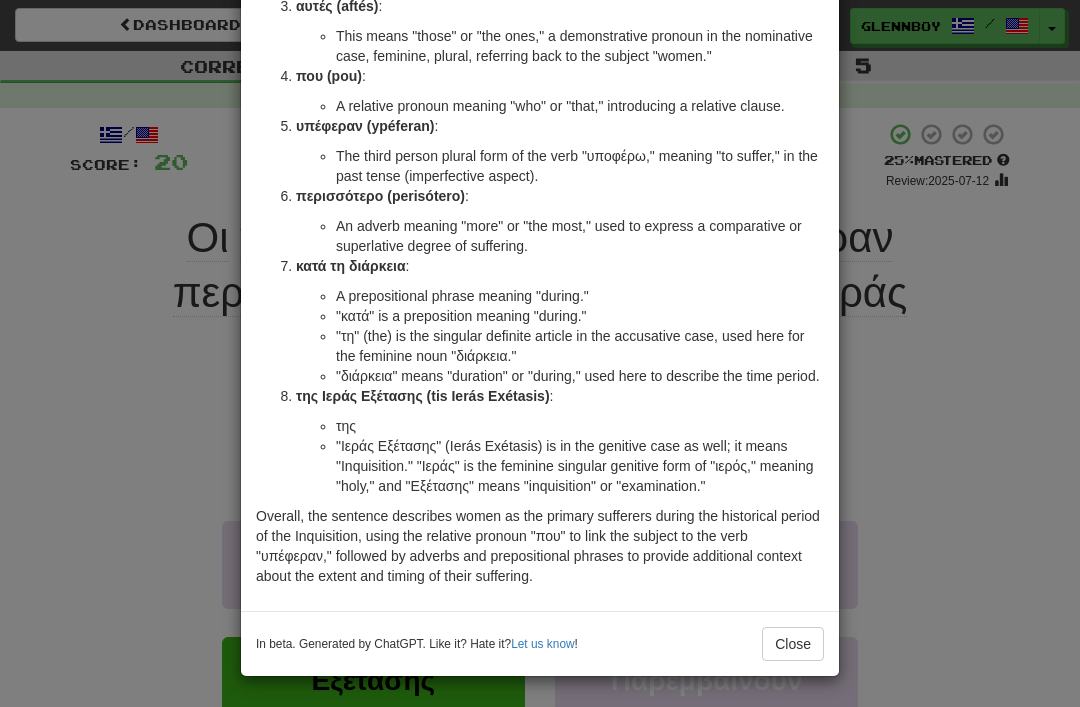 scroll, scrollTop: 381, scrollLeft: 0, axis: vertical 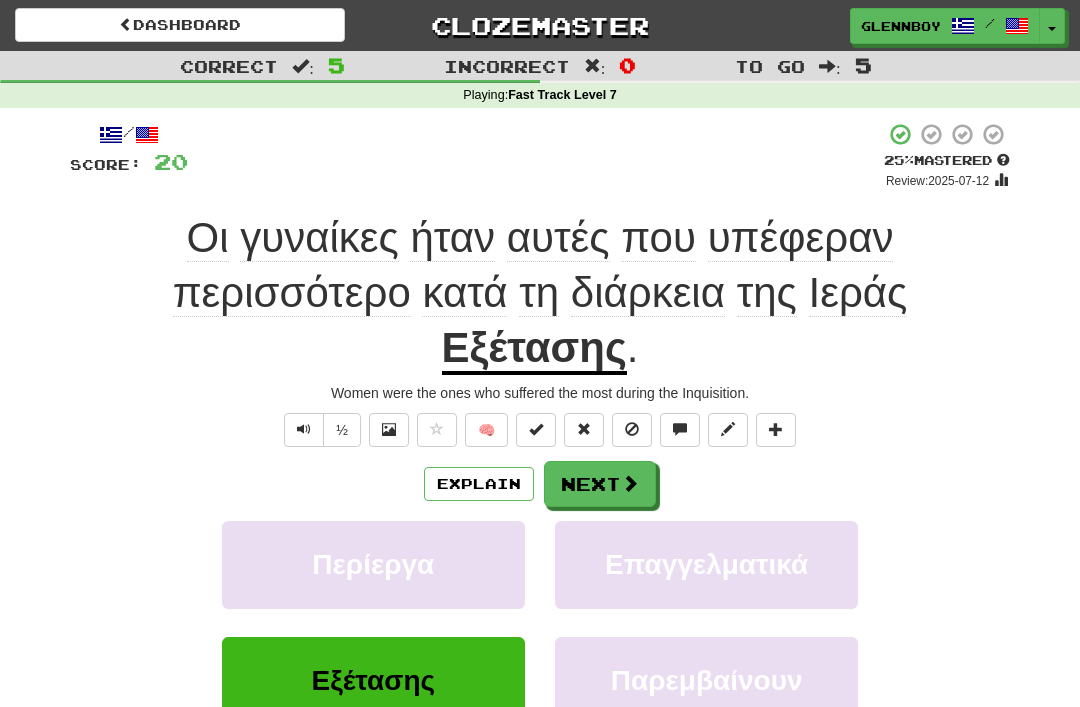 click at bounding box center (304, 430) 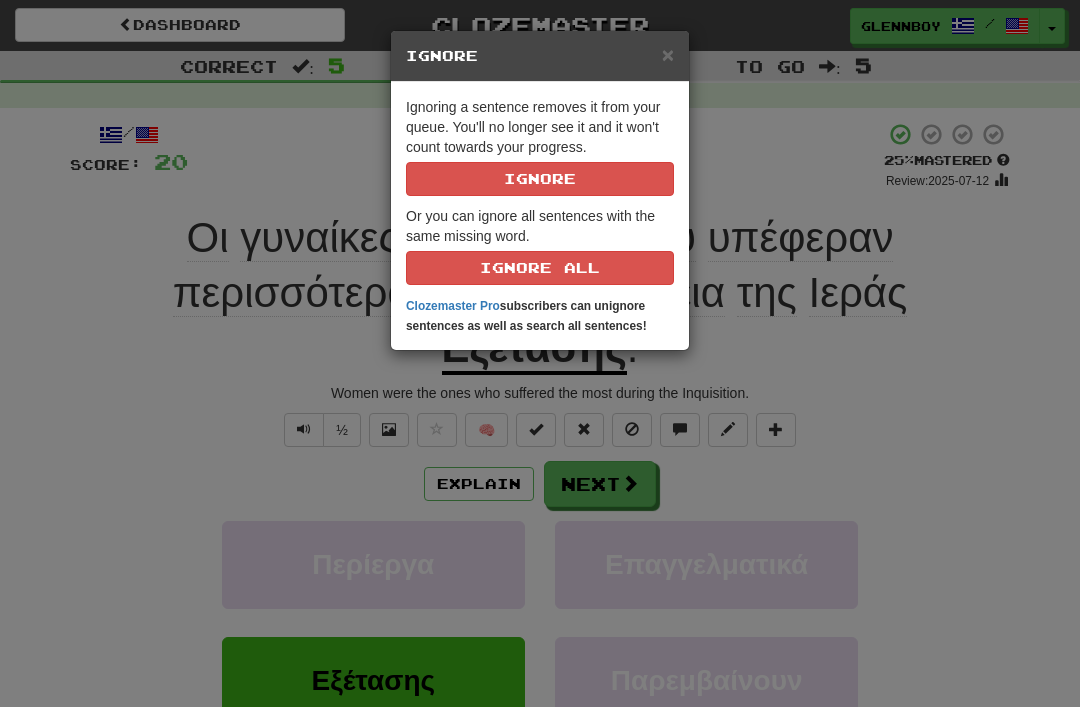 click on "Ignore" at bounding box center [540, 179] 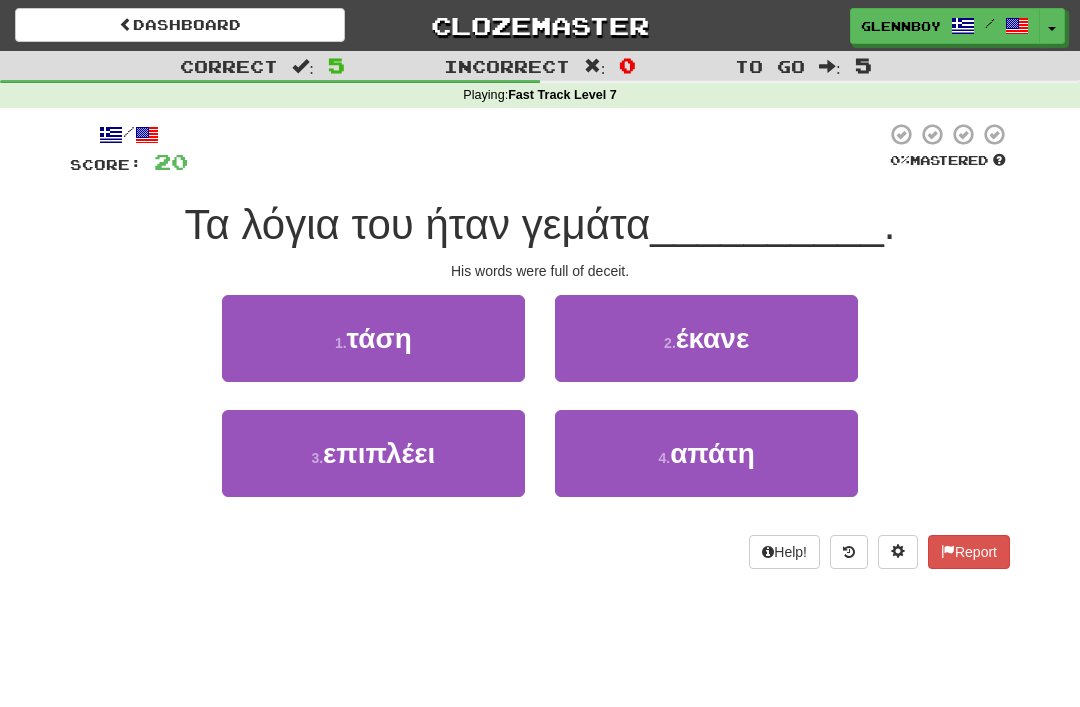 click on "απάτη" at bounding box center (712, 453) 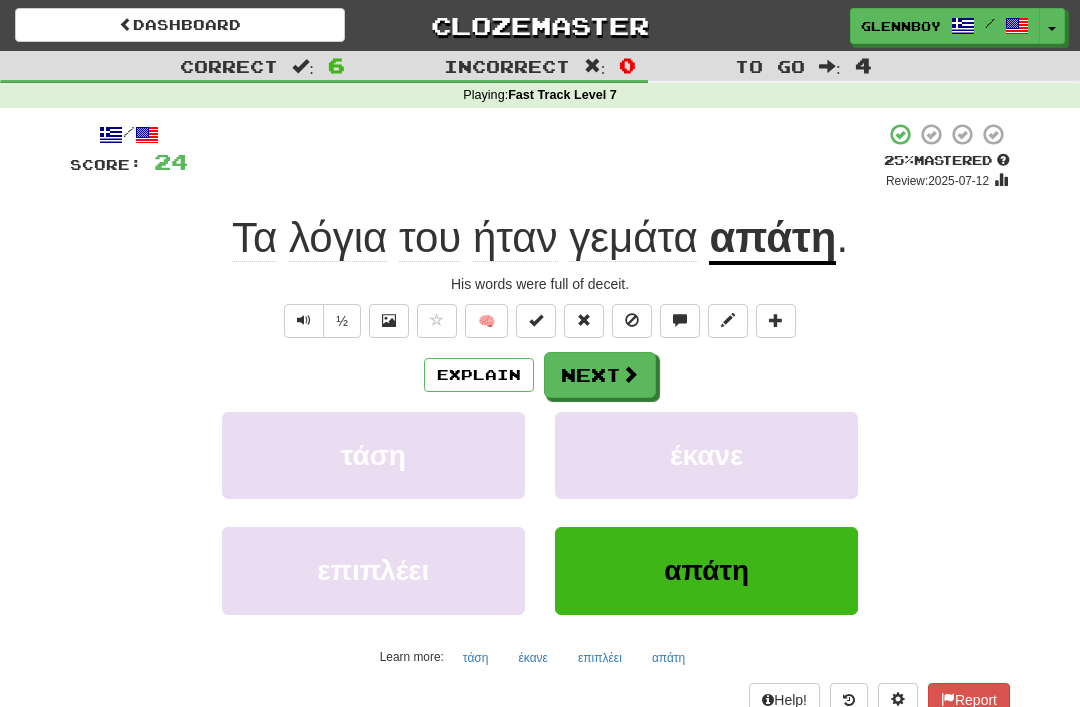 click on "Explain" at bounding box center [479, 375] 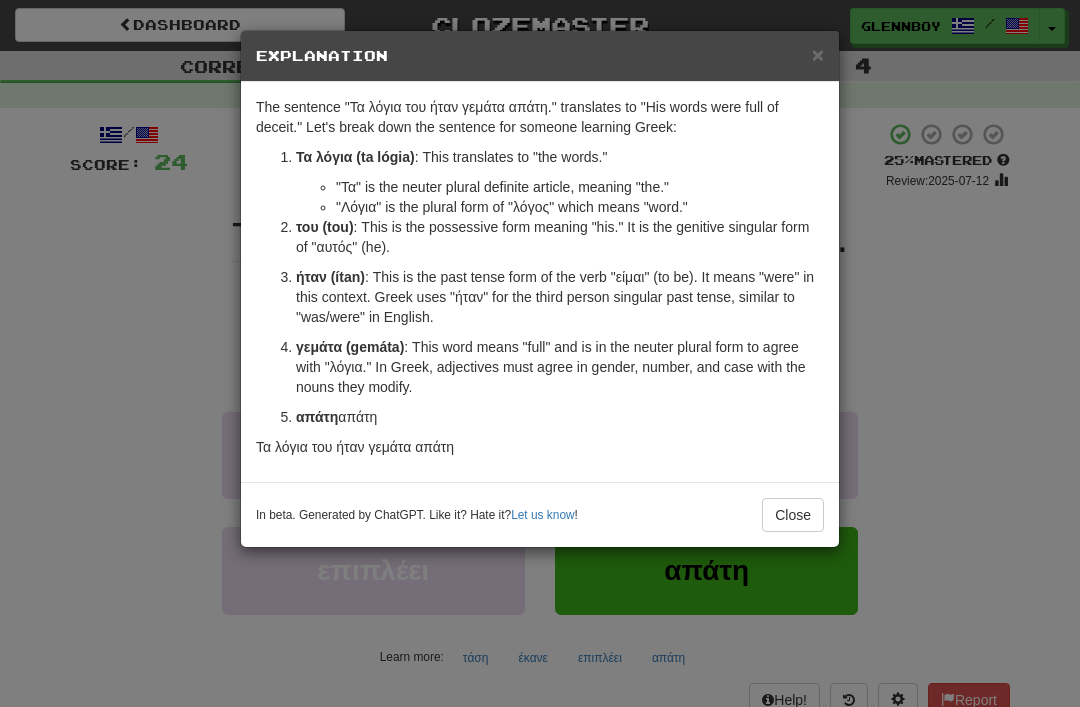 click on "Close" at bounding box center (793, 515) 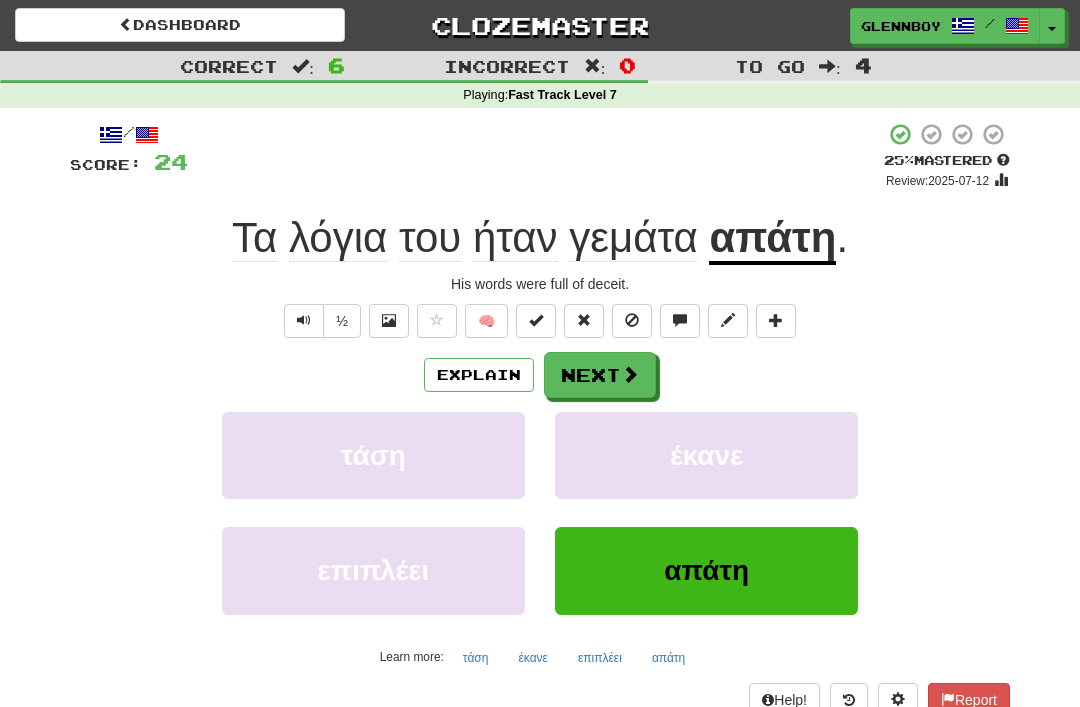 click at bounding box center (632, 320) 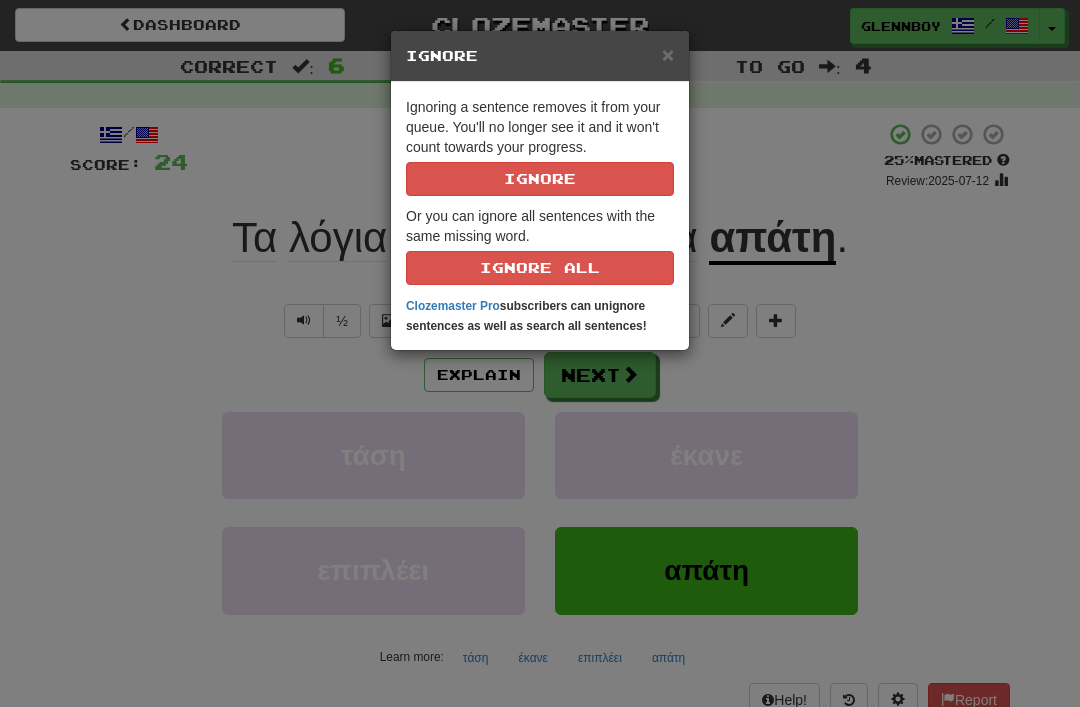 click on "Ignore" at bounding box center (540, 179) 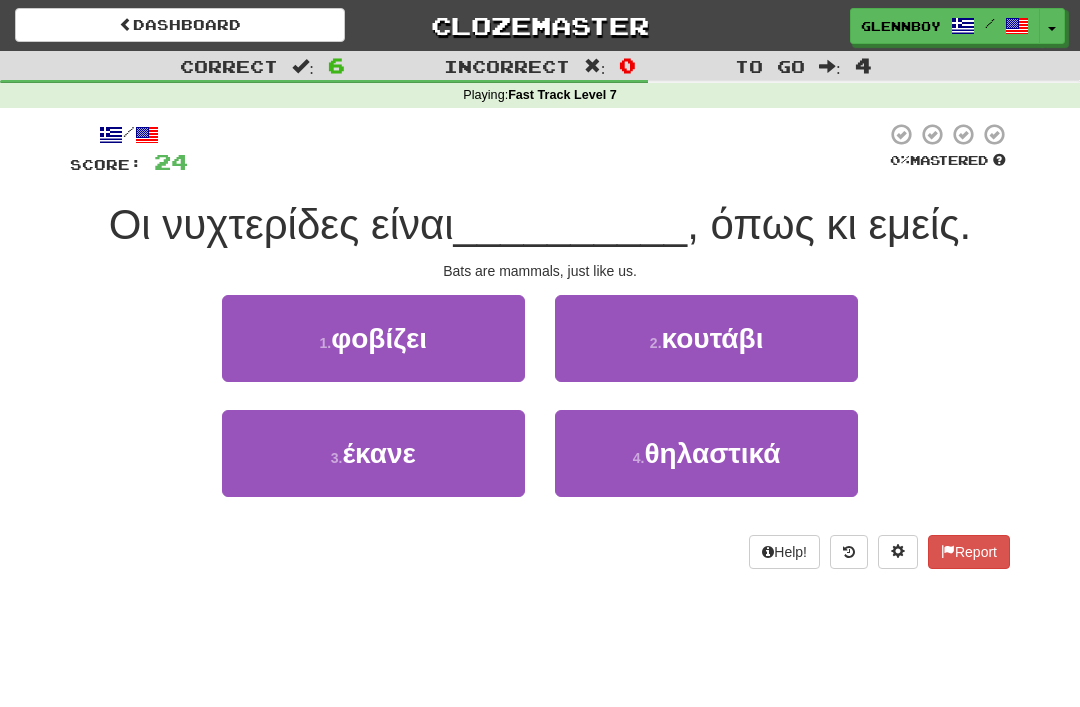 click on "κουτάβι" at bounding box center (713, 338) 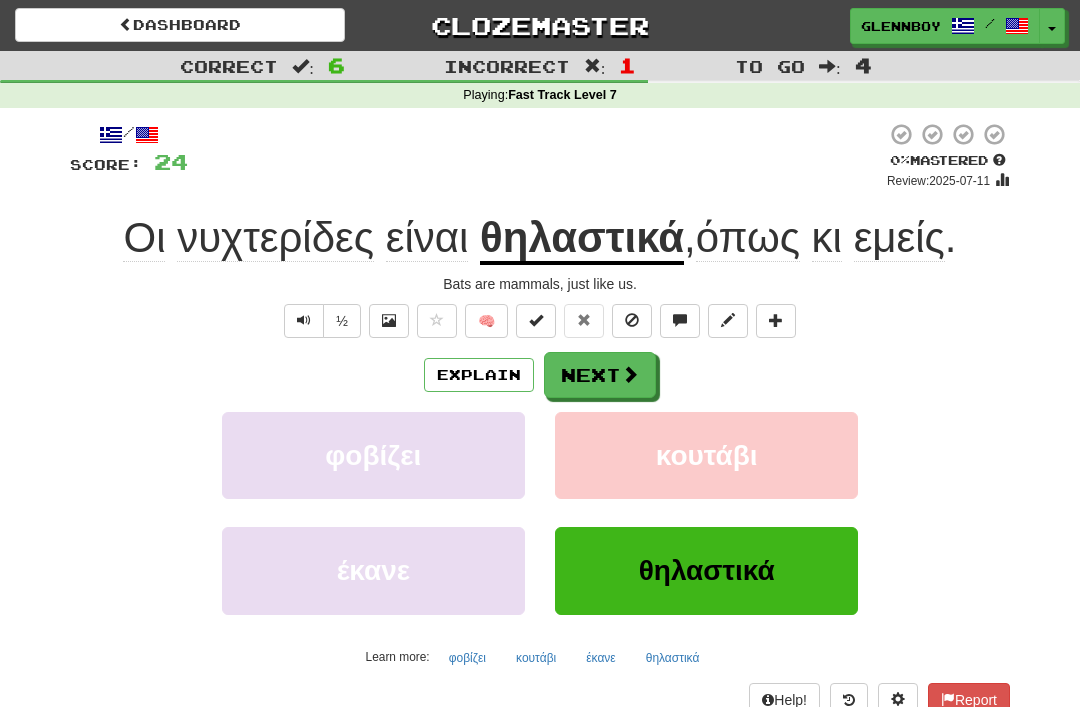 click on "Explain" at bounding box center (479, 375) 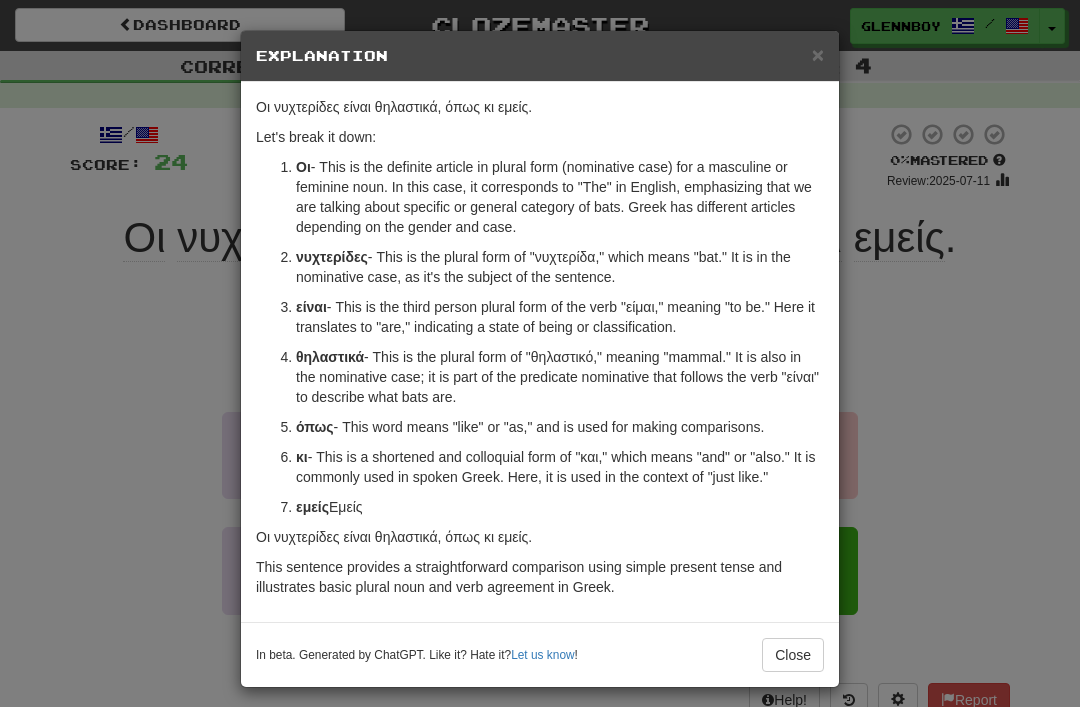 click on "Explanation" at bounding box center (540, 56) 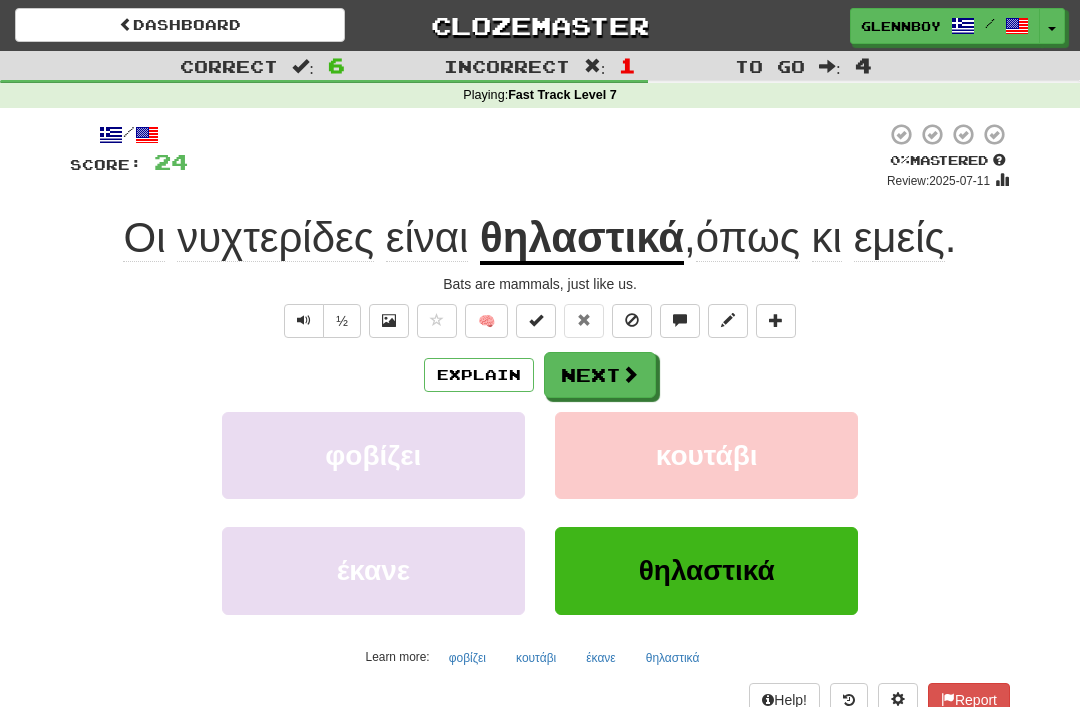 click on "Explain" at bounding box center (479, 375) 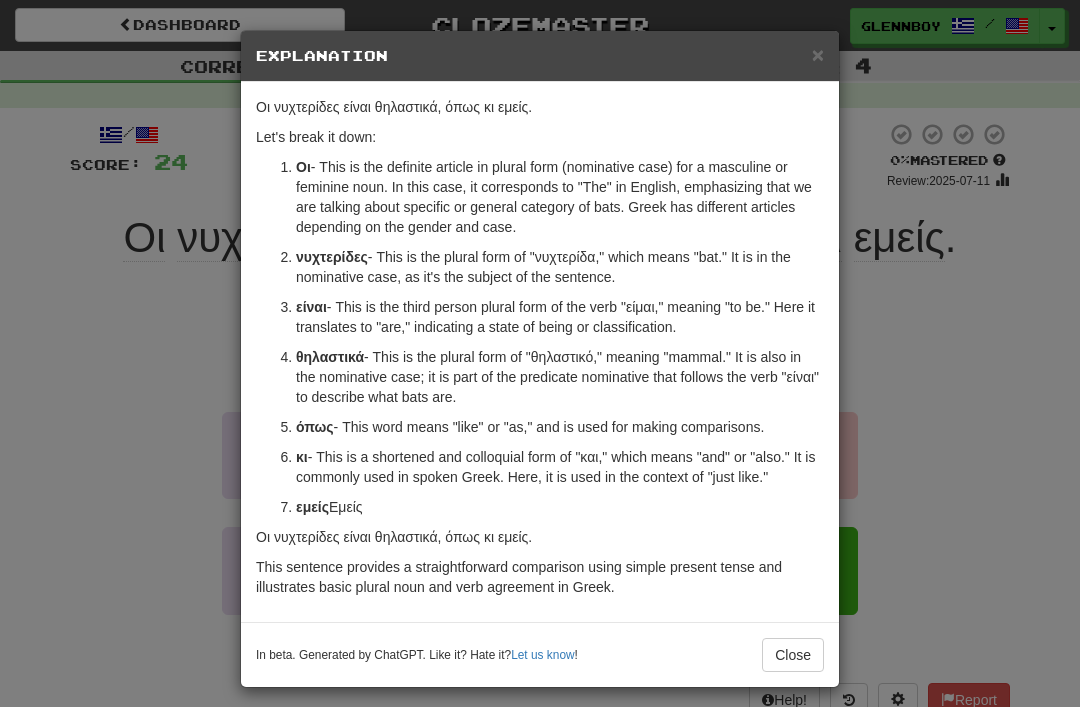 click on "×" at bounding box center [818, 54] 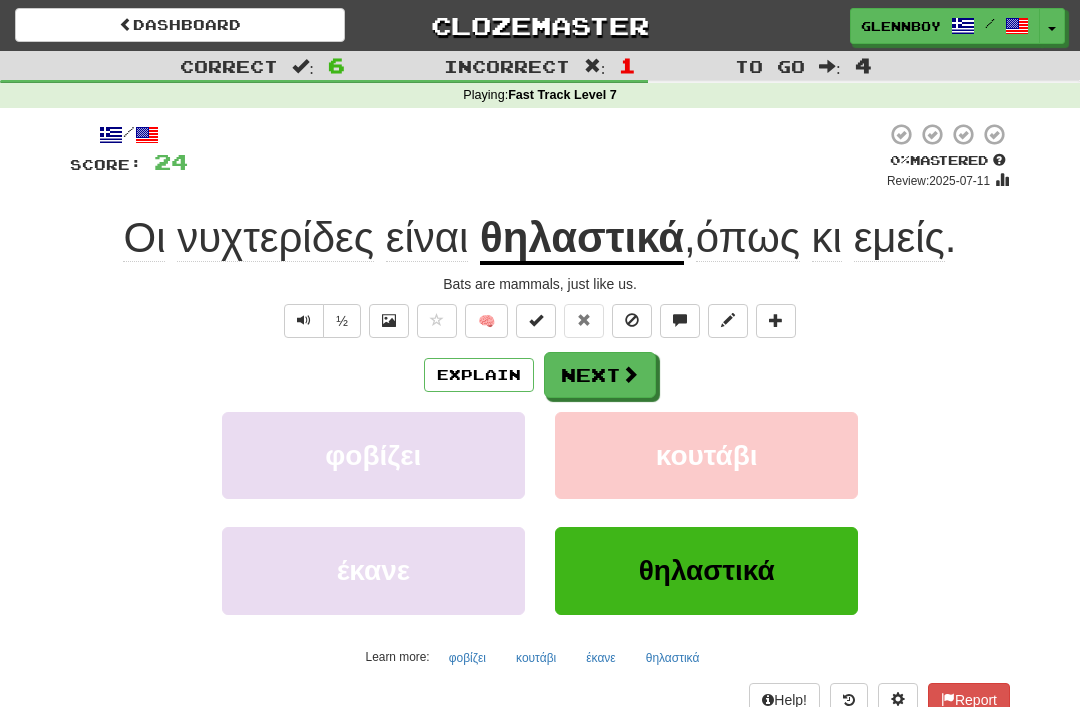 click at bounding box center (632, 321) 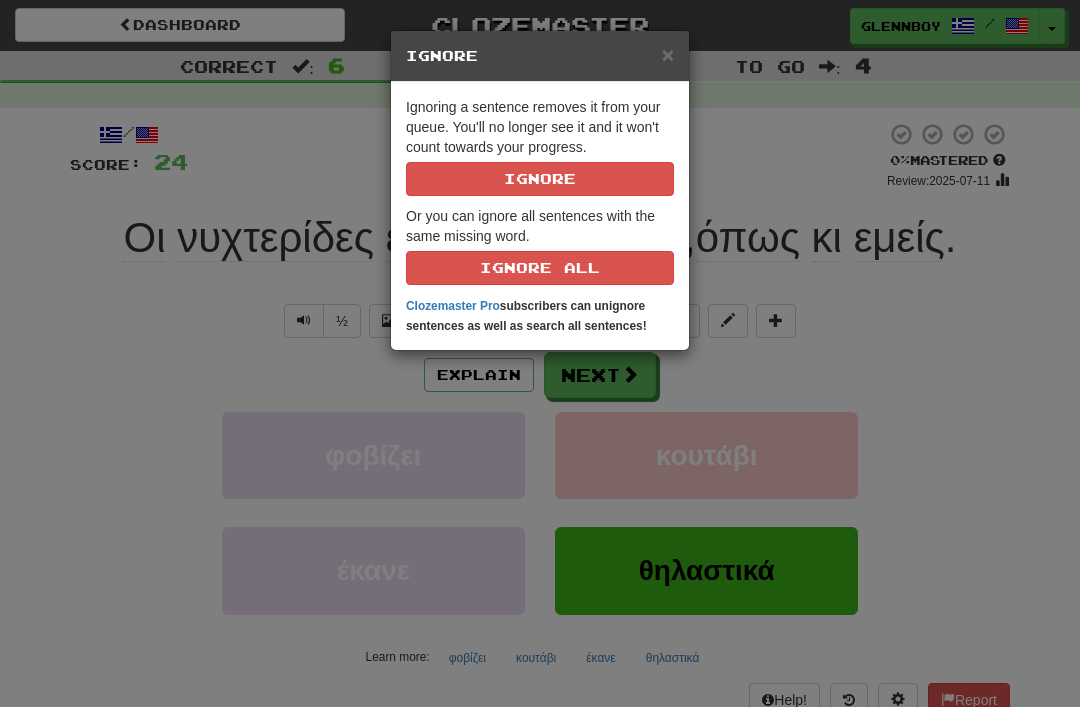 click on "Ignore" at bounding box center [540, 179] 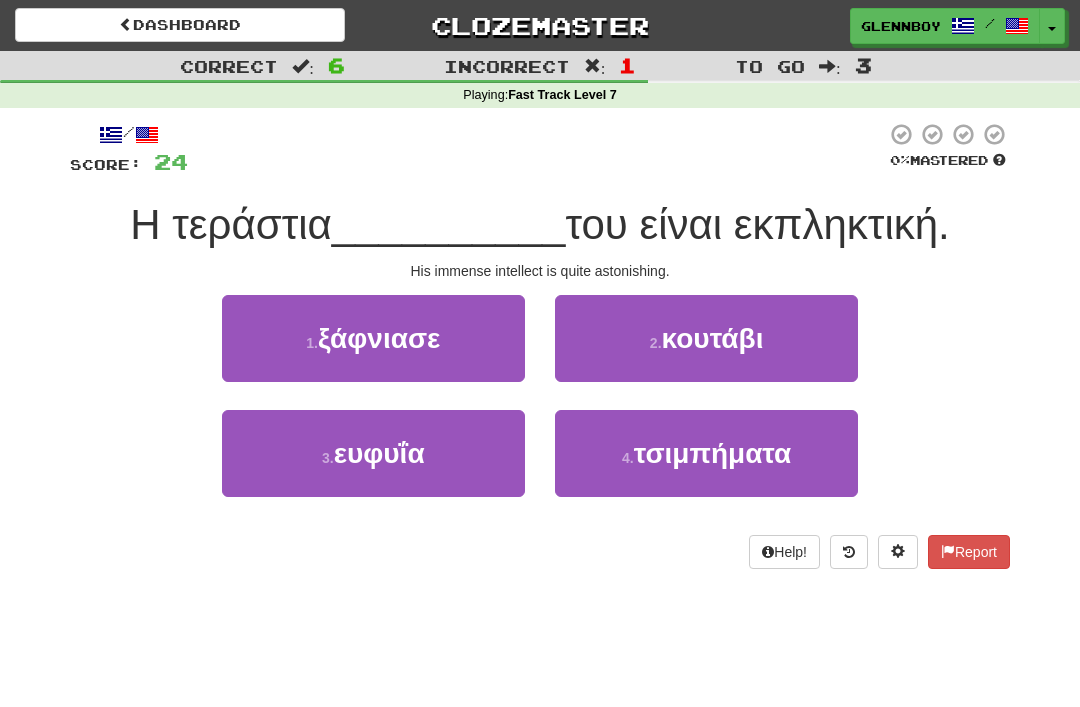 click on "2 ." at bounding box center [656, 343] 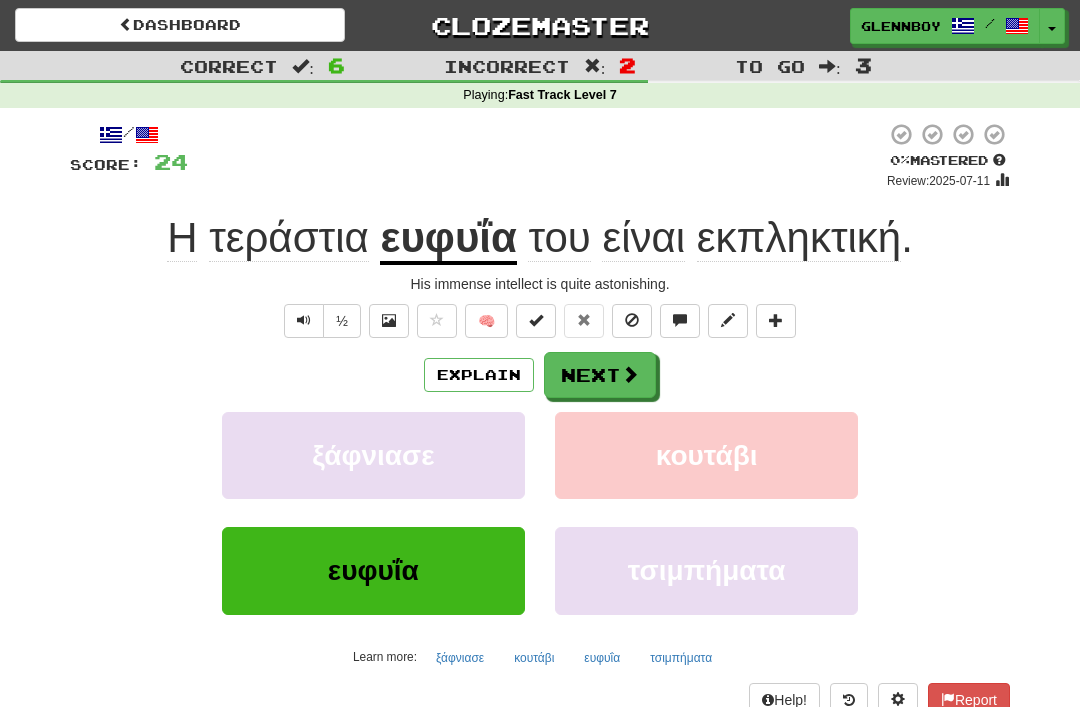 click on "Explain" at bounding box center [479, 375] 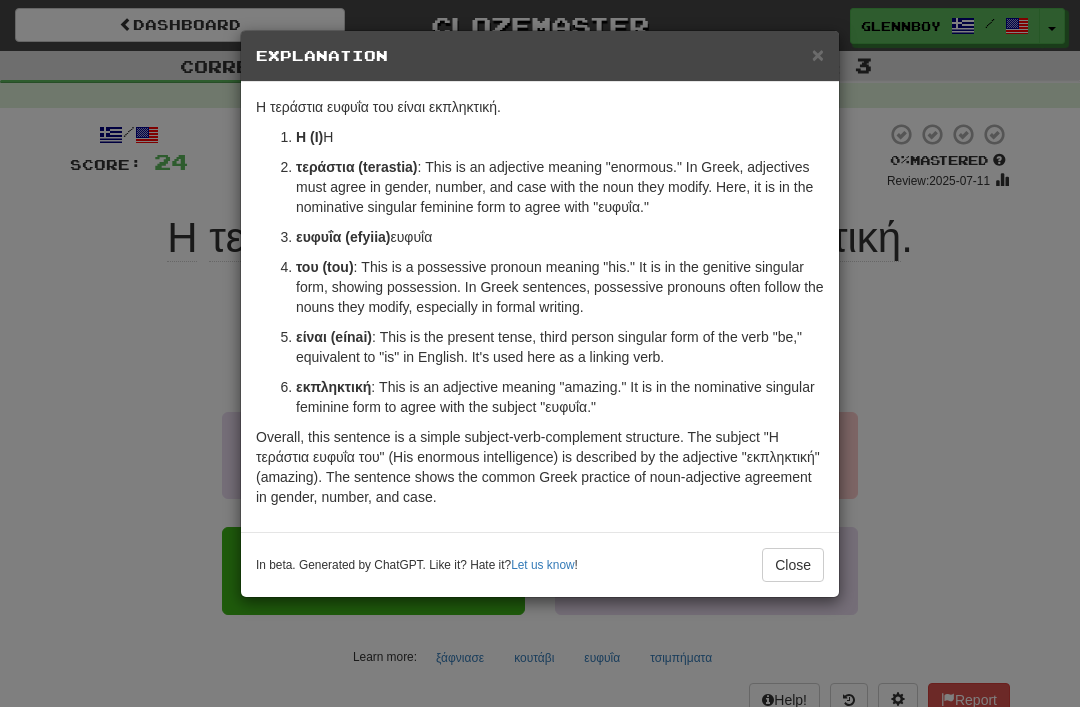 click on "Close" at bounding box center (793, 565) 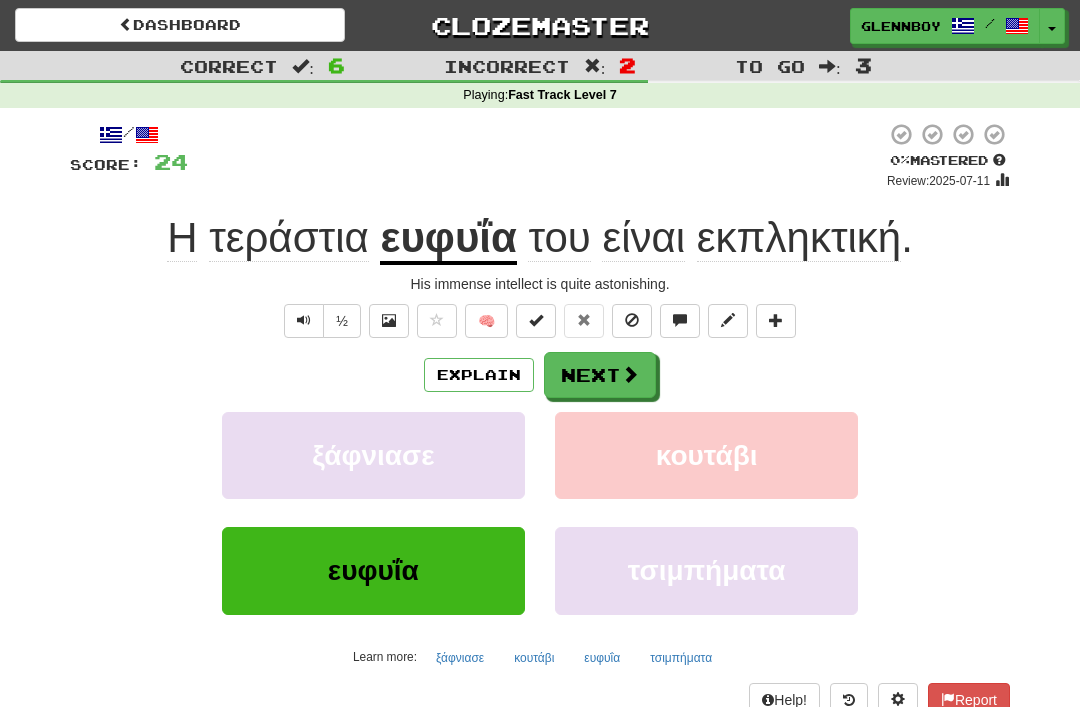 click at bounding box center [632, 321] 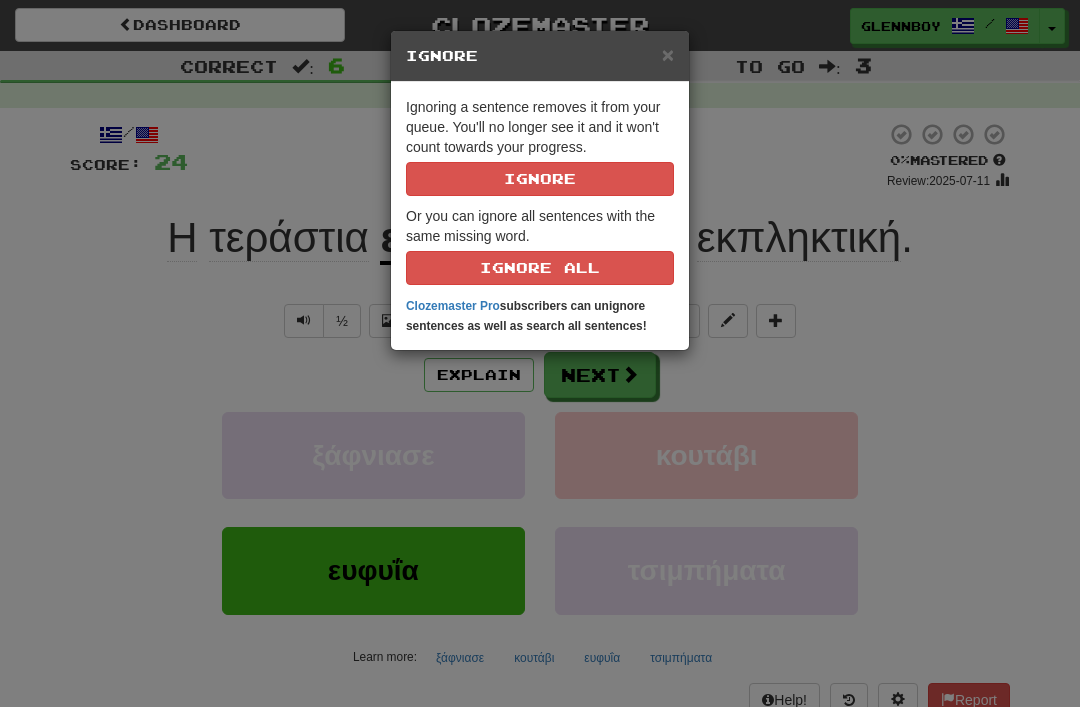 click on "Ignore" at bounding box center (540, 179) 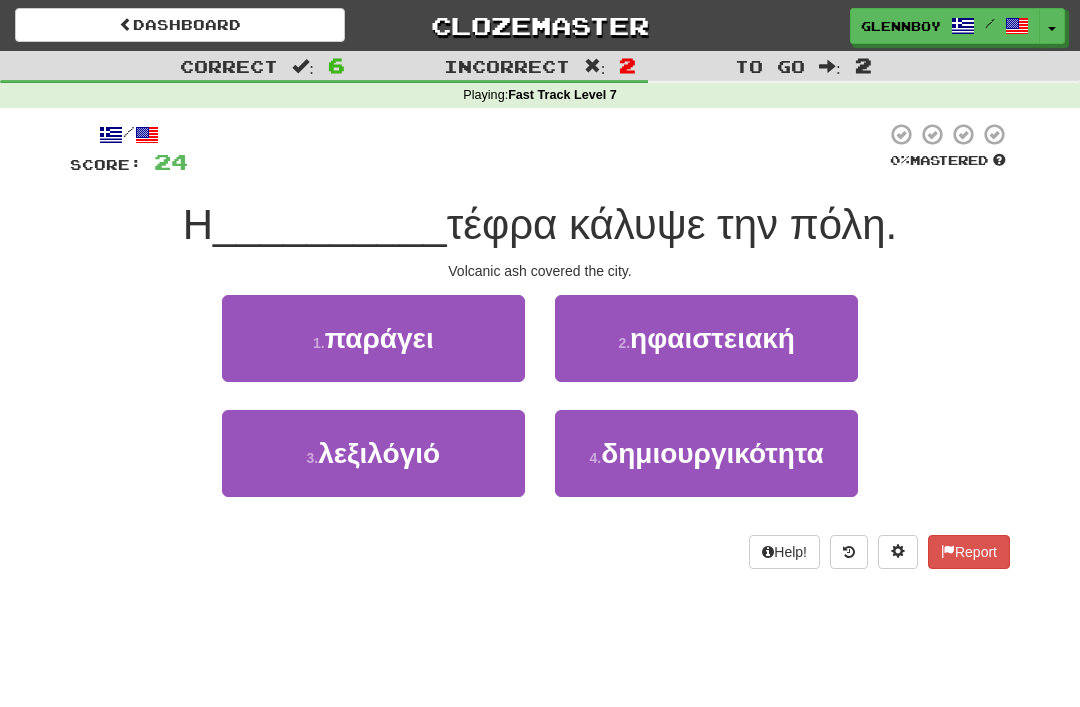 click on "ηφαιστειακή" at bounding box center (712, 338) 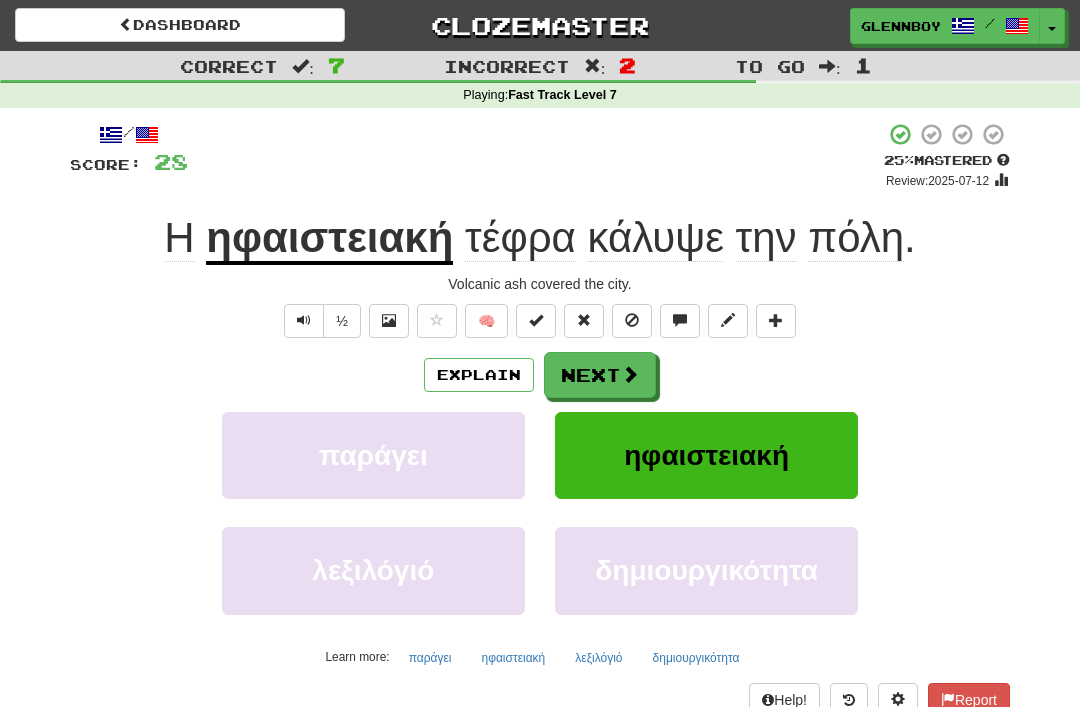 click at bounding box center [632, 320] 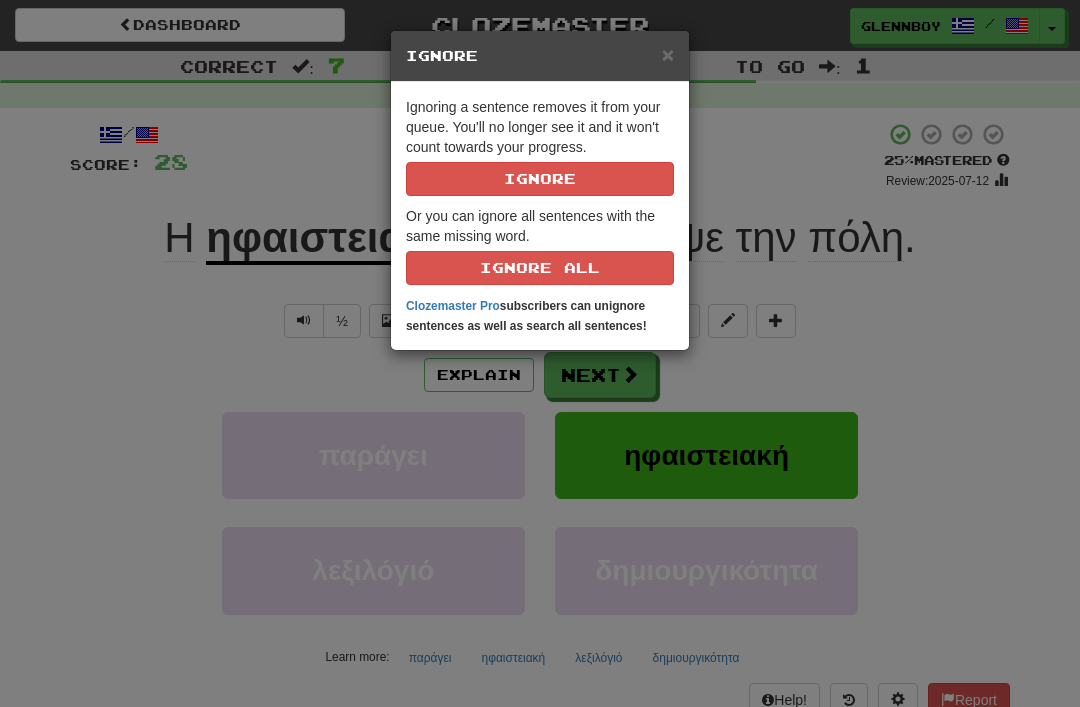 click on "Ignore" at bounding box center (540, 179) 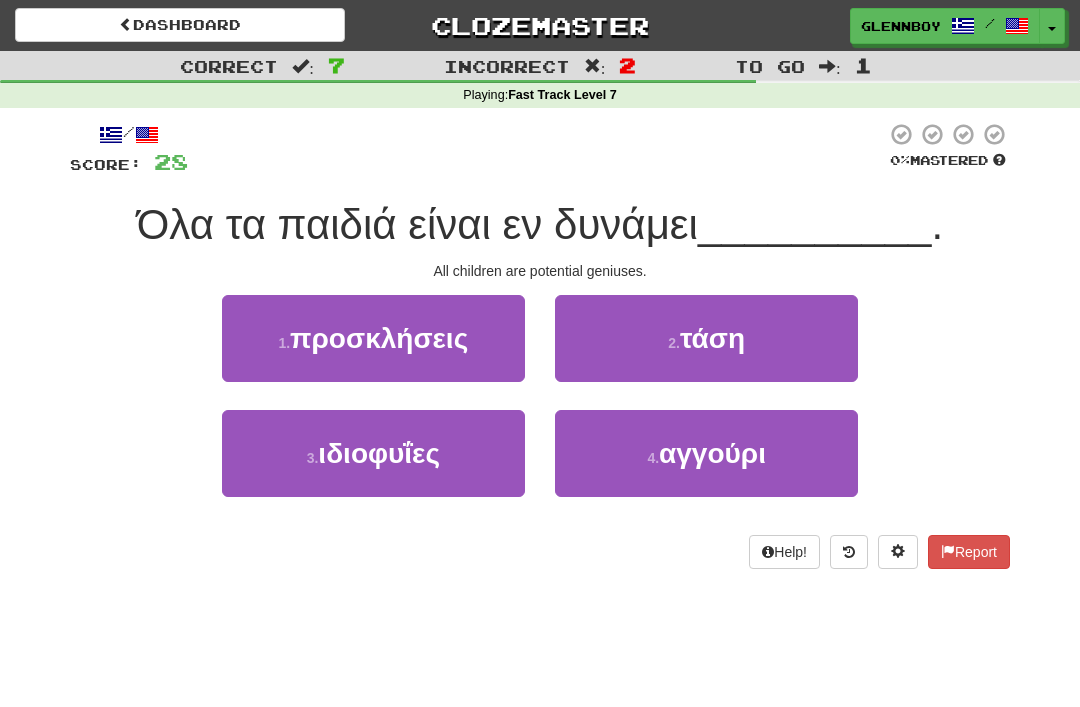 click on "ιδιοφυΐες" at bounding box center (379, 453) 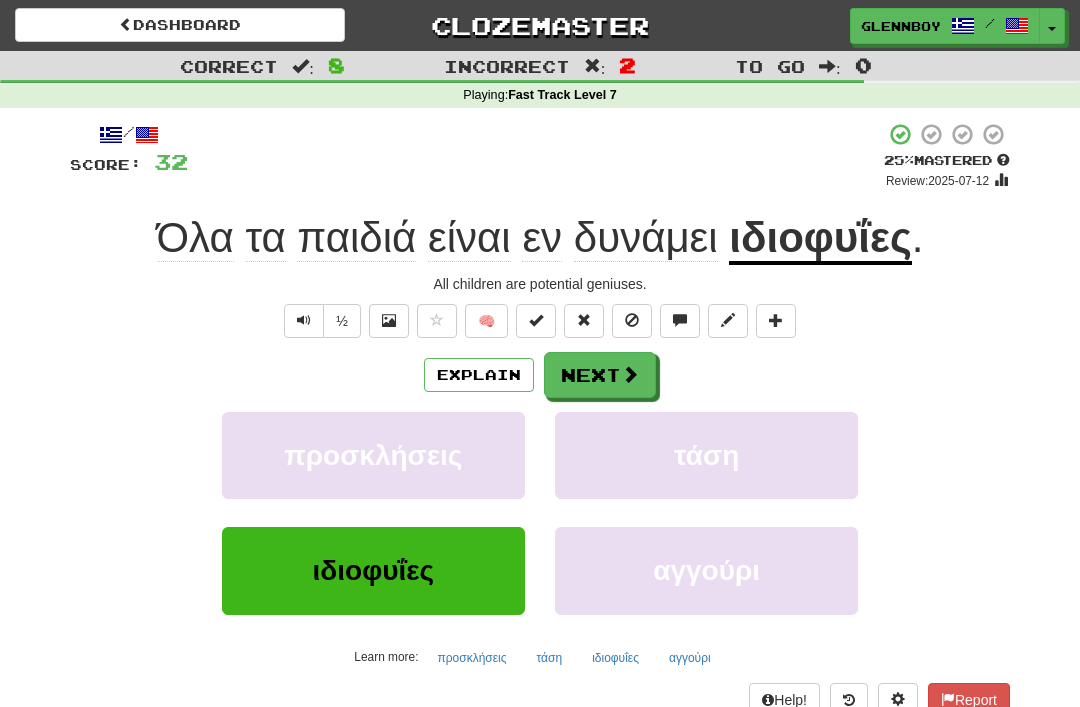click on "Explain" at bounding box center [479, 375] 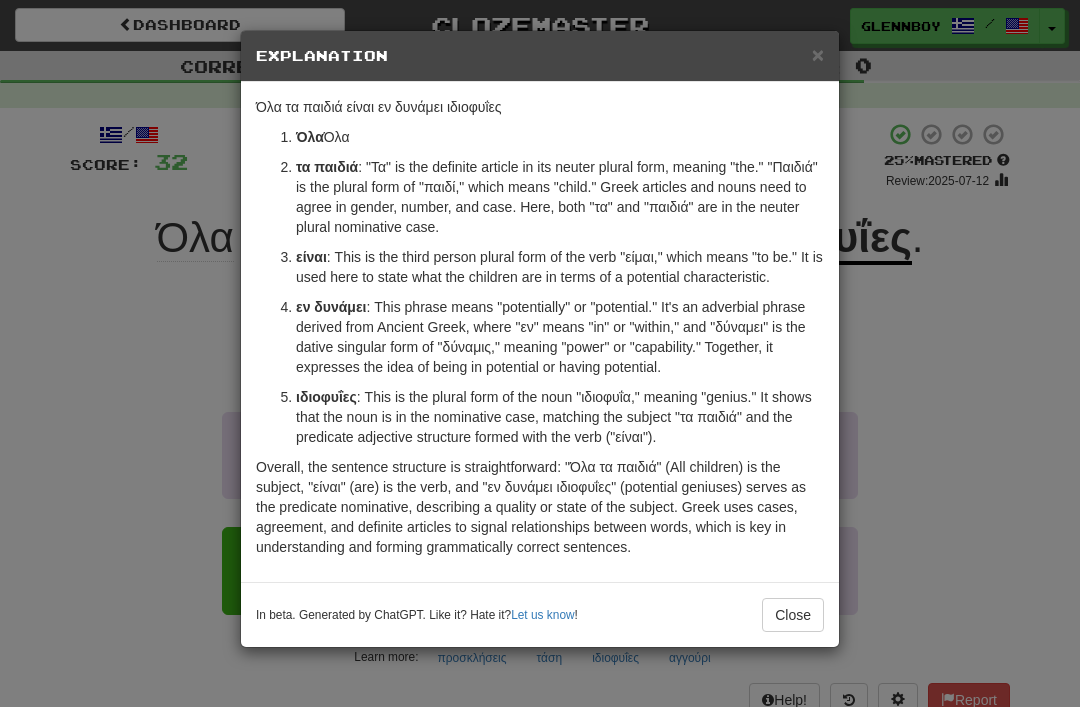 click on "Close" at bounding box center [793, 615] 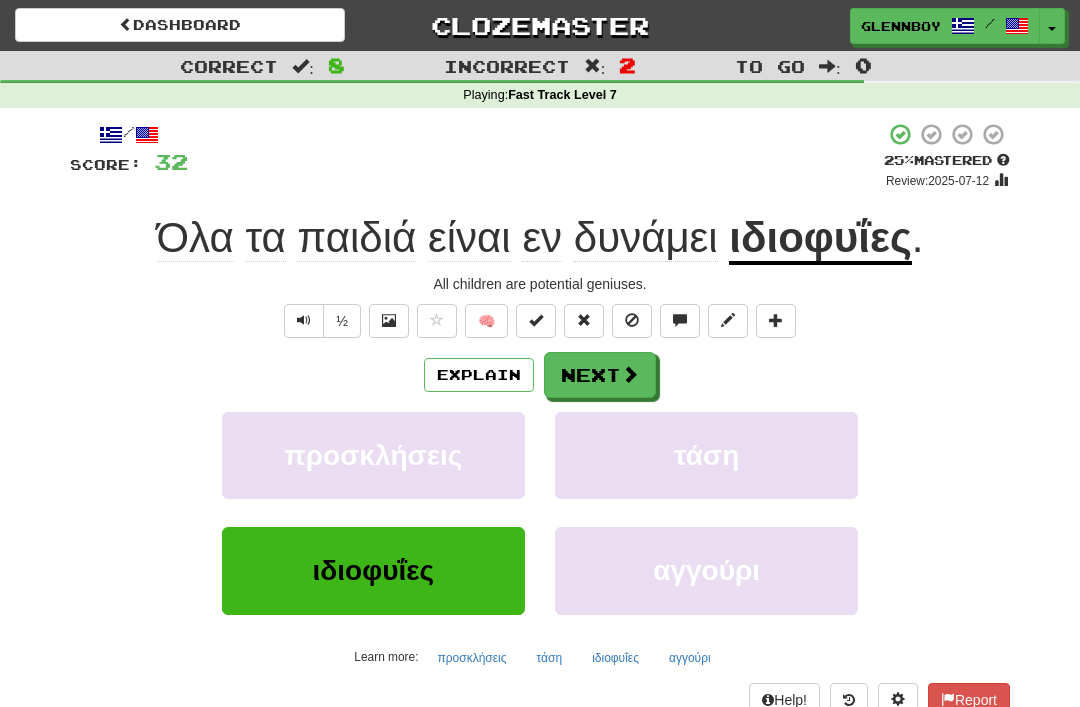 click at bounding box center (632, 321) 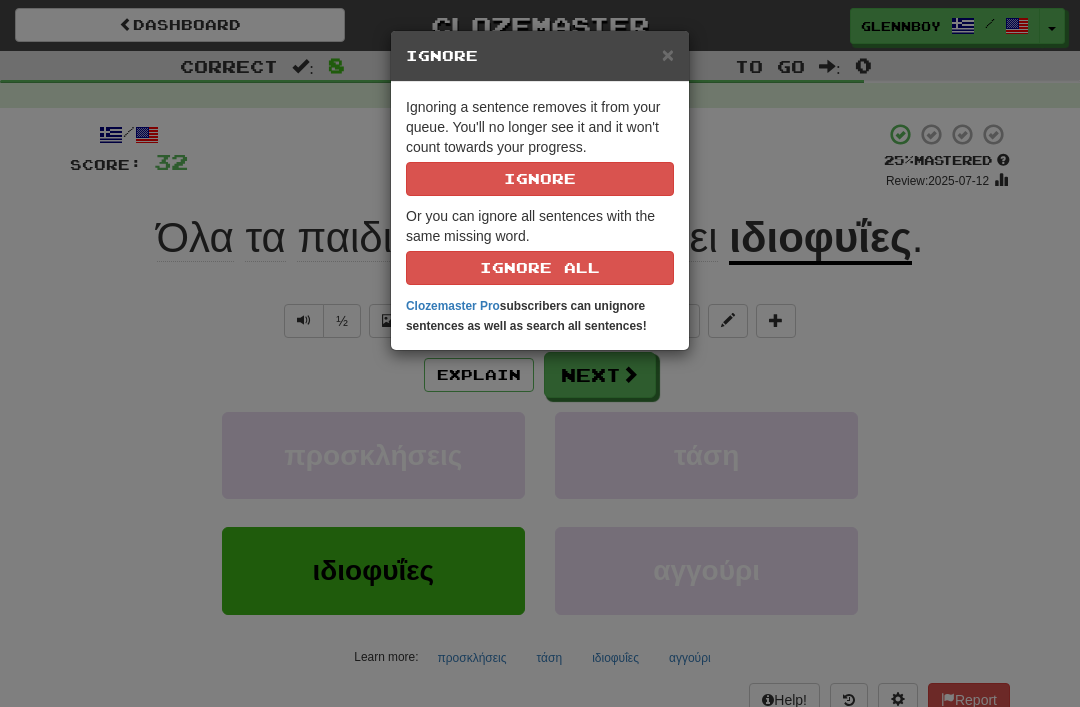 click on "Ignore" at bounding box center [540, 179] 